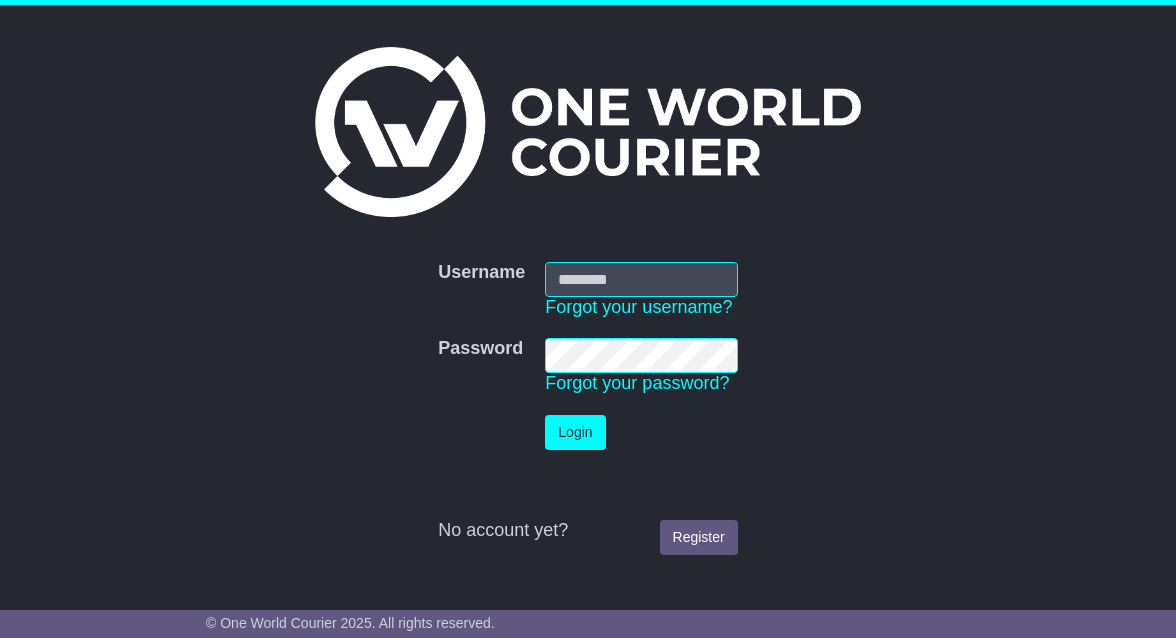 scroll, scrollTop: 0, scrollLeft: 0, axis: both 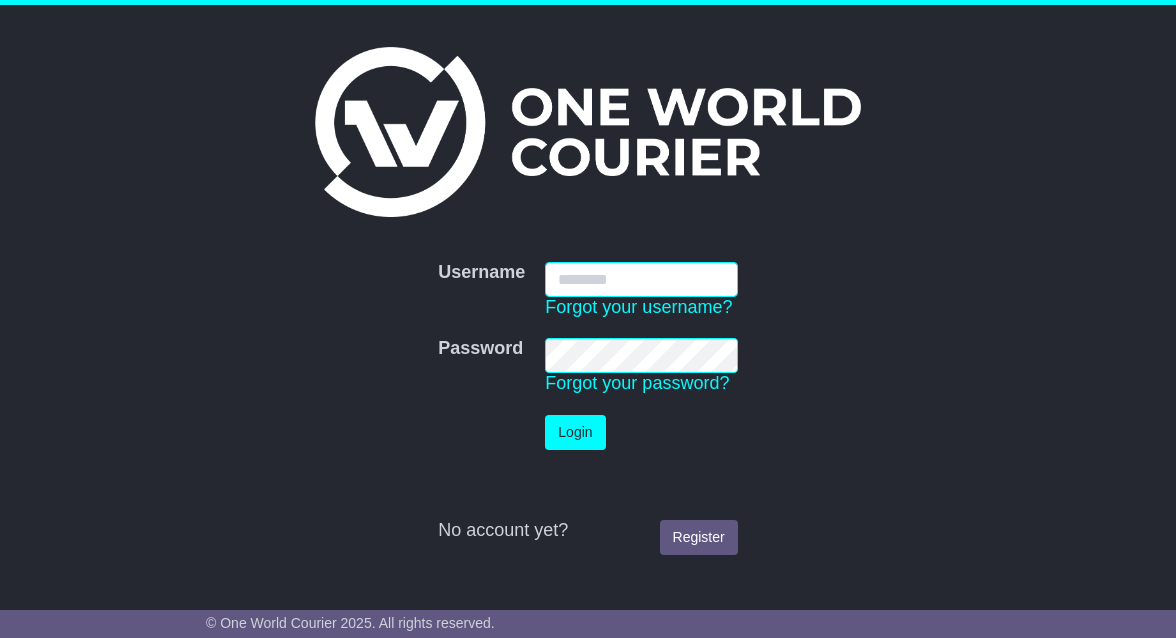 type on "**********" 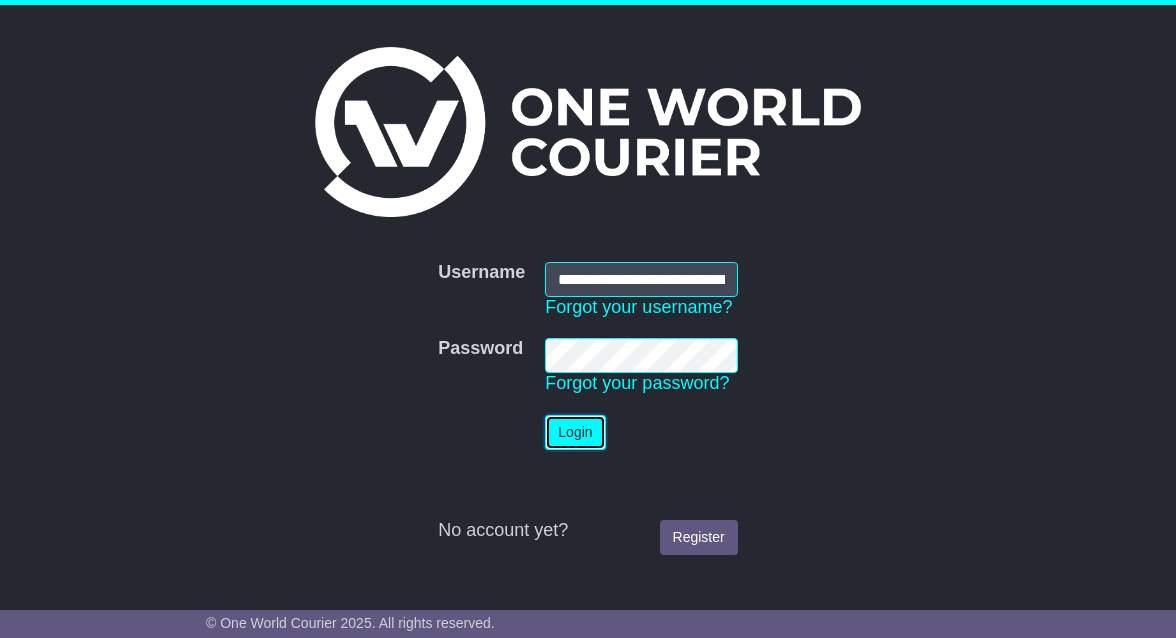 click on "Login" at bounding box center [575, 432] 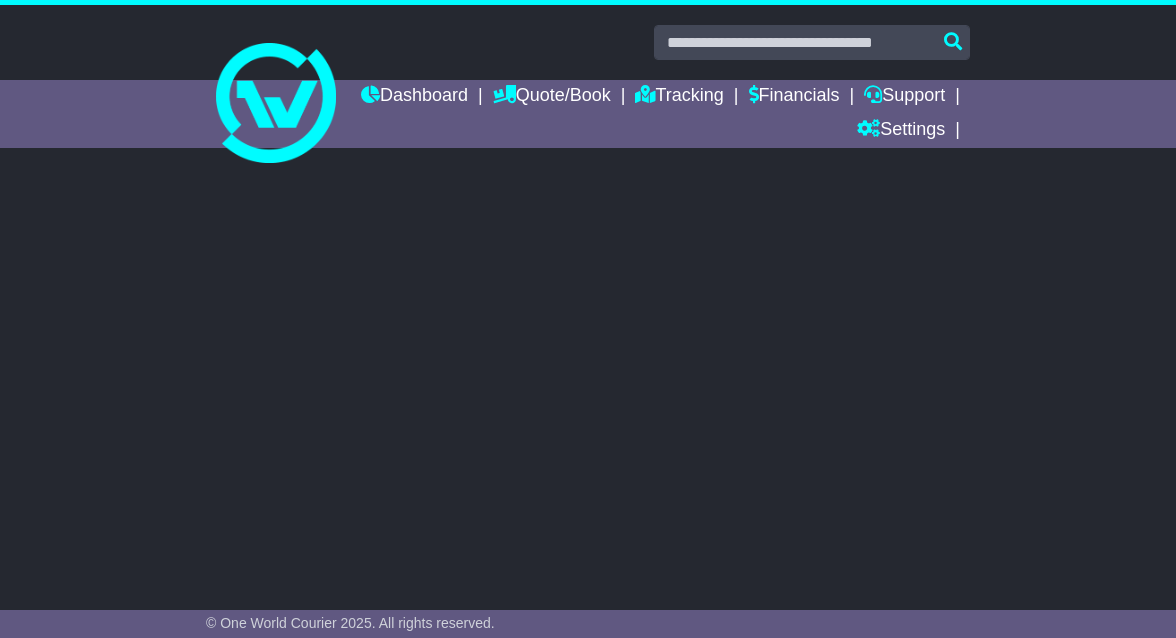 scroll, scrollTop: 0, scrollLeft: 0, axis: both 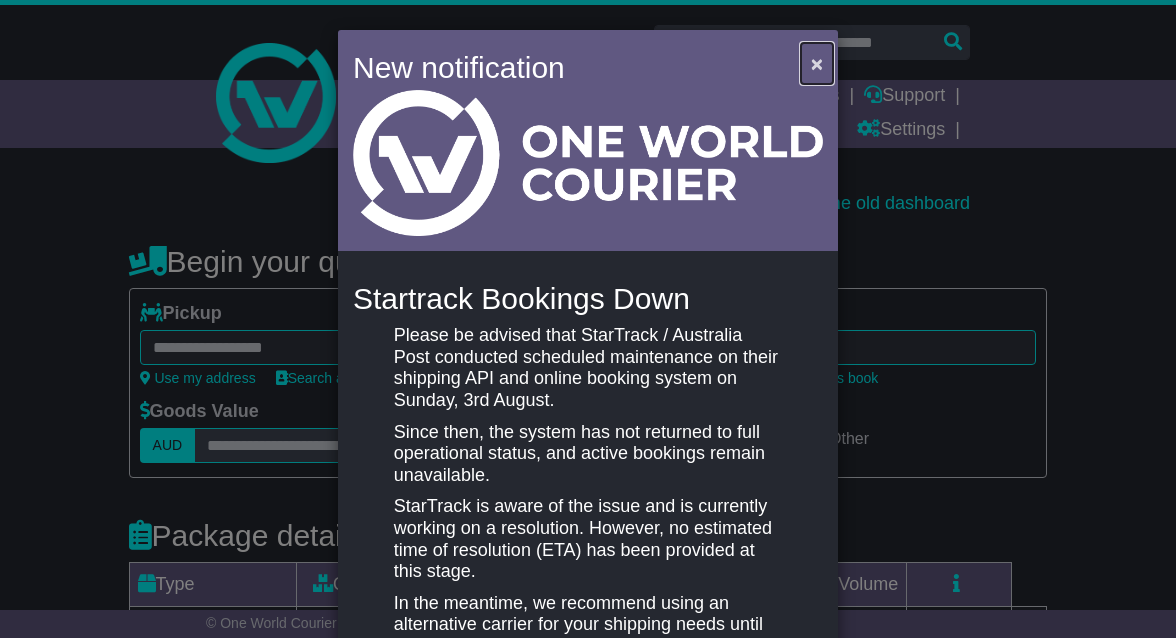 click on "×" at bounding box center (817, 63) 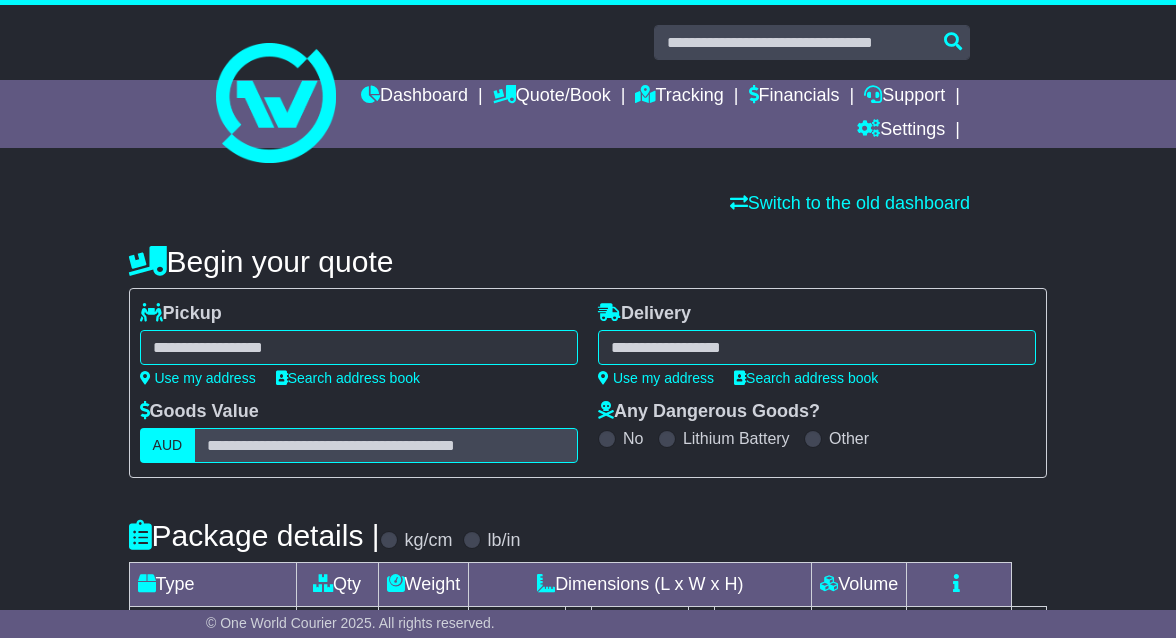 click at bounding box center [359, 347] 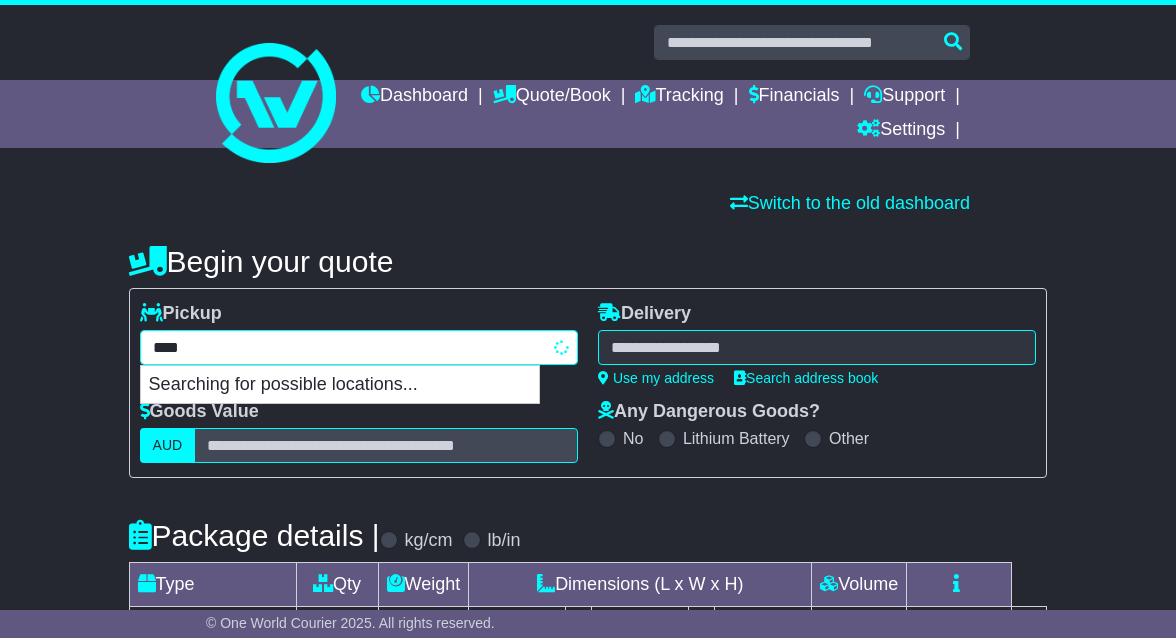 type on "*****" 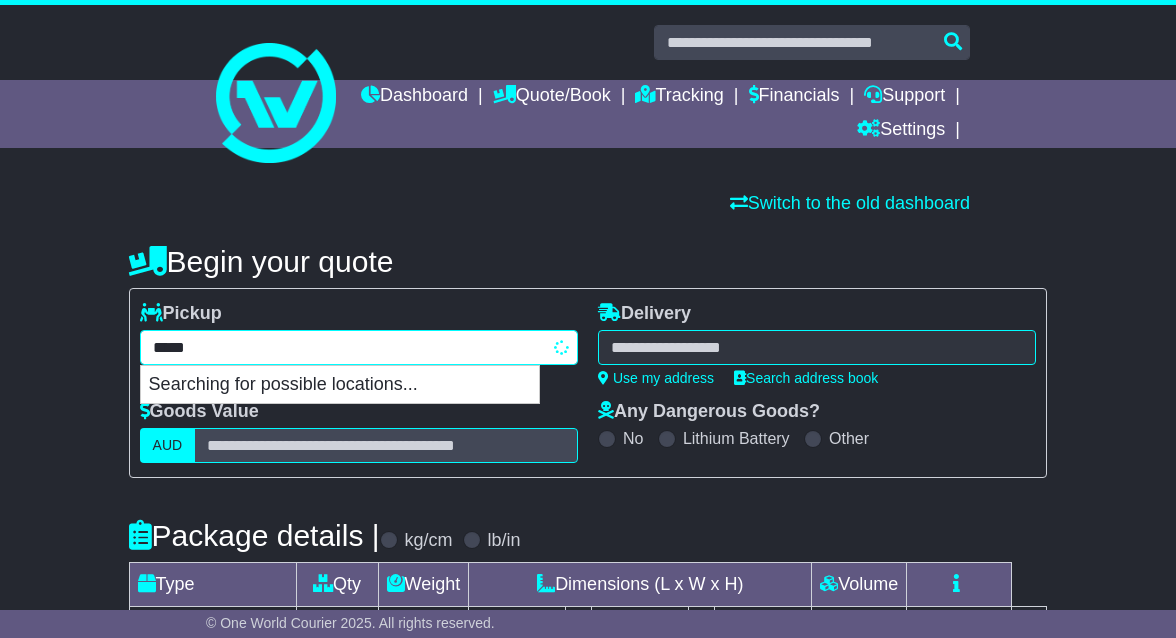 type on "**********" 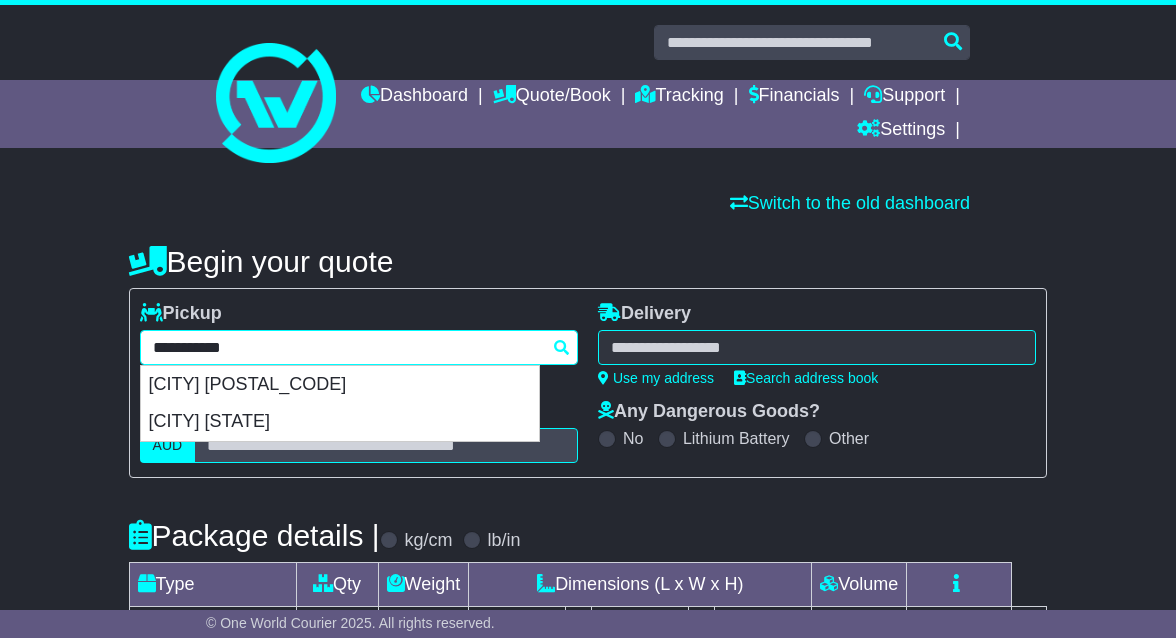 click on "**********" at bounding box center [359, 347] 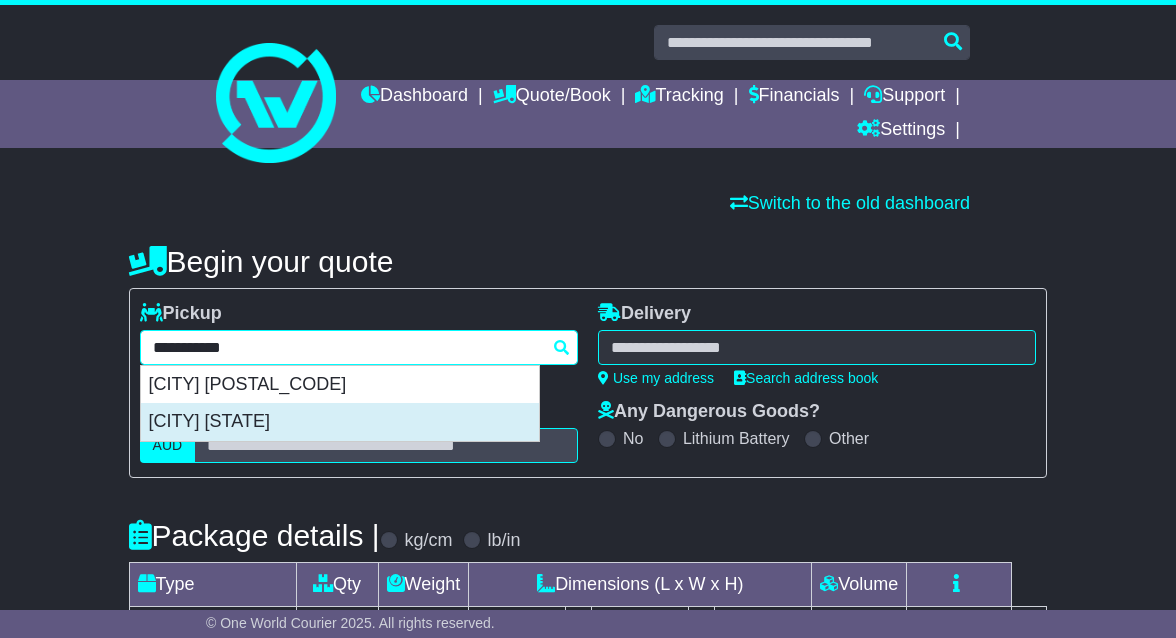 click on "GLADESVILLE 2111" at bounding box center (340, 422) 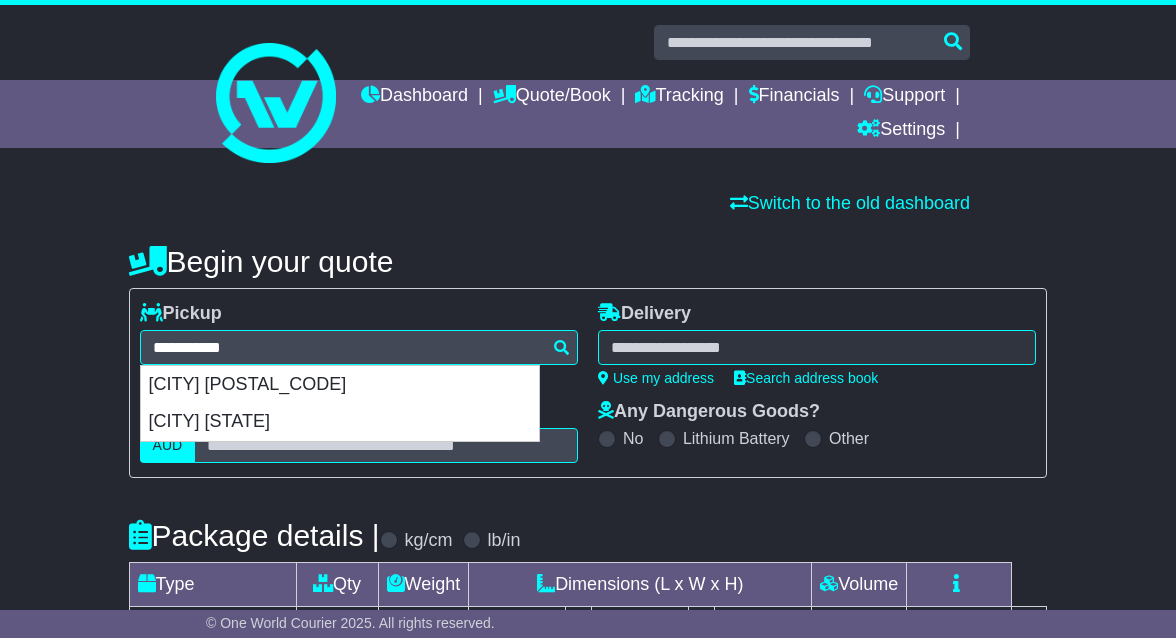 type on "**********" 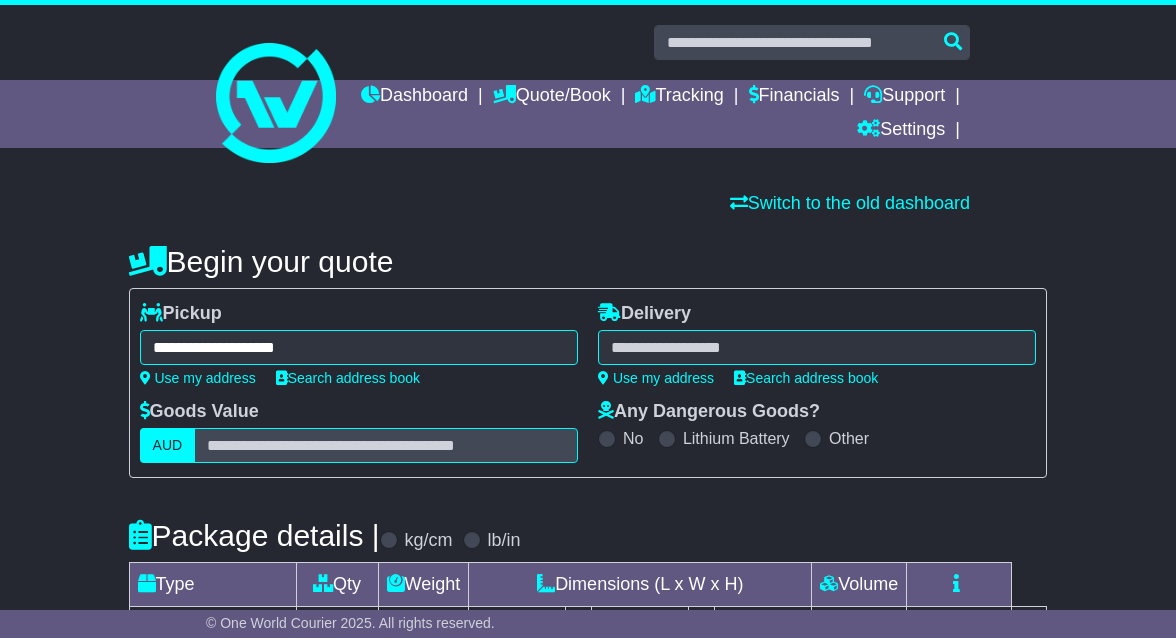 click at bounding box center (817, 347) 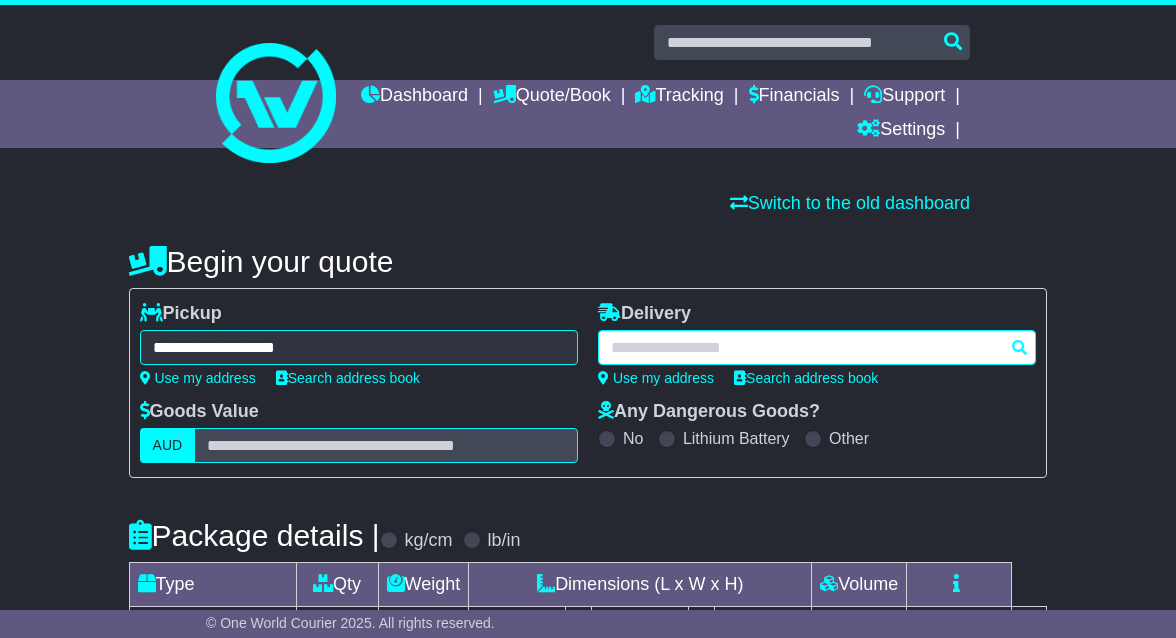 click at bounding box center (817, 347) 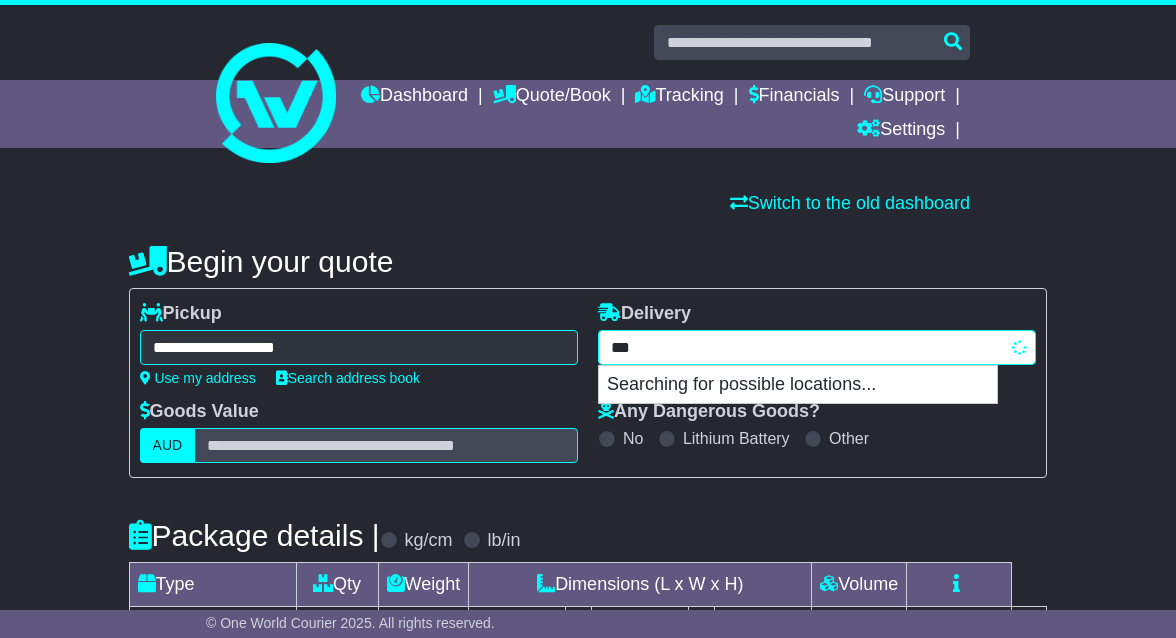 type on "****" 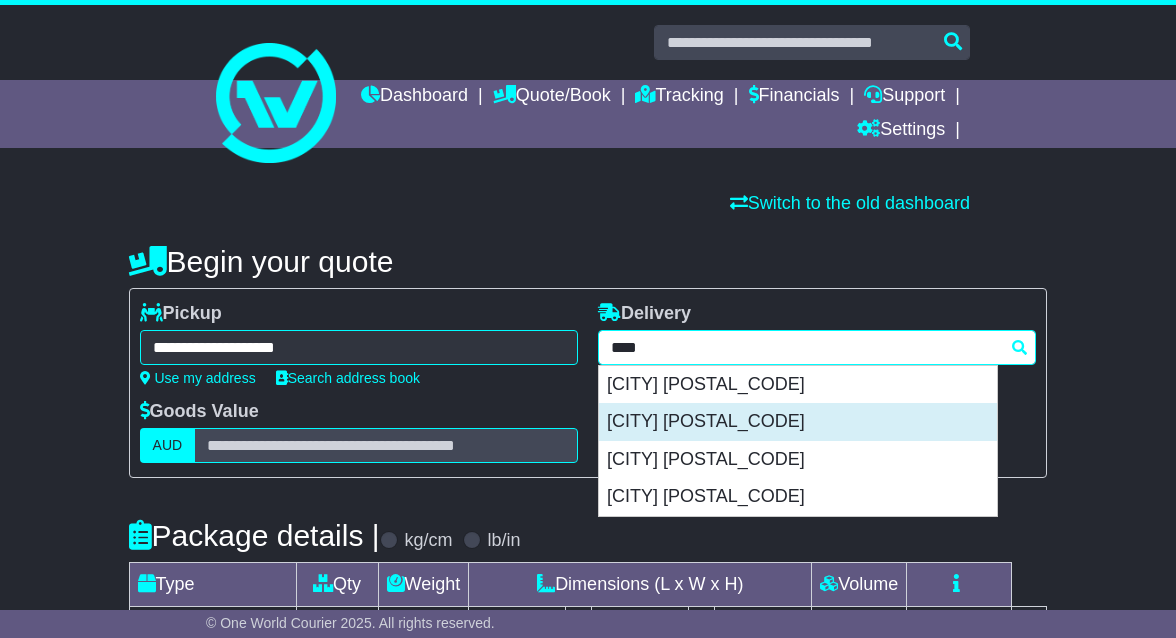 click on "GRIFFITH 2603" at bounding box center (798, 422) 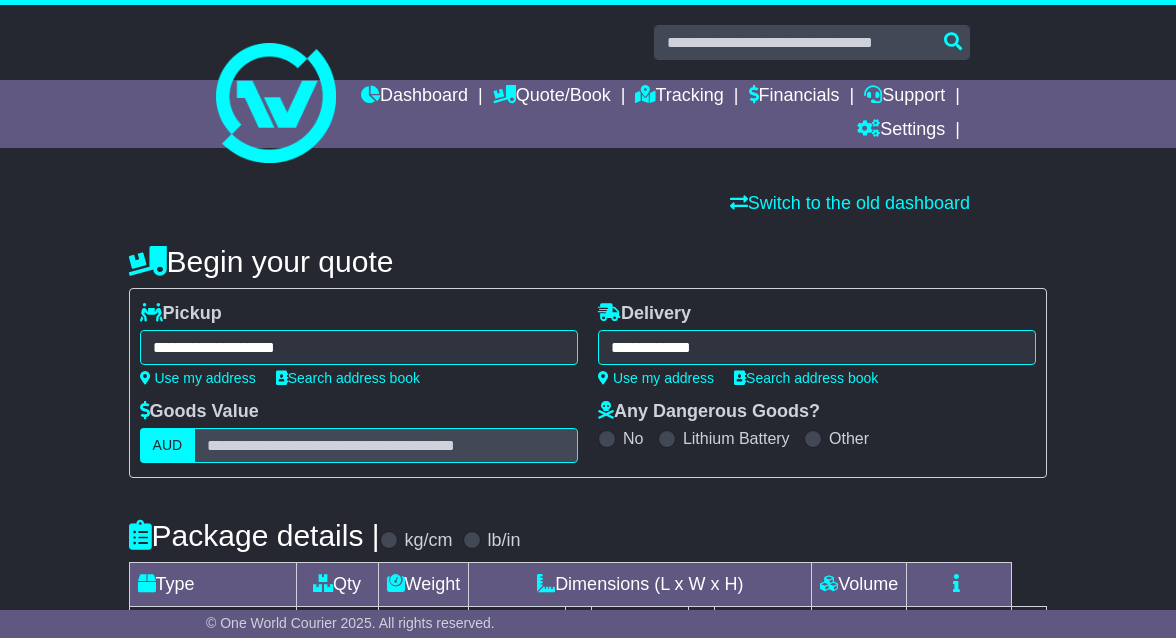 type on "**********" 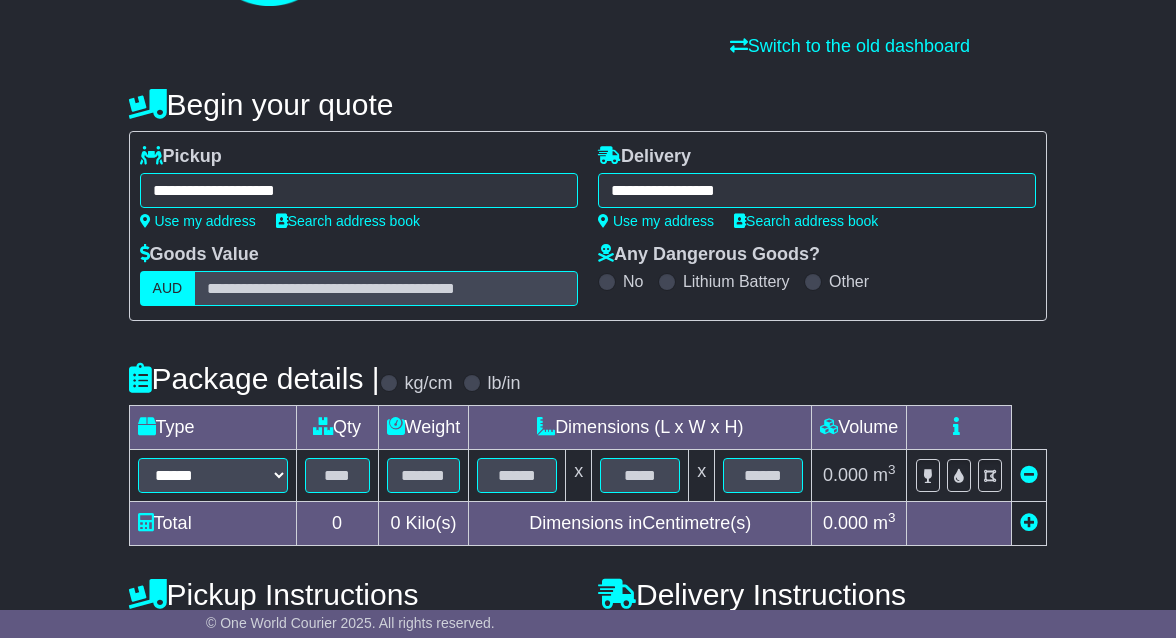 scroll, scrollTop: 186, scrollLeft: 0, axis: vertical 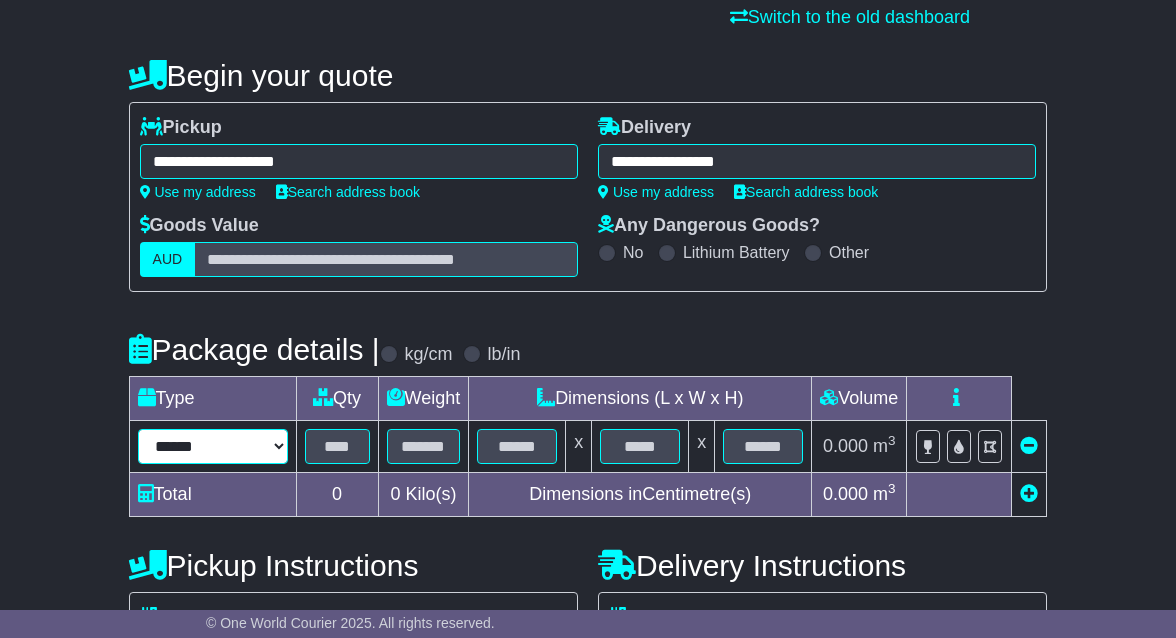 click on "****** ****** *** ******** ***** **** **** ****** *** *******" at bounding box center (213, 446) 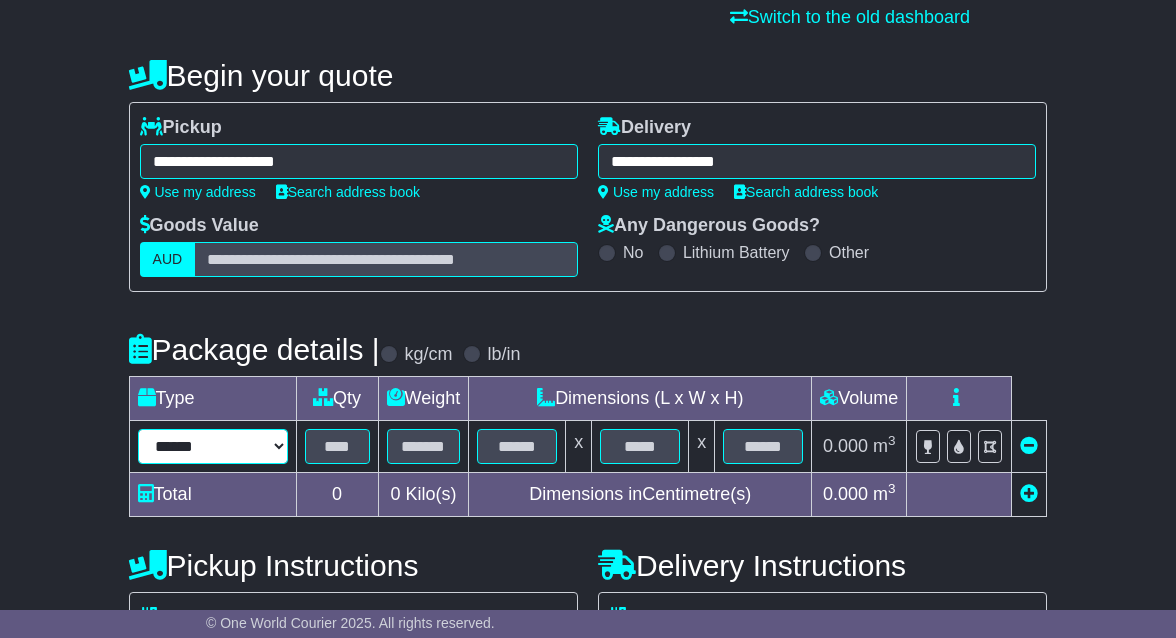 select on "****" 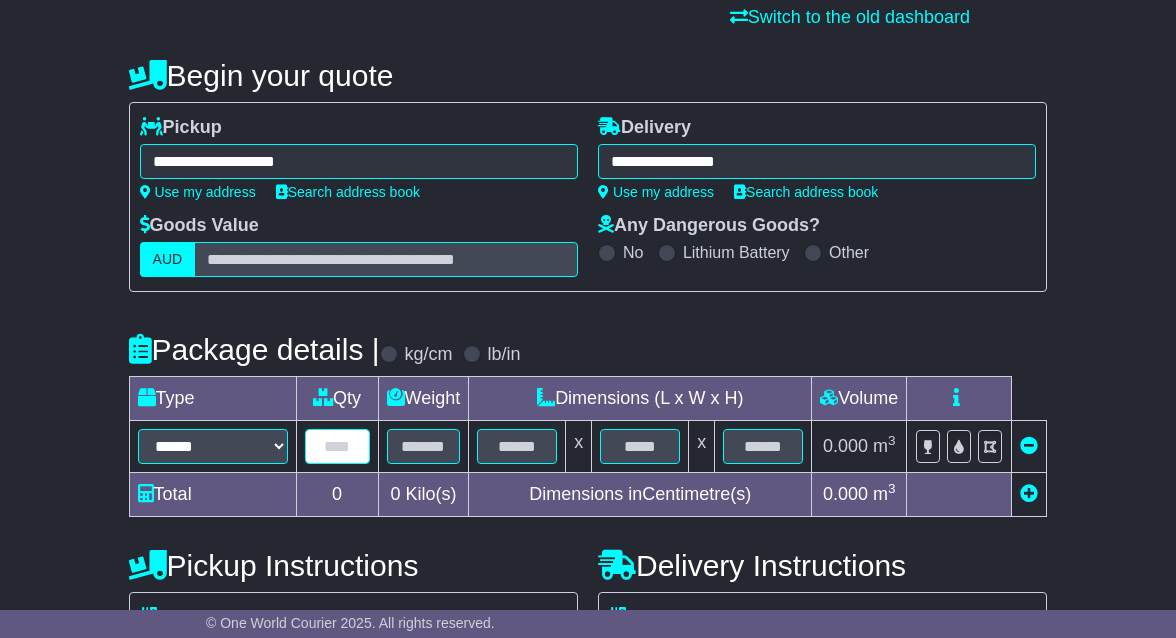 click at bounding box center (337, 446) 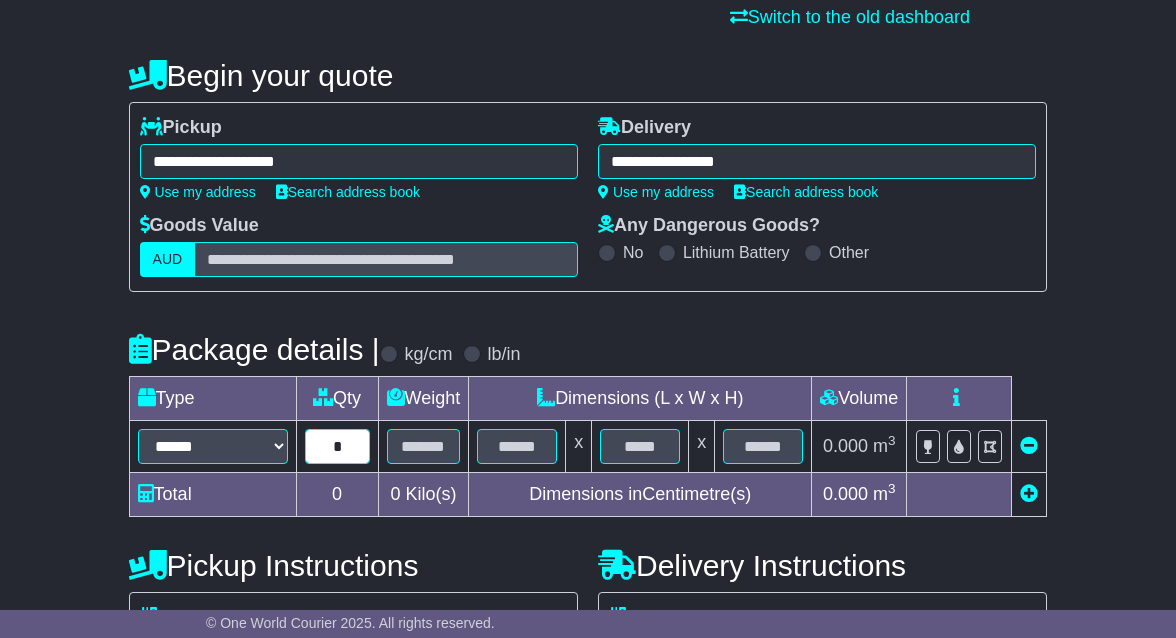 type on "*" 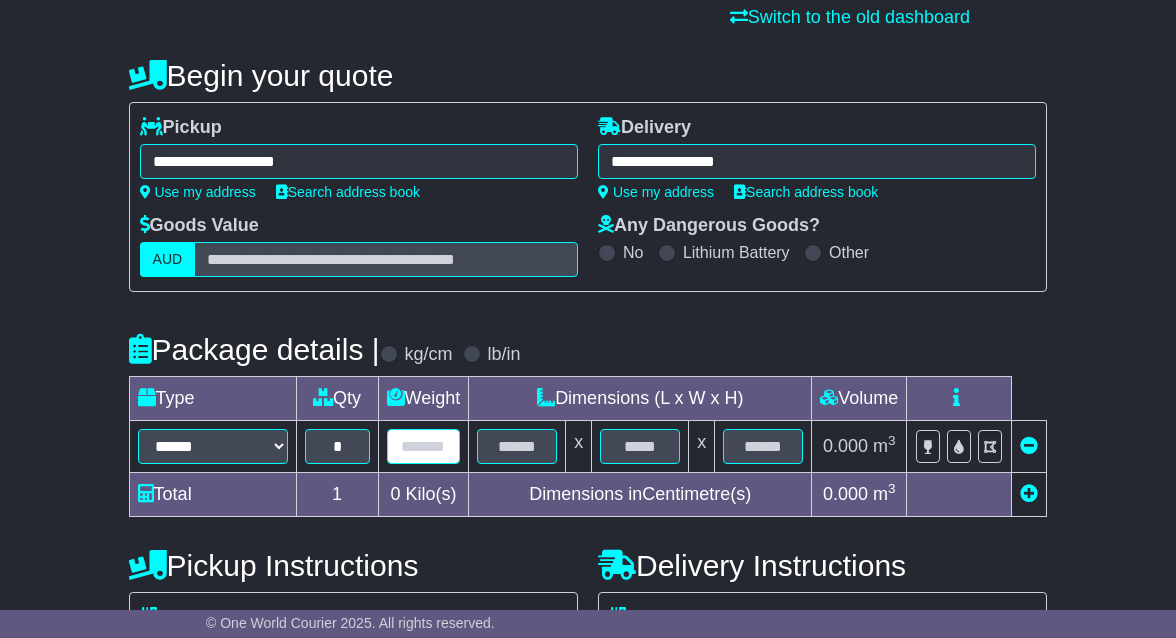 click at bounding box center (424, 446) 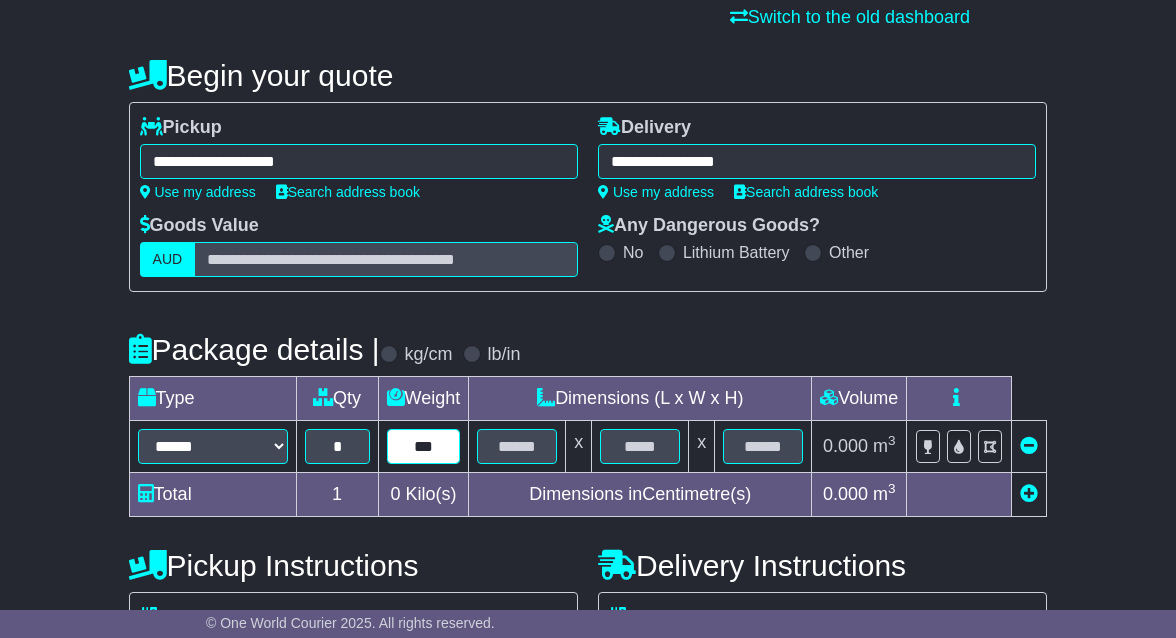 type on "***" 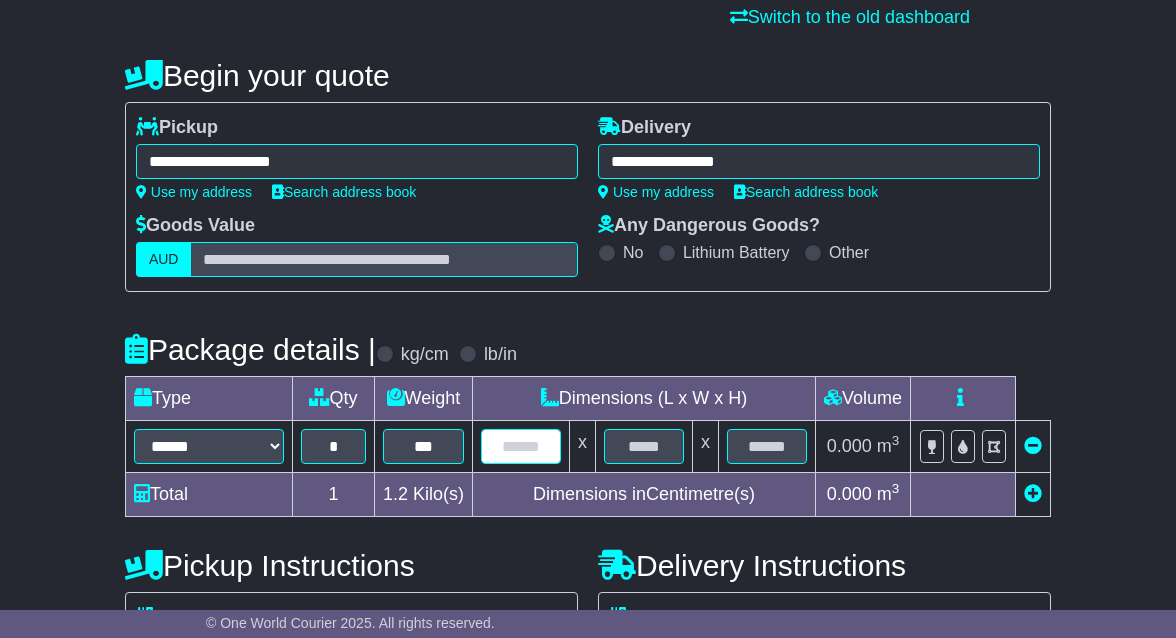 click at bounding box center [521, 446] 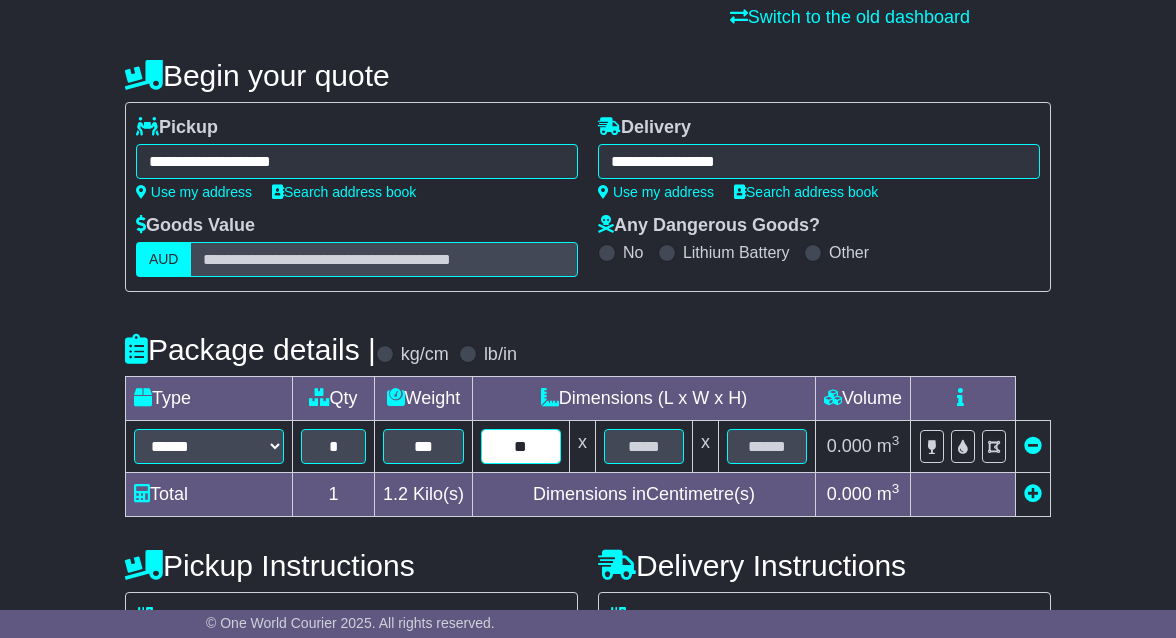type on "**" 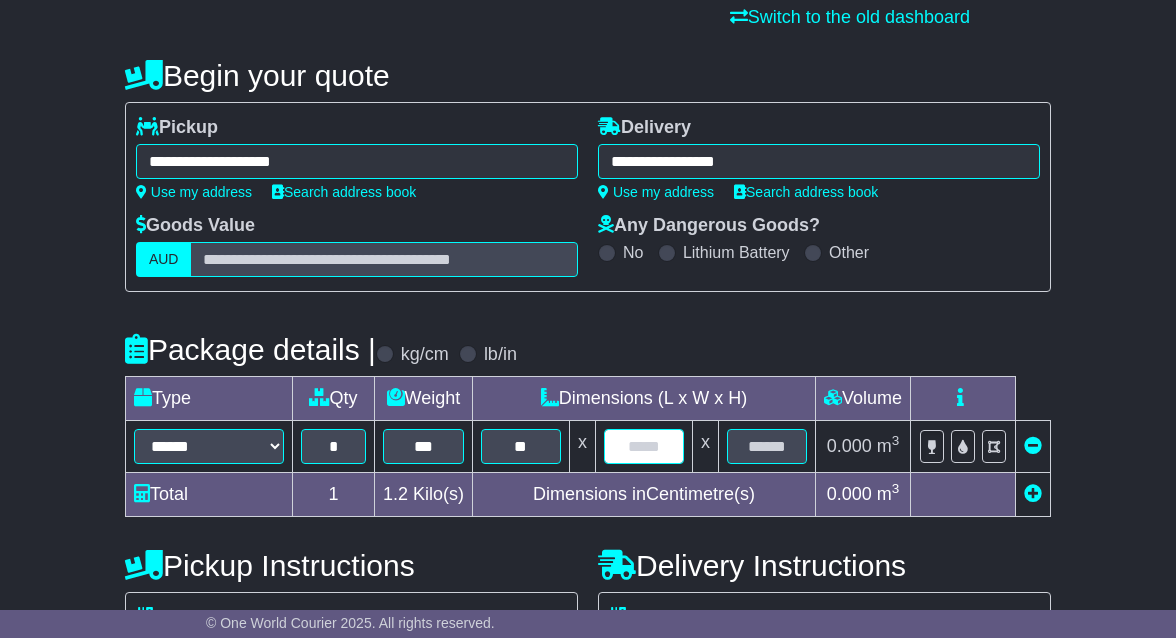 click at bounding box center (644, 446) 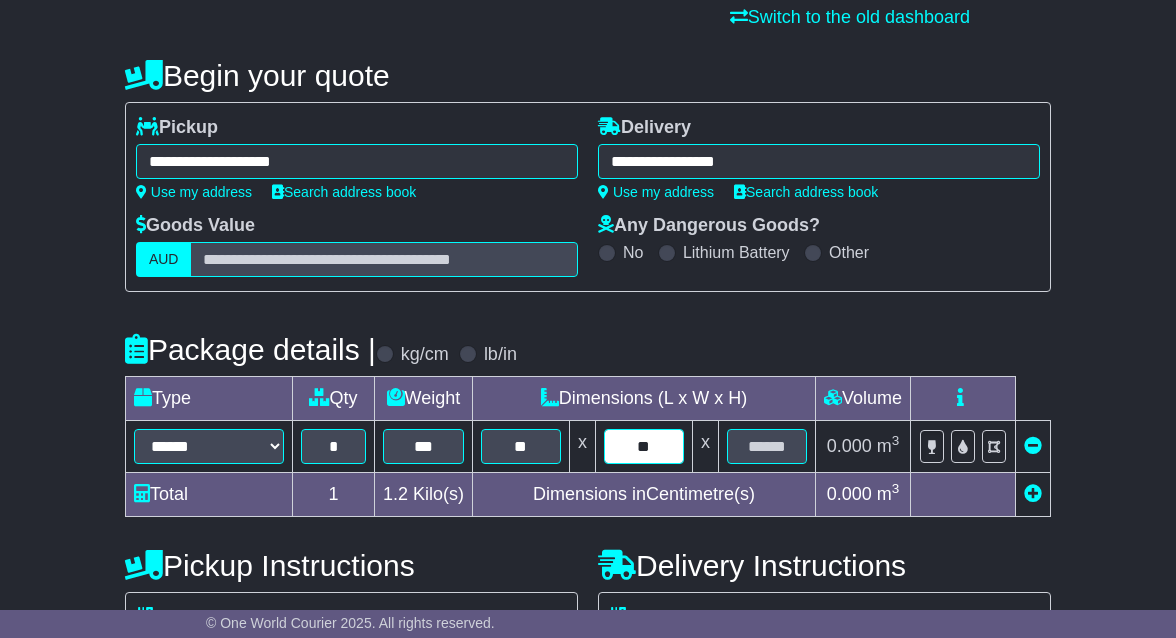 type on "**" 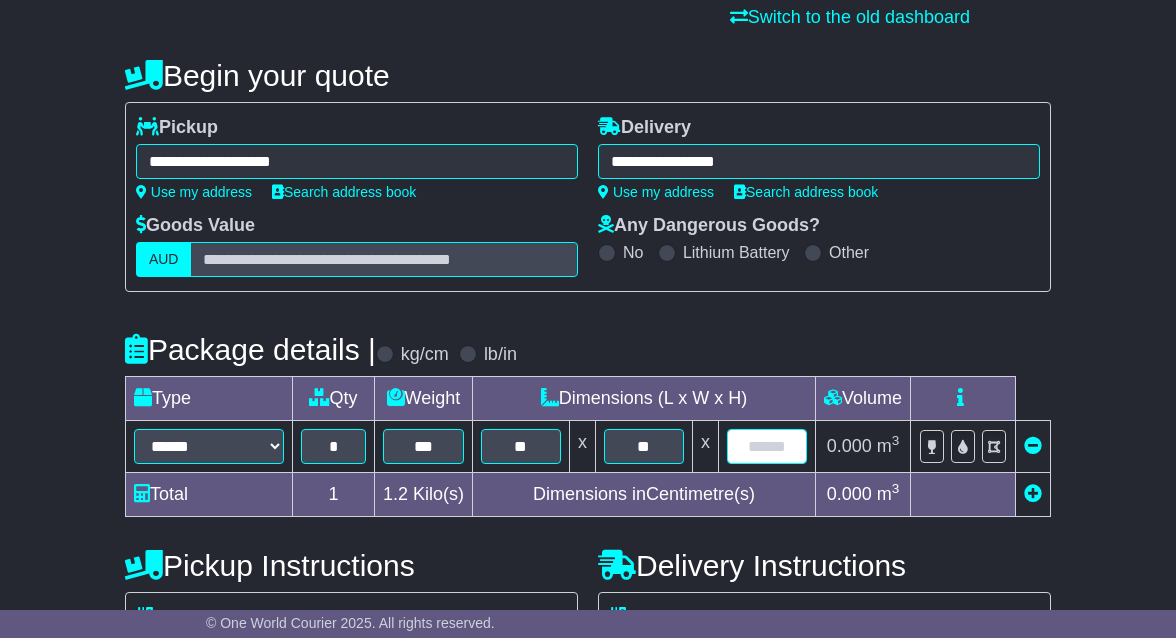 click at bounding box center (767, 446) 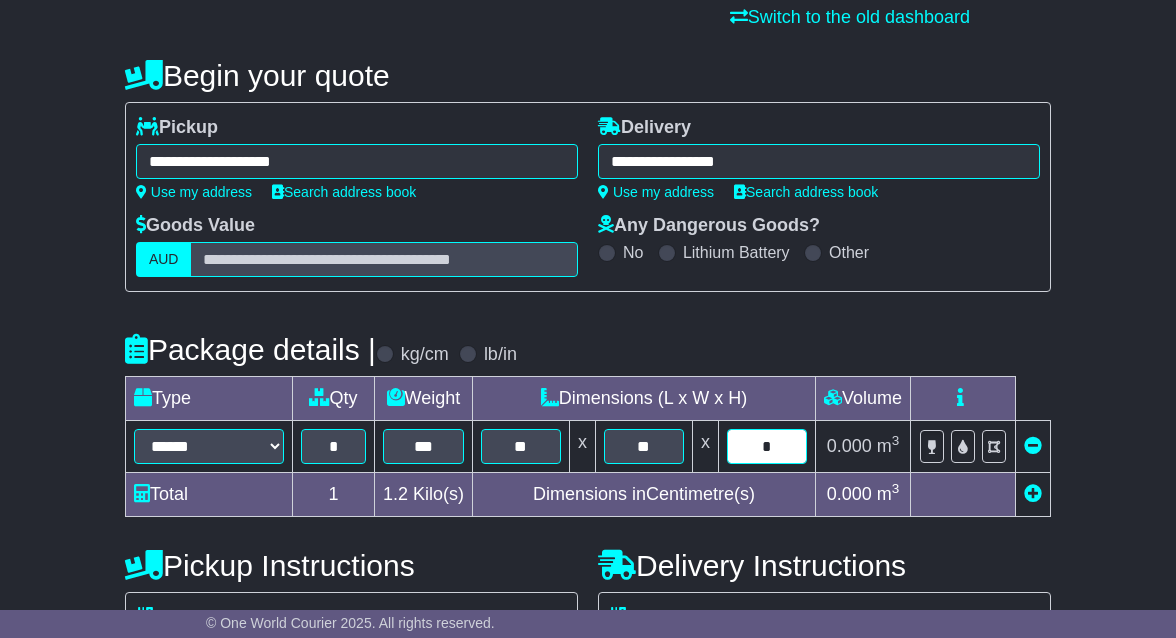 type on "*" 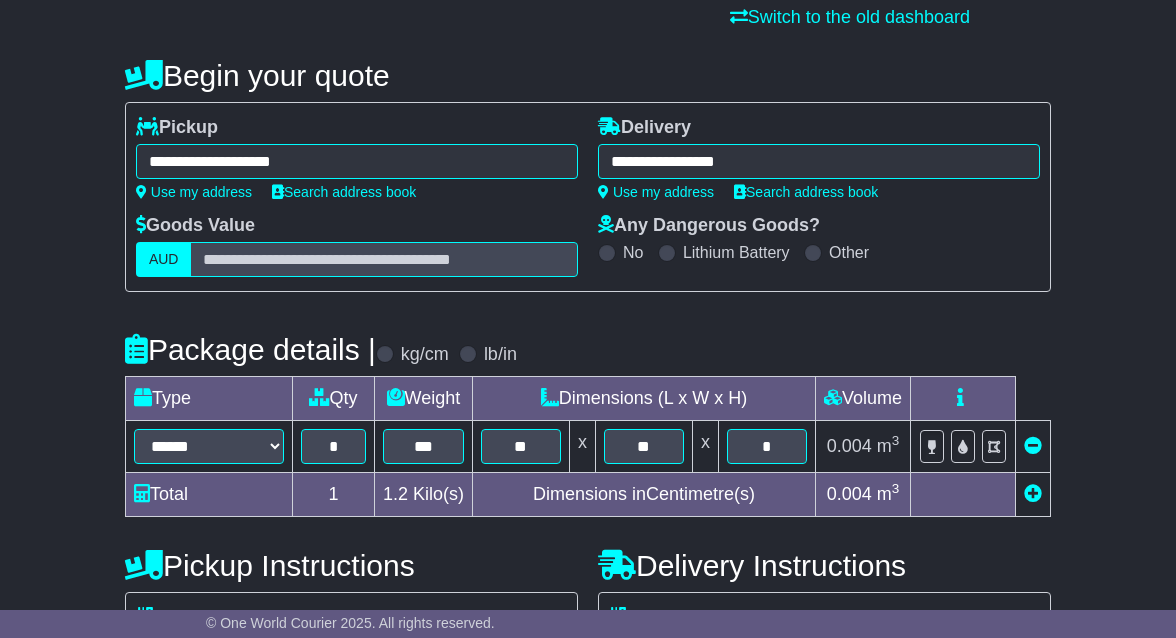 click on "**********" at bounding box center (588, 452) 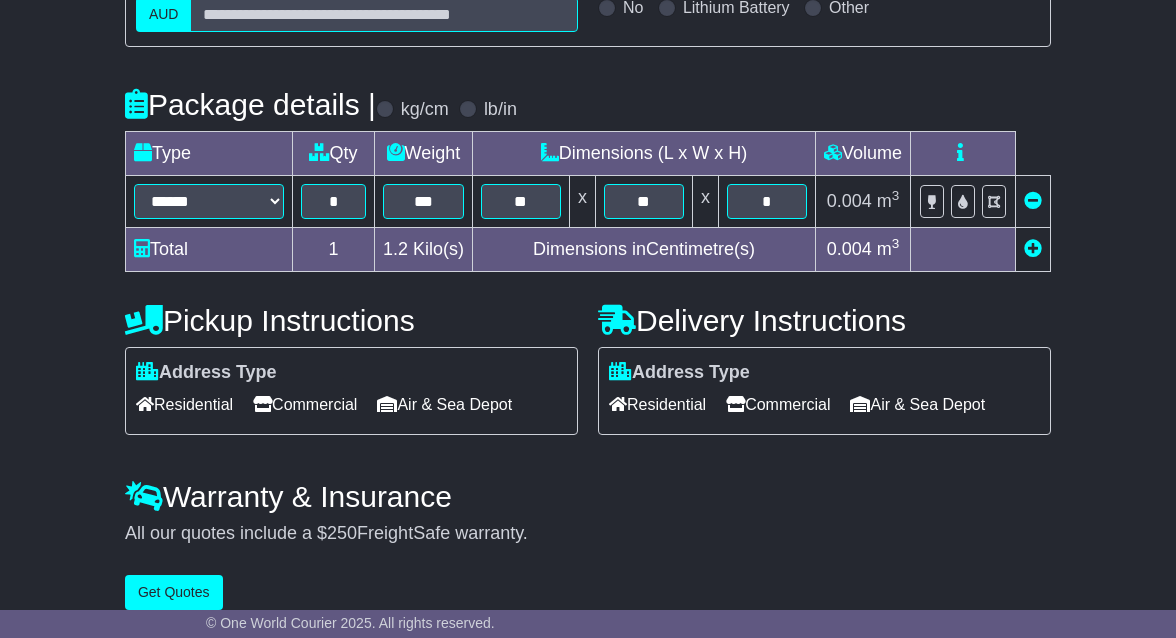 scroll, scrollTop: 450, scrollLeft: 0, axis: vertical 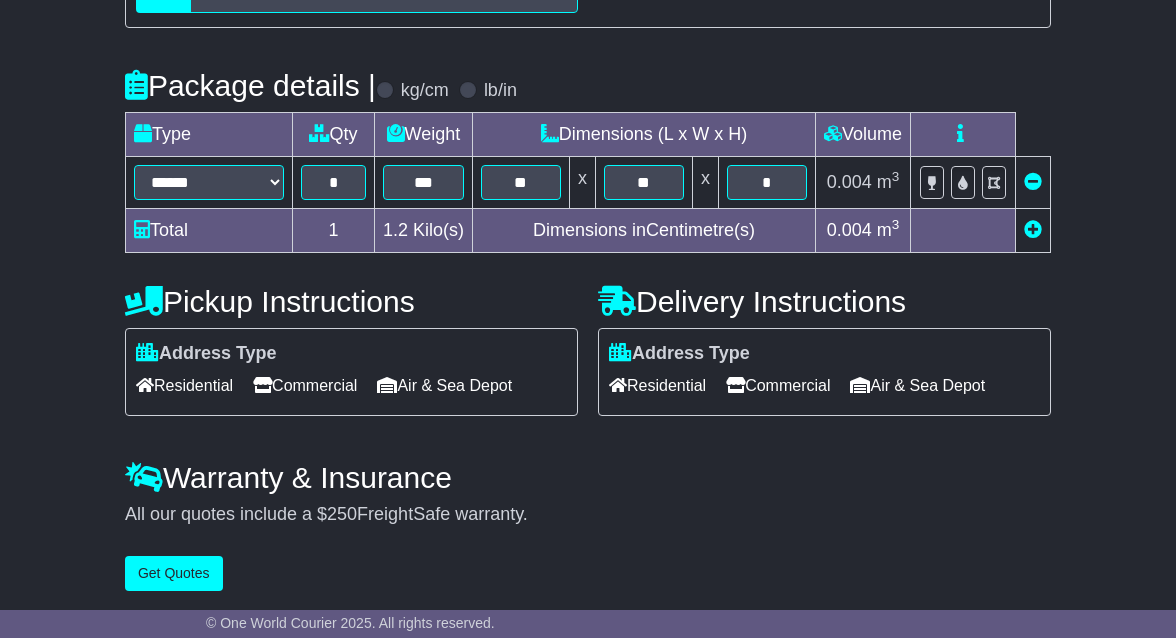 click on "Commercial" at bounding box center (778, 385) 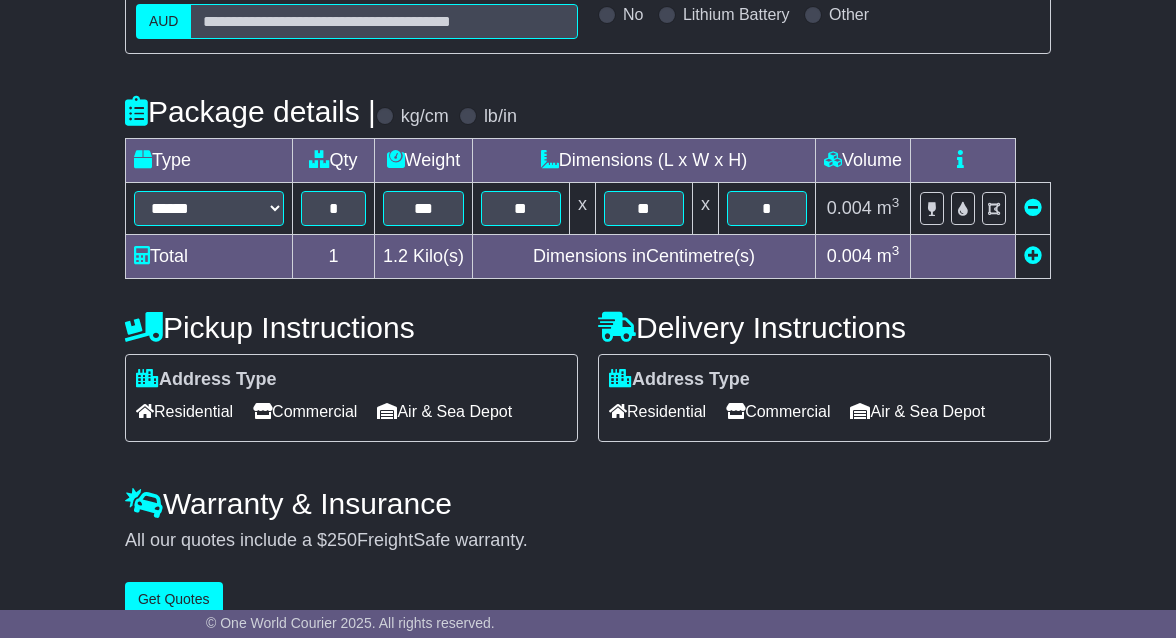 scroll, scrollTop: 452, scrollLeft: 0, axis: vertical 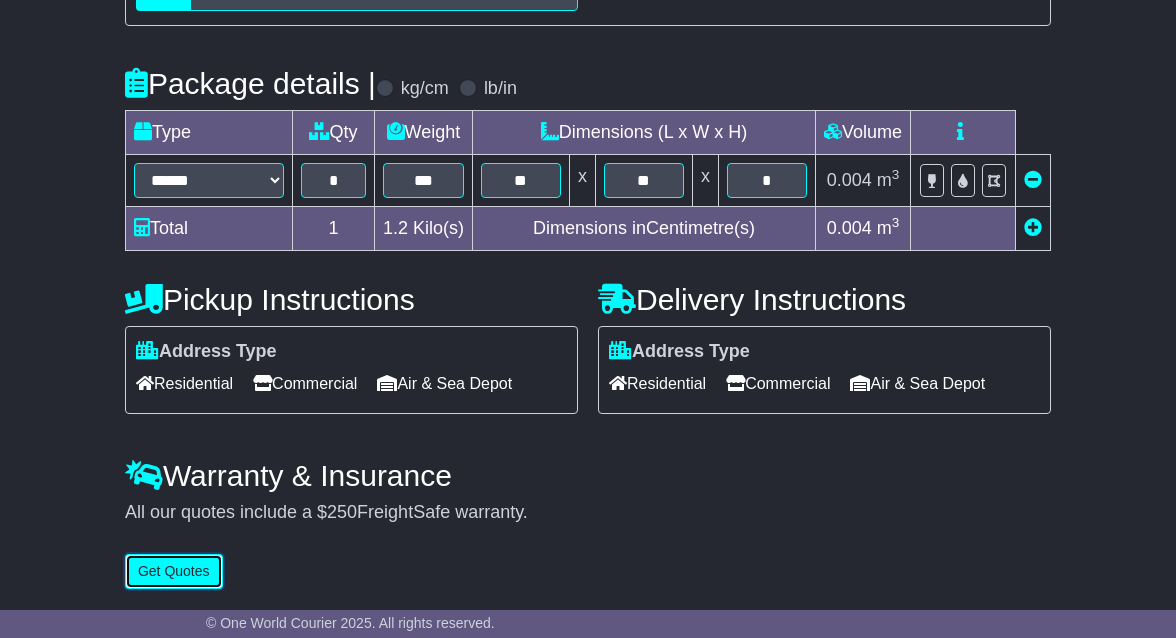 click on "Get Quotes" at bounding box center [174, 571] 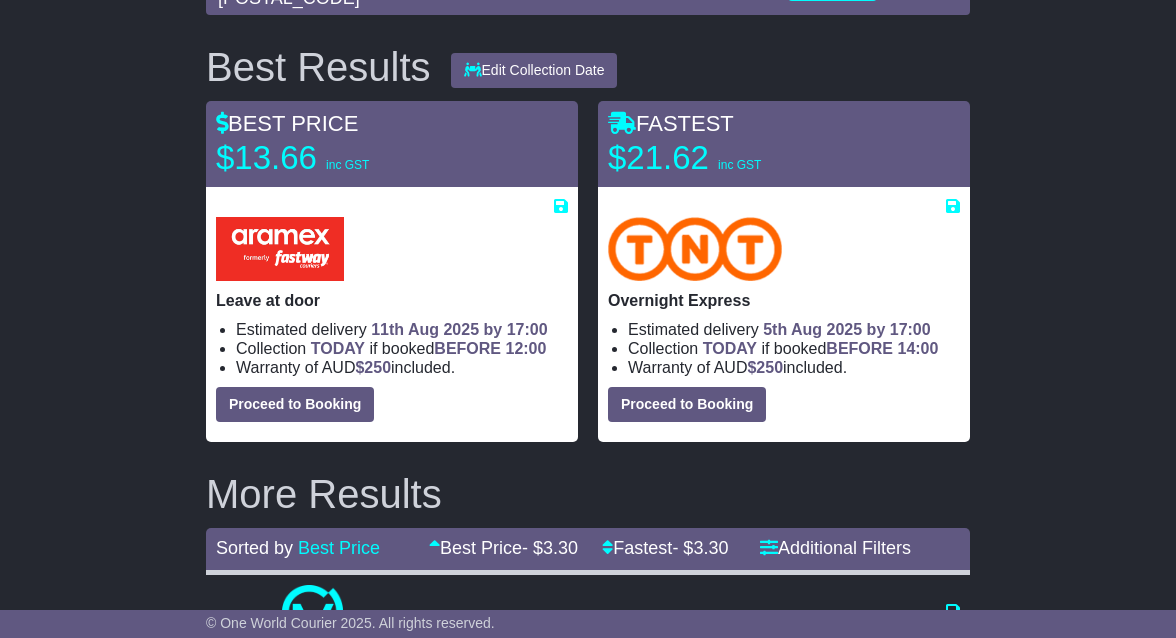 scroll, scrollTop: 300, scrollLeft: 0, axis: vertical 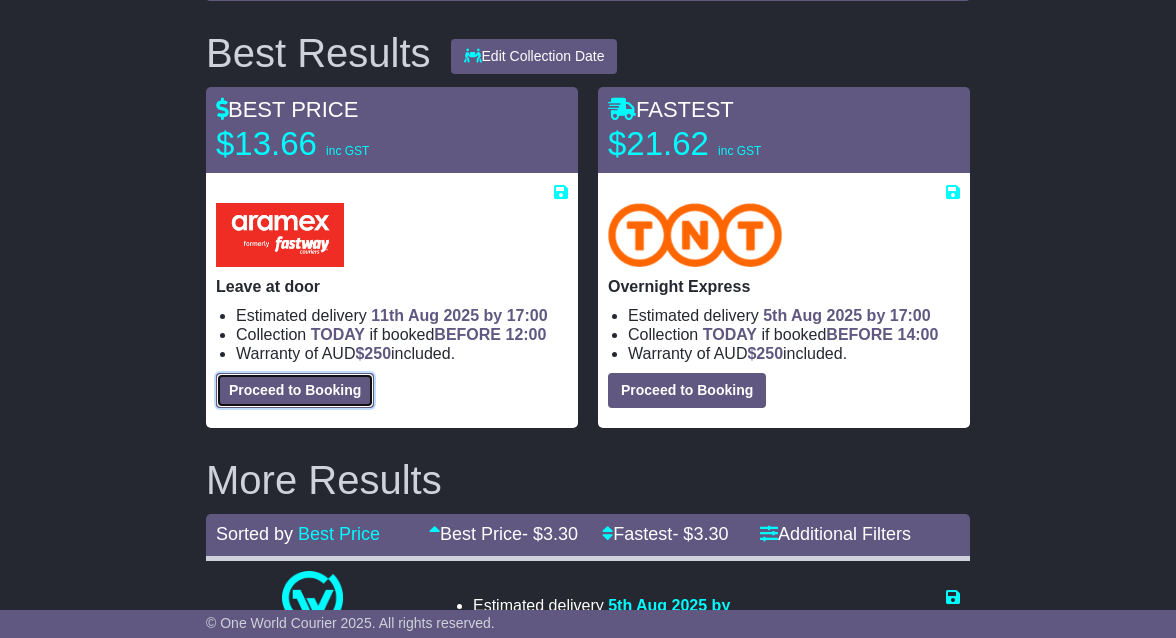 click on "Proceed to Booking" at bounding box center (295, 390) 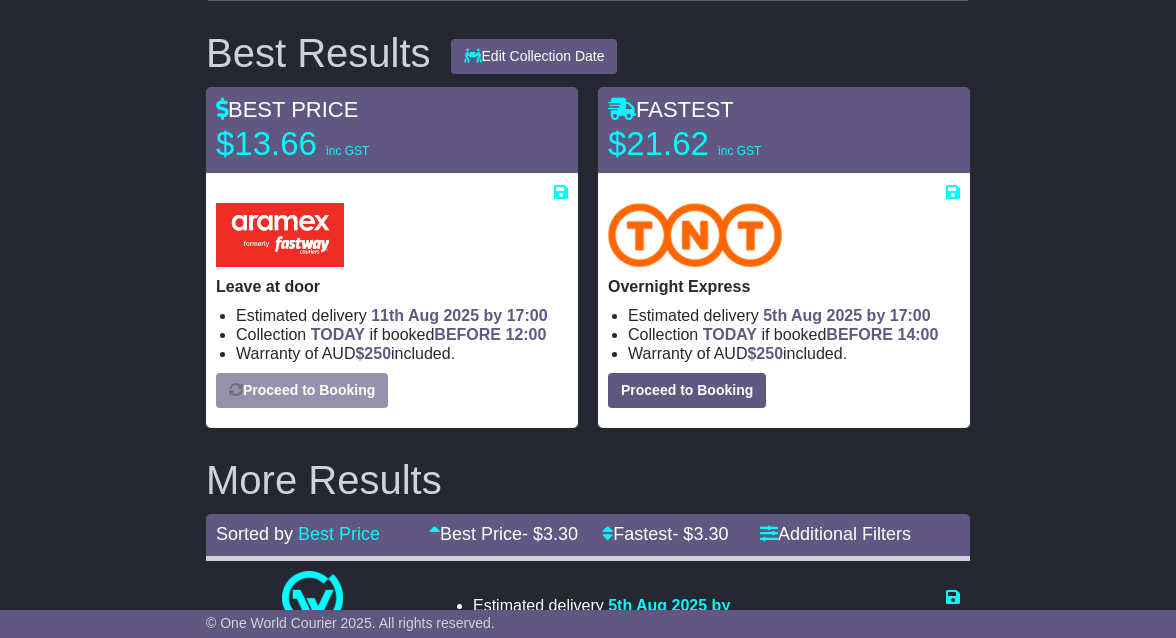 select on "****" 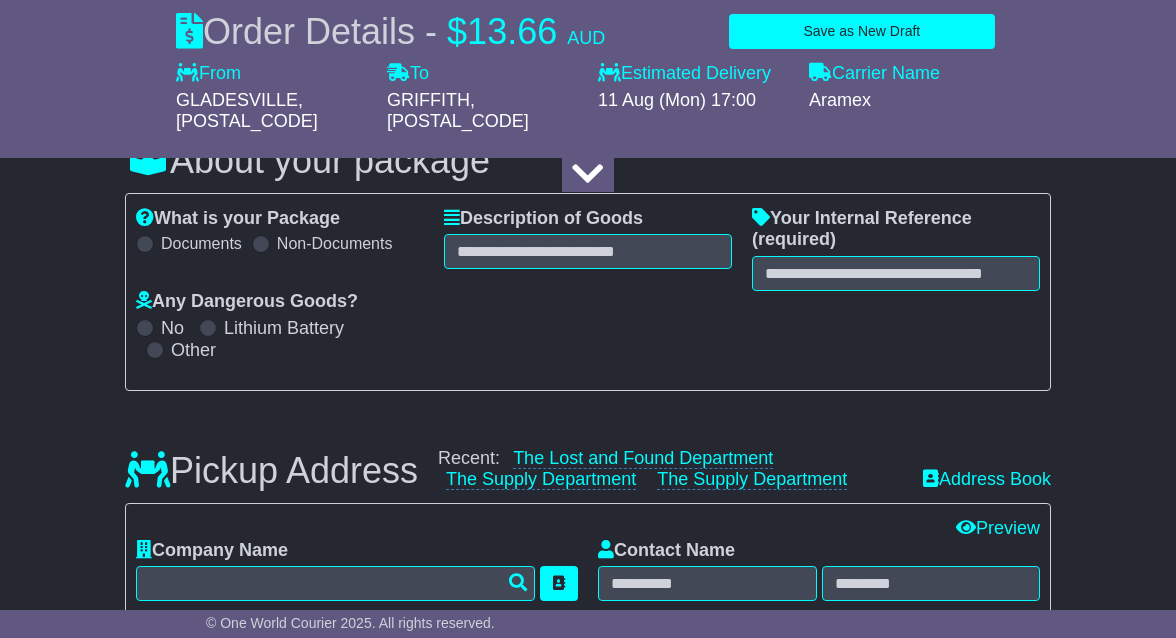select 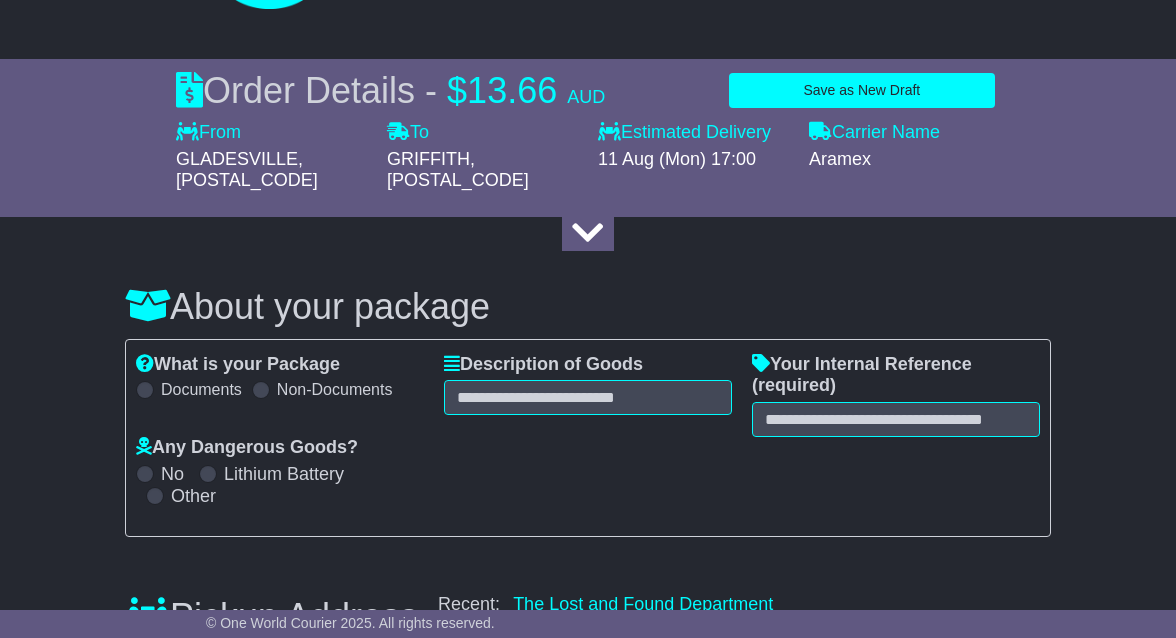 scroll, scrollTop: 153, scrollLeft: 0, axis: vertical 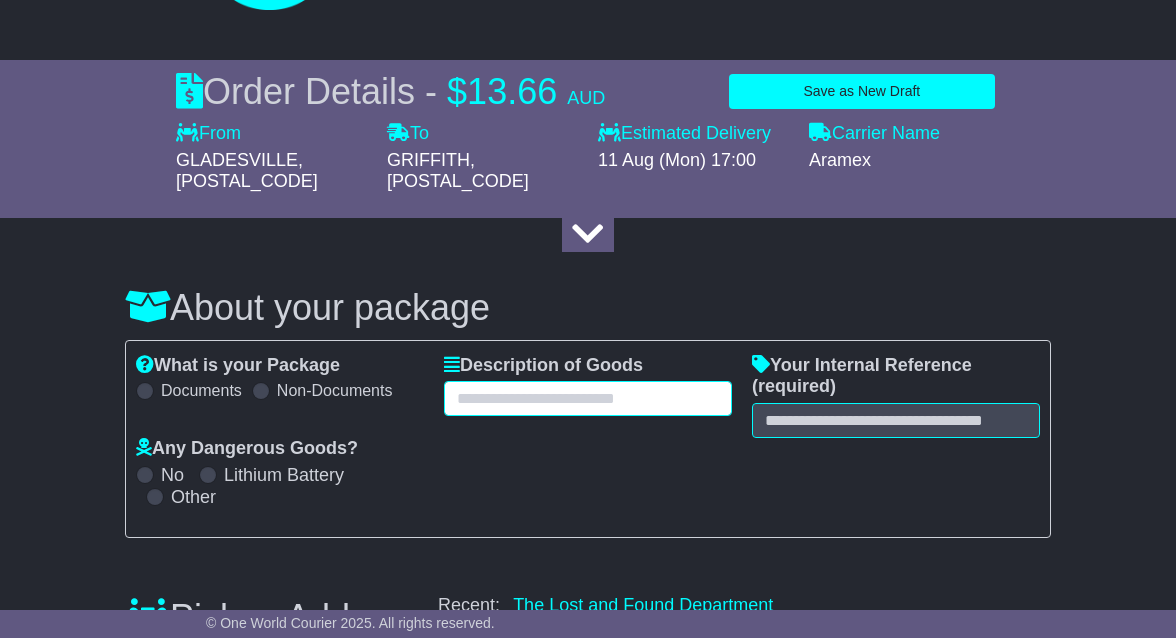 click at bounding box center (588, 398) 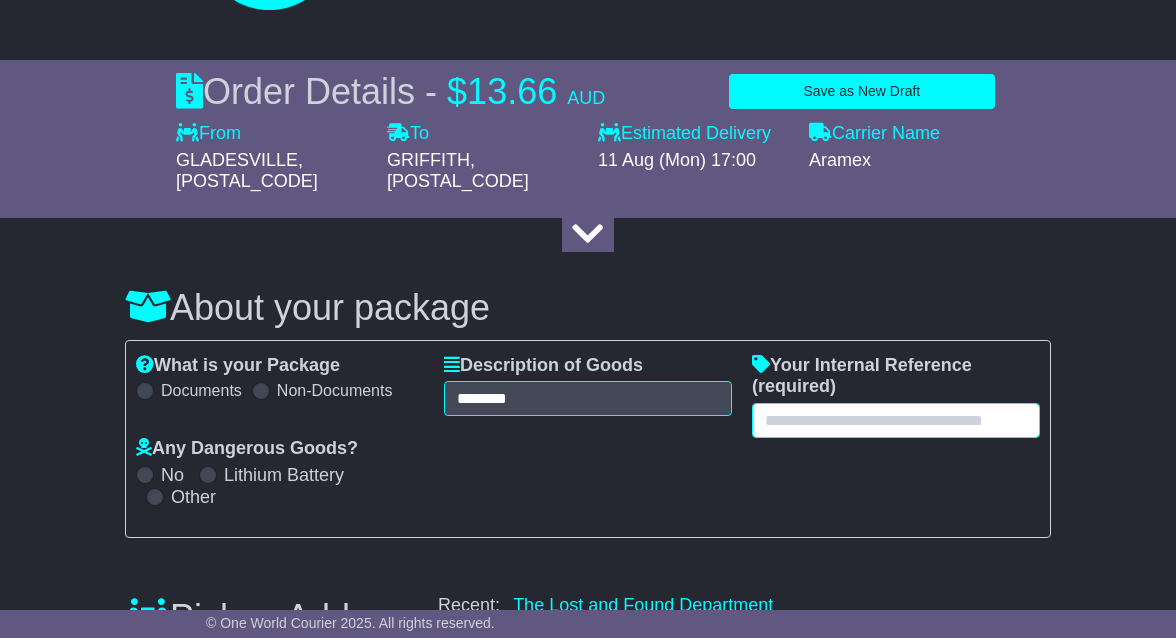 click at bounding box center (896, 420) 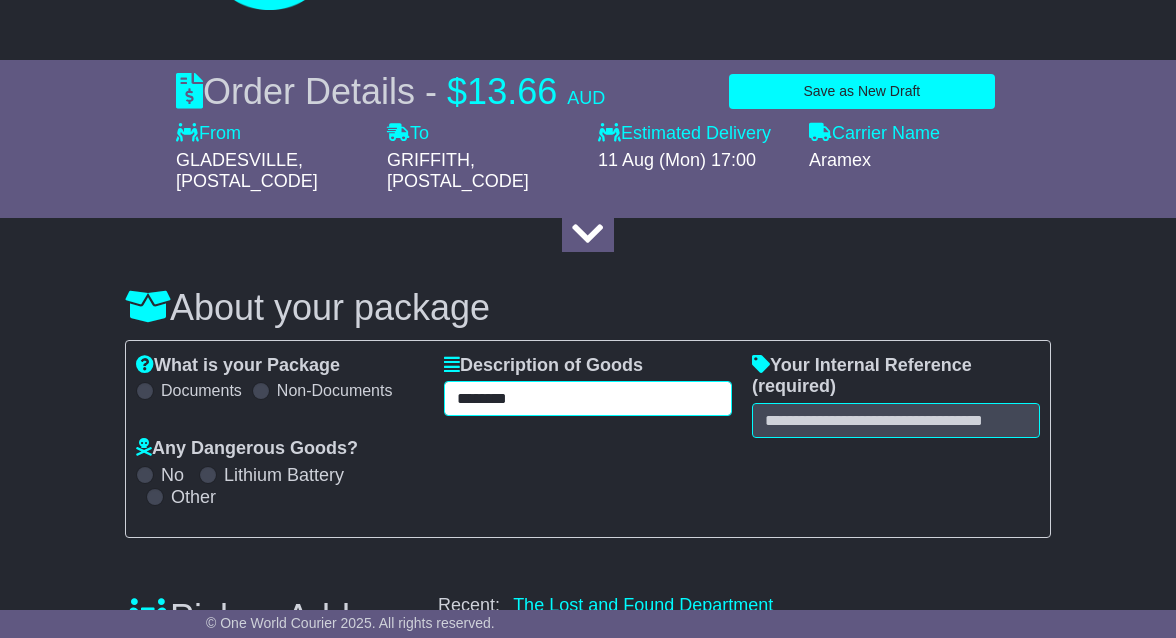 click on "********" at bounding box center [588, 398] 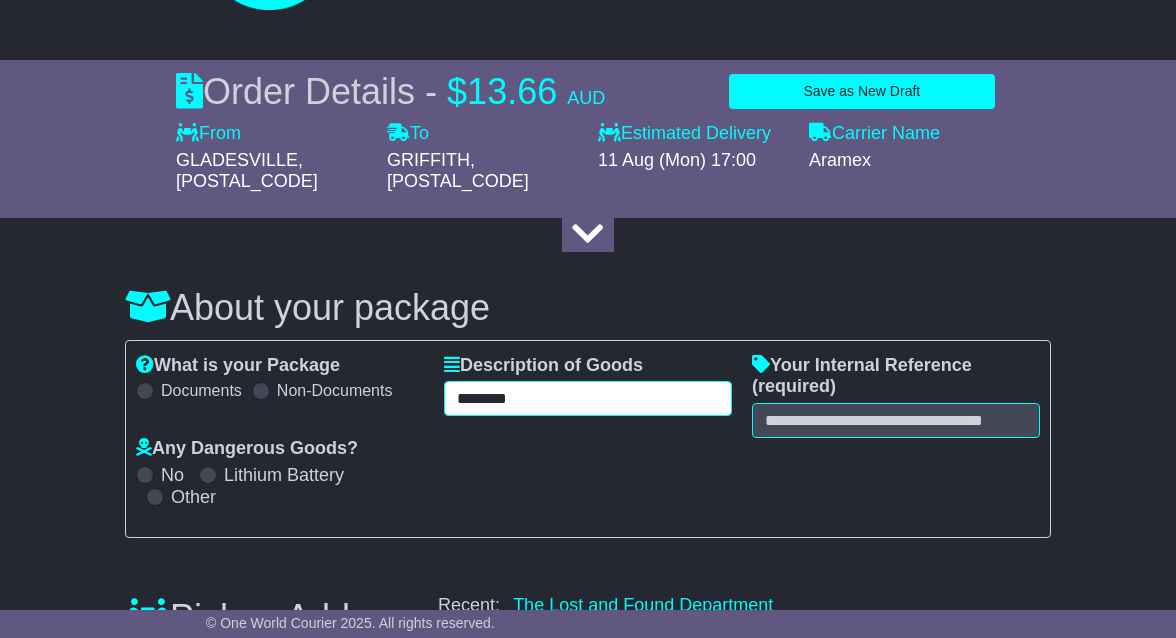 type on "********" 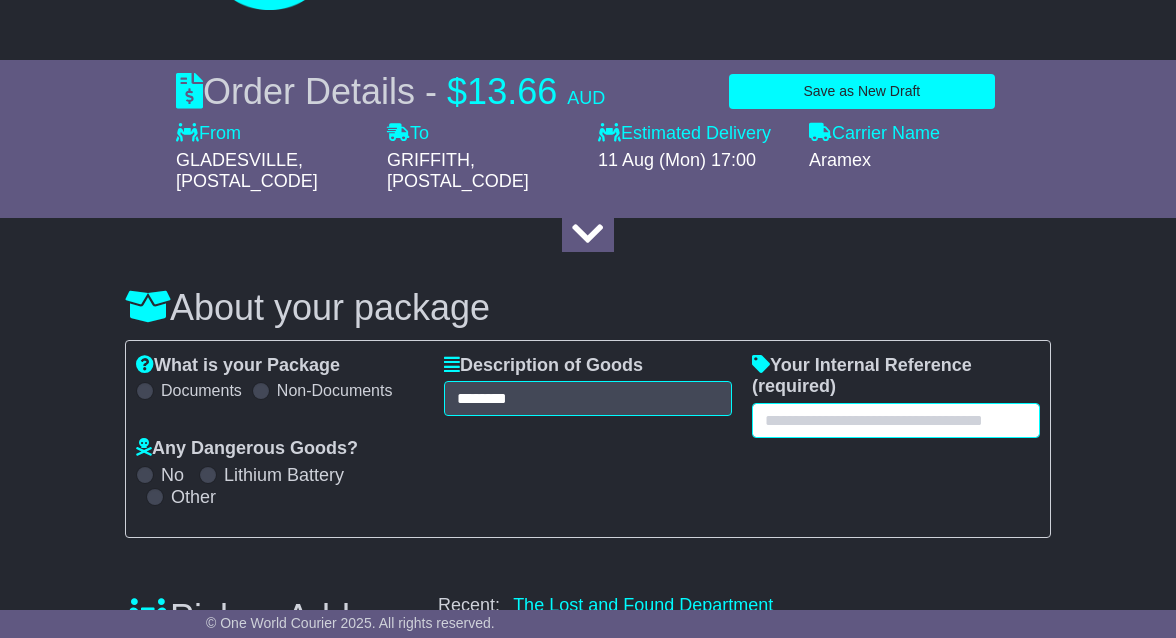 click at bounding box center (896, 420) 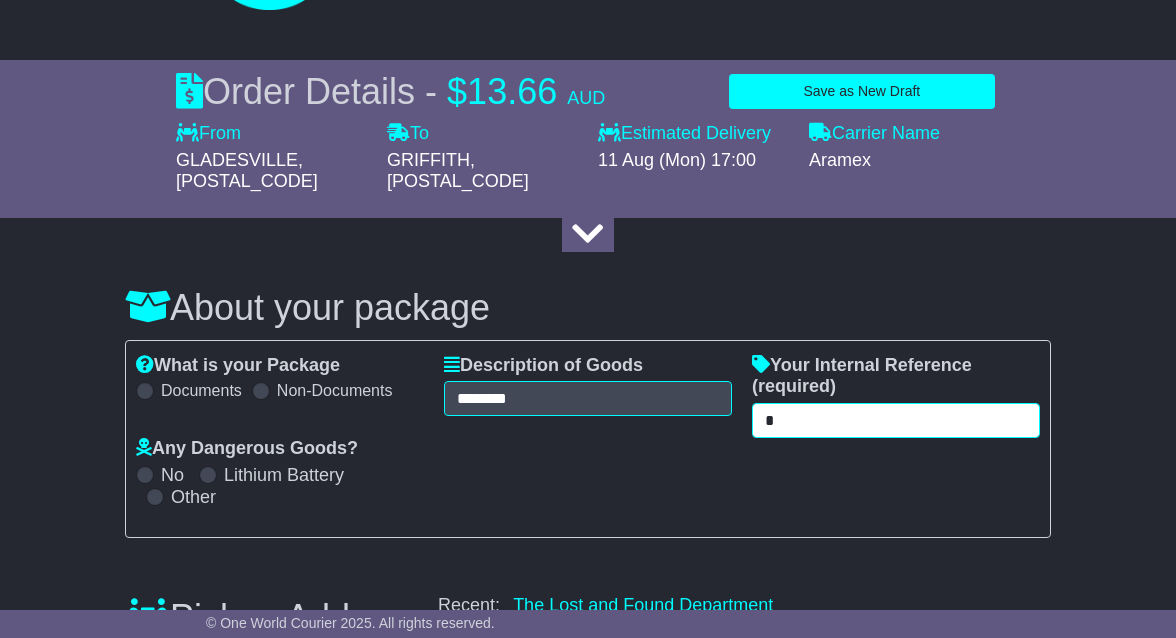 type on "*" 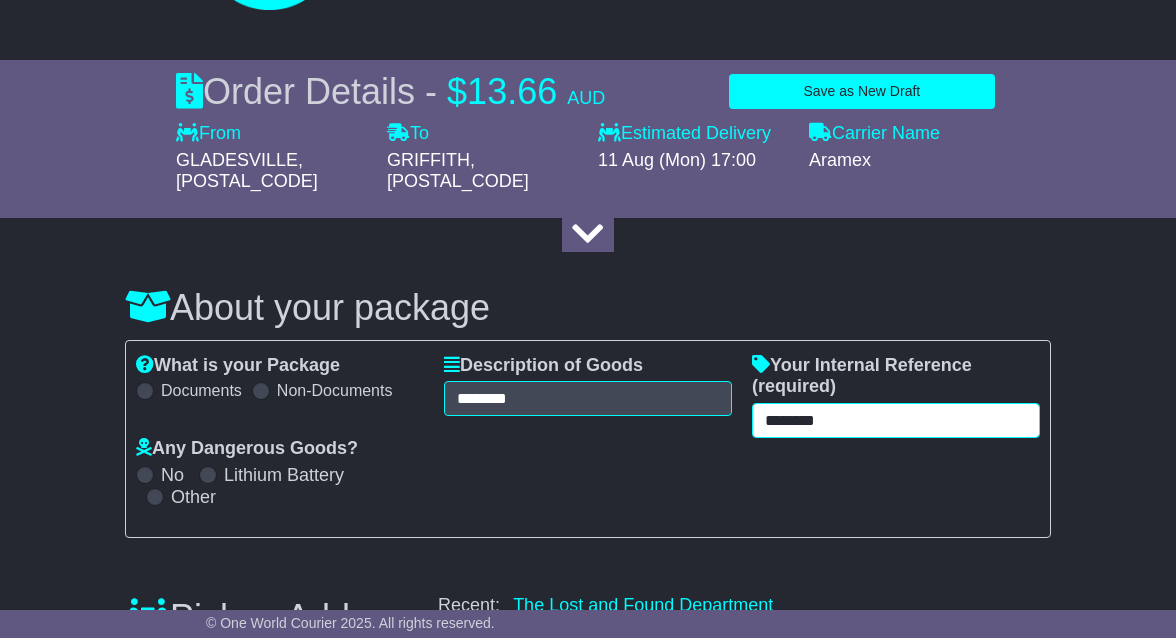 type on "********" 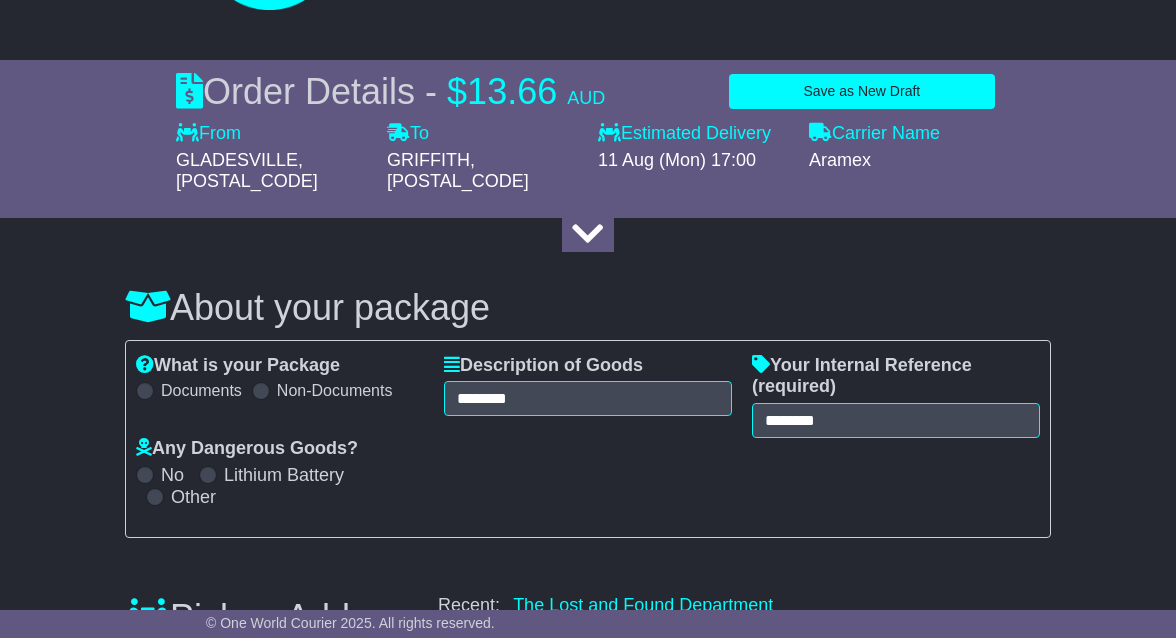 click on "What is your Package
Documents
Non-Documents
What are the Incoterms?
***
***
***
***
***
***
Description of Goods
********
Attention: dangerous goods are not allowed by service.
Your Internal Reference (required)
********
Any Dangerous Goods?
No
Lithium Battery  Other" at bounding box center (588, 439) 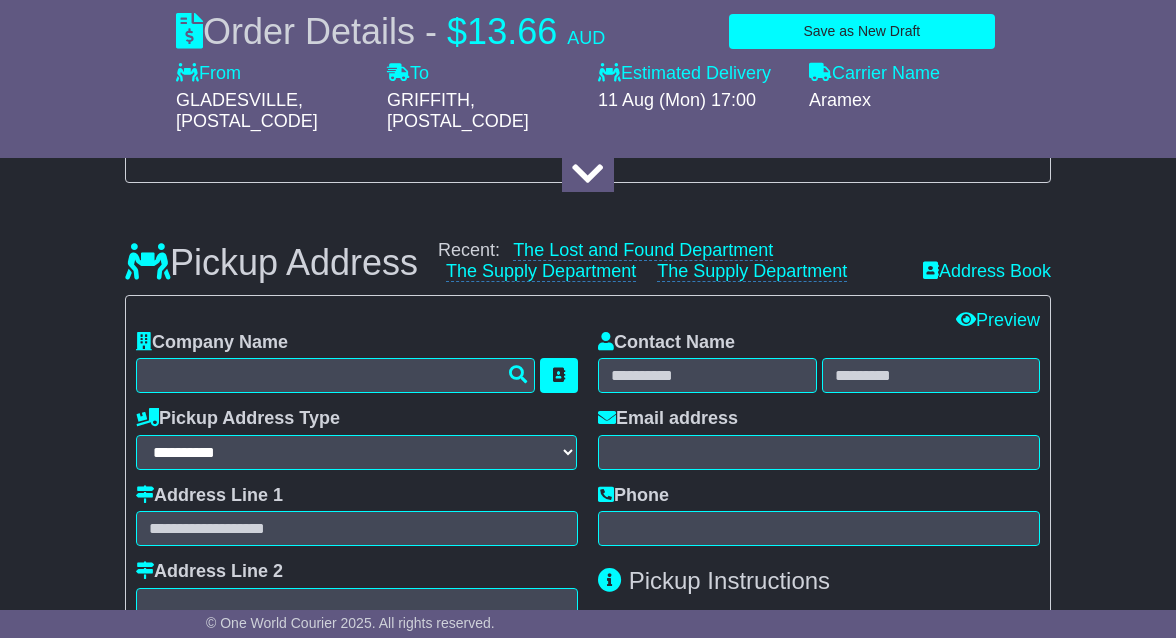 scroll, scrollTop: 518, scrollLeft: 0, axis: vertical 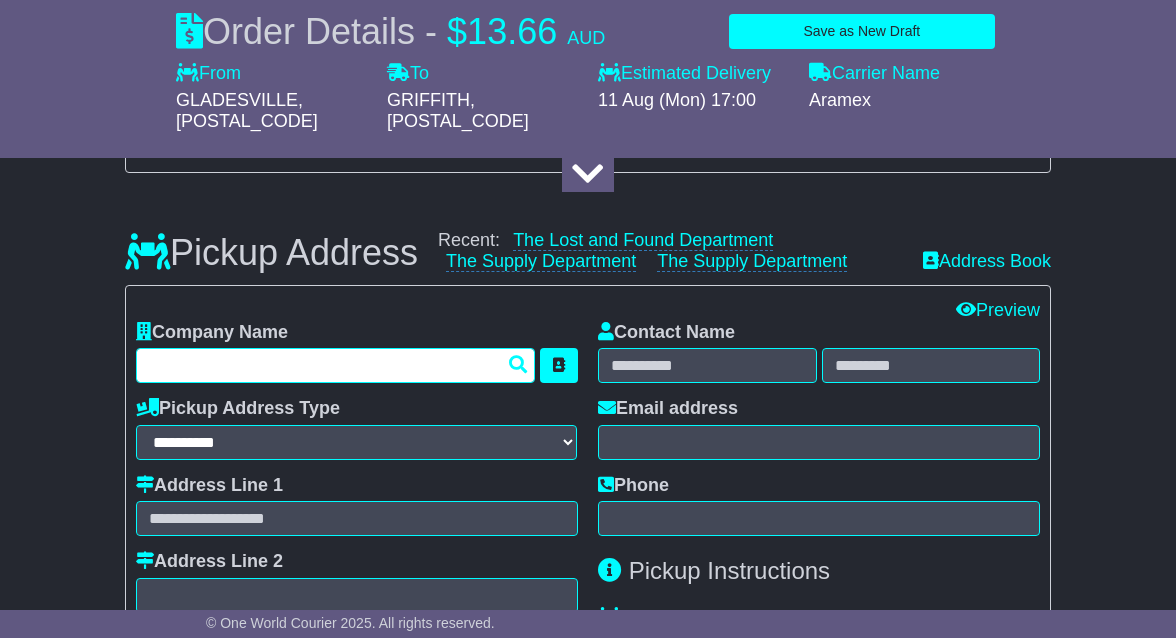 click at bounding box center [335, 365] 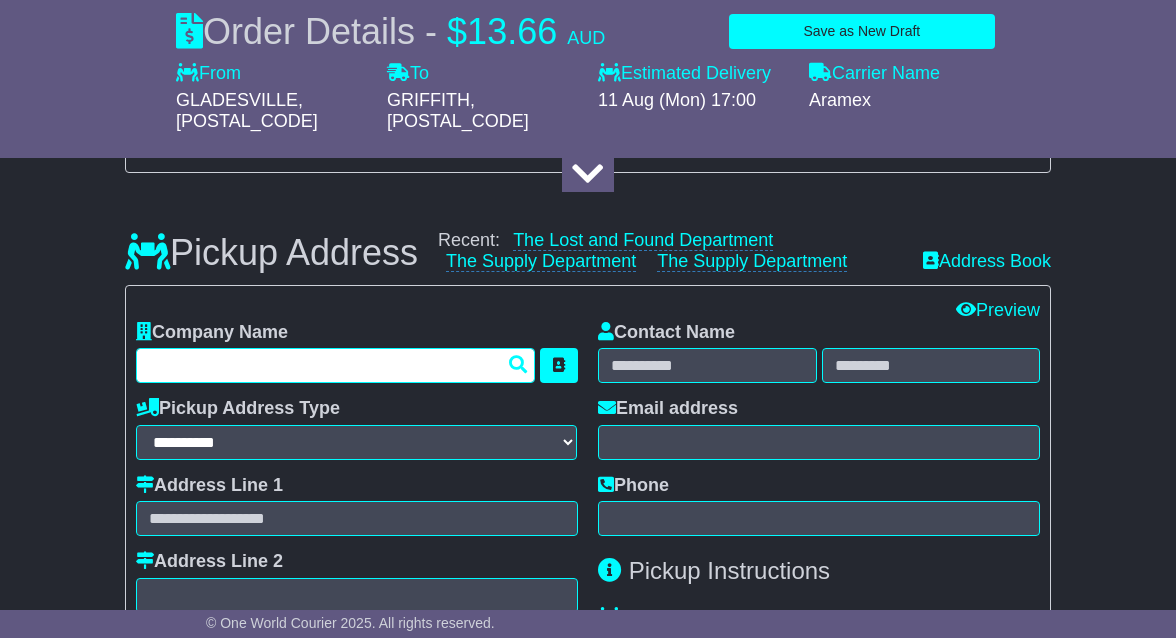 type on "**********" 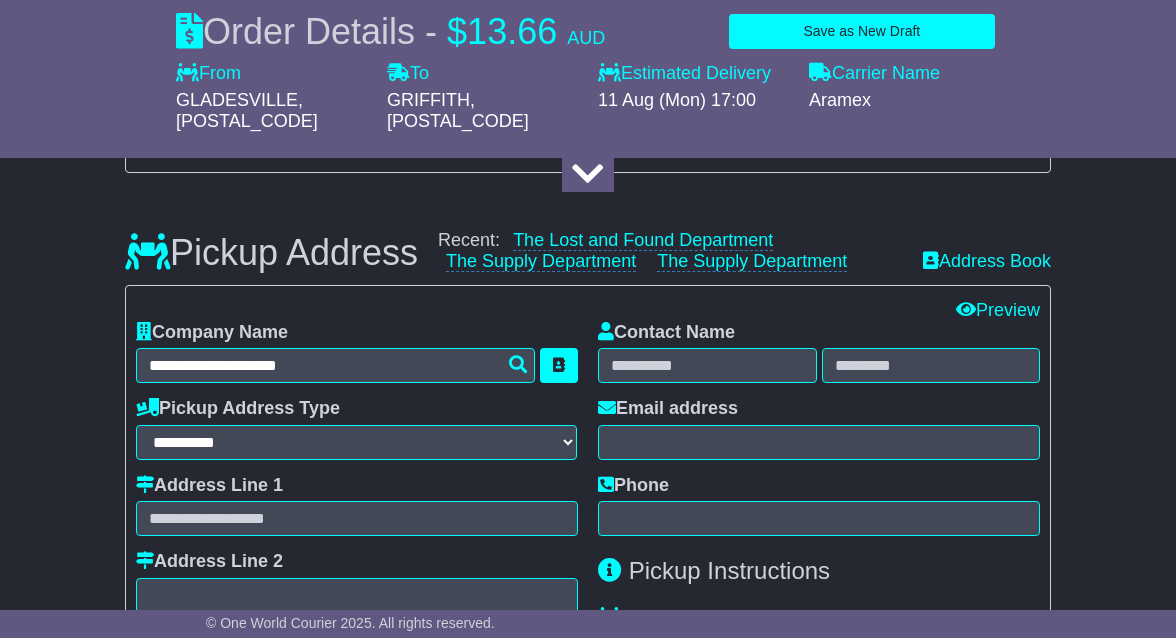 type on "**********" 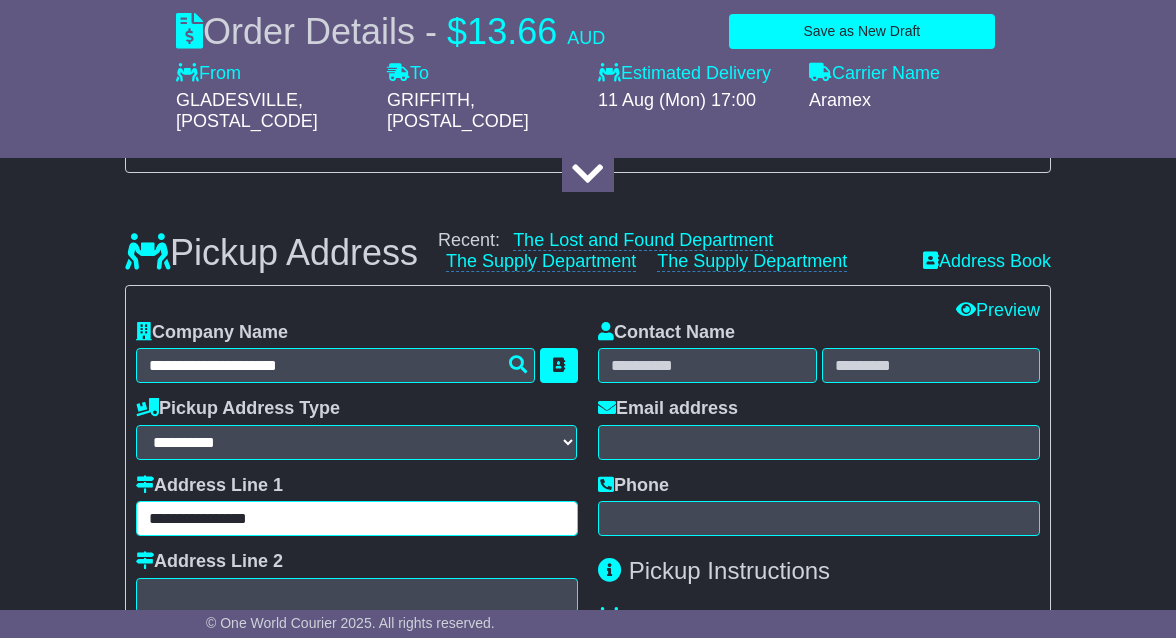 type on "******" 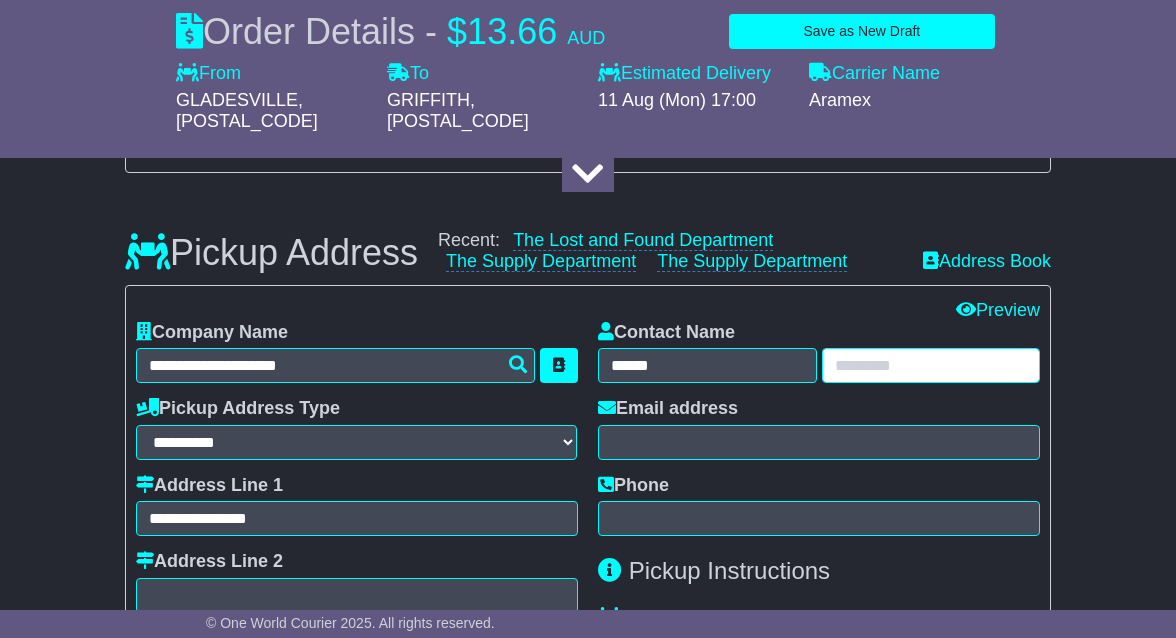 type on "*****" 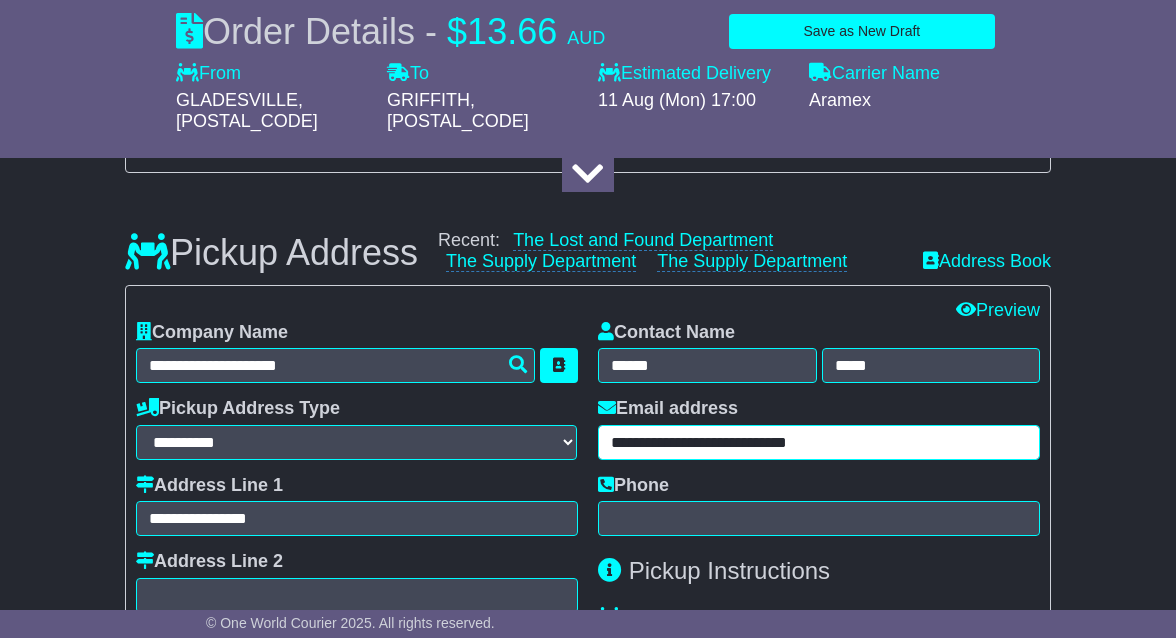 type on "**********" 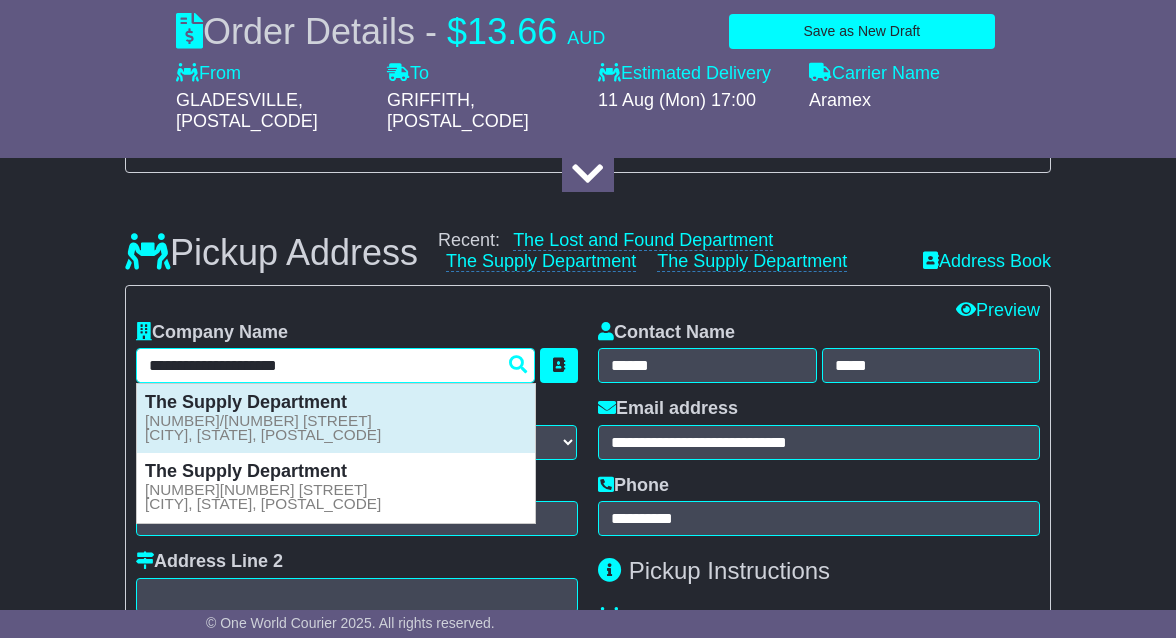 click on "The Supply Department" at bounding box center [246, 402] 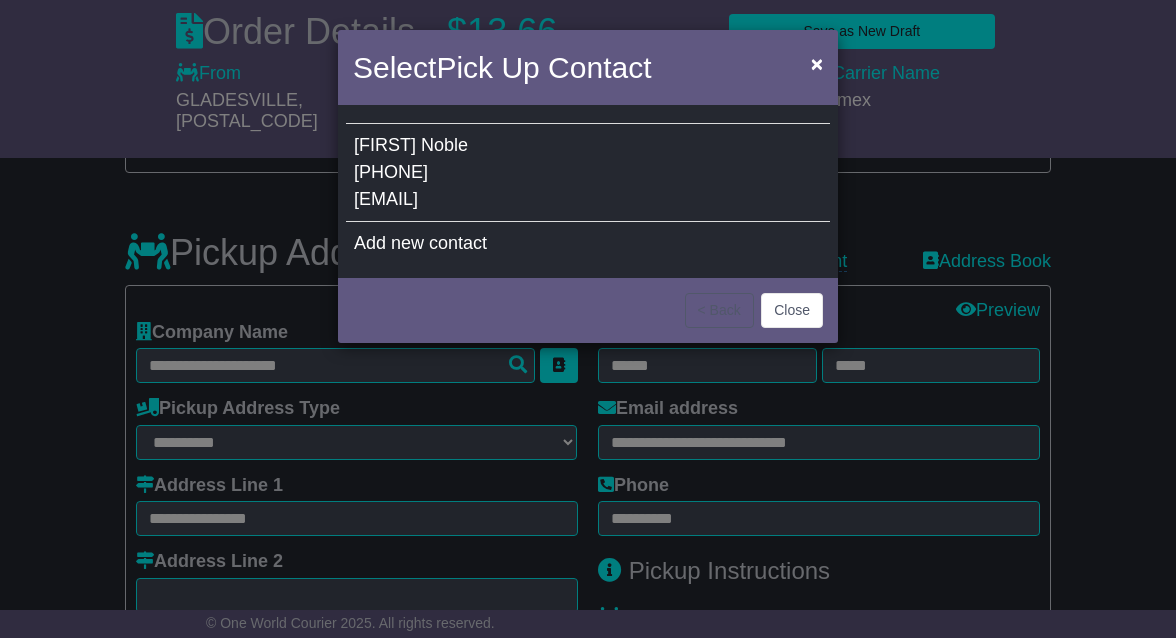 click on "[EMAIL]" at bounding box center (386, 199) 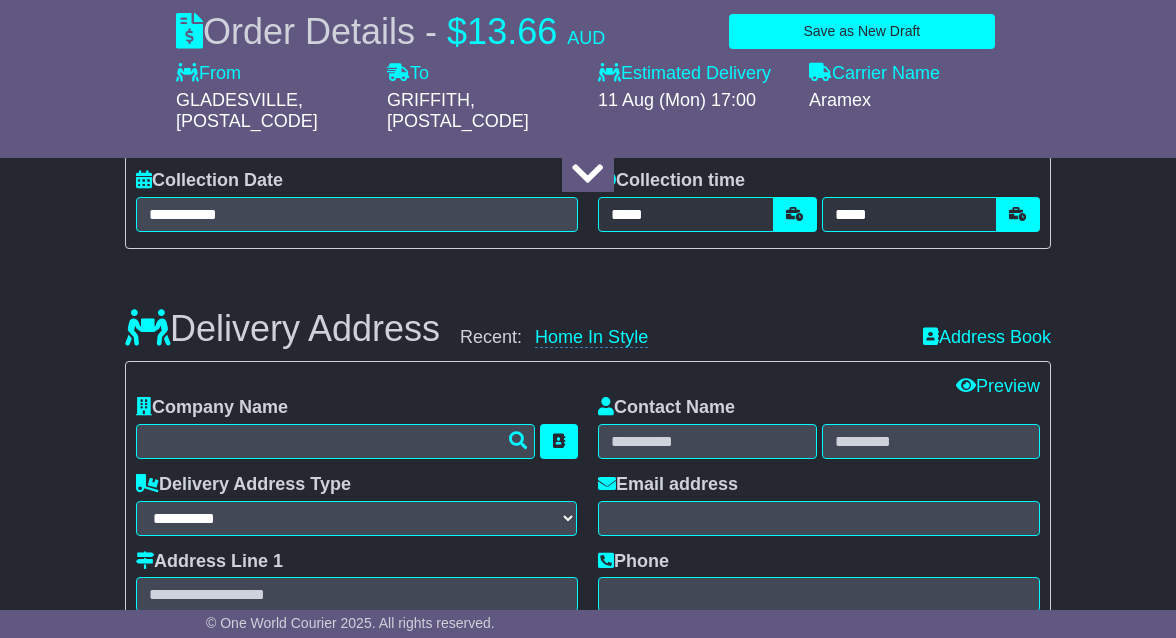 scroll, scrollTop: 1305, scrollLeft: 0, axis: vertical 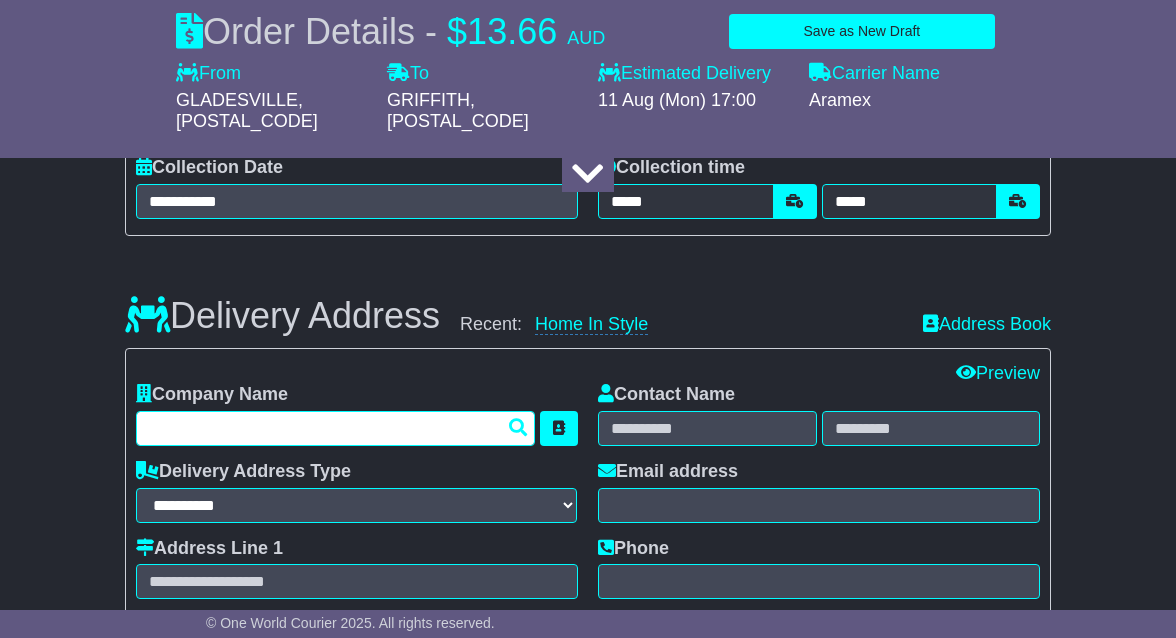 click at bounding box center [335, 428] 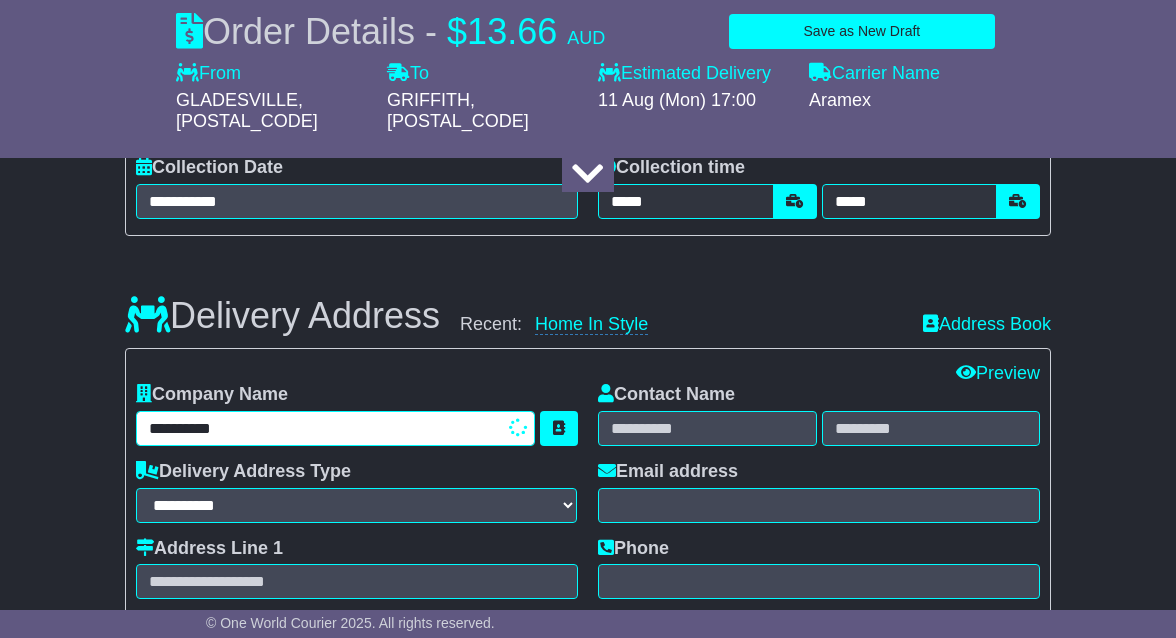 type on "*********" 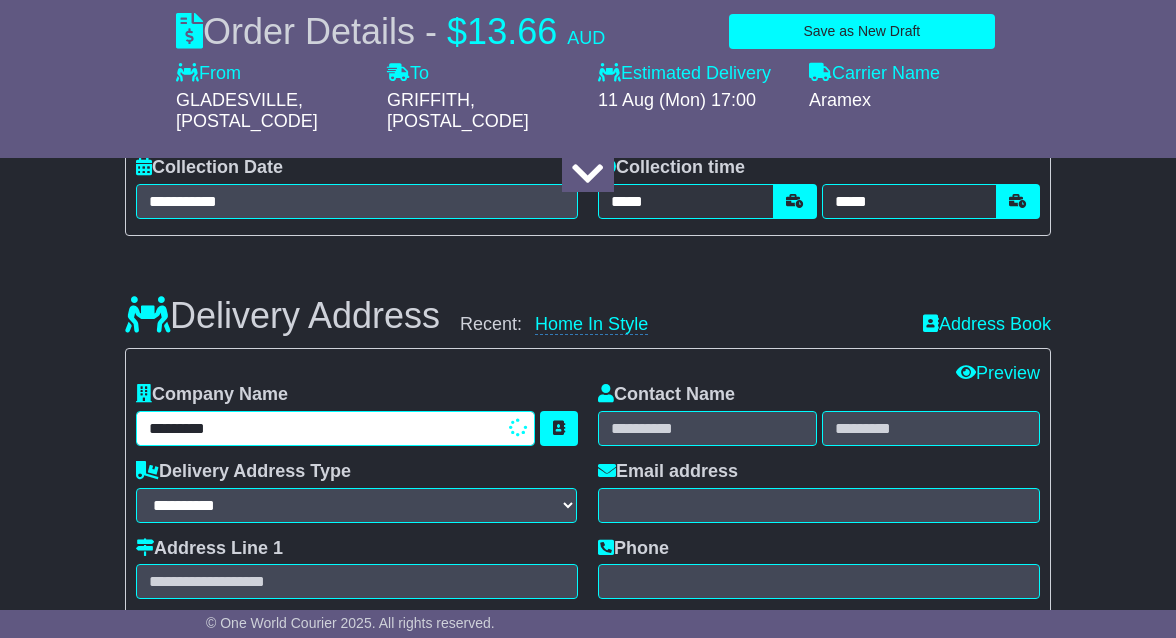 type on "**********" 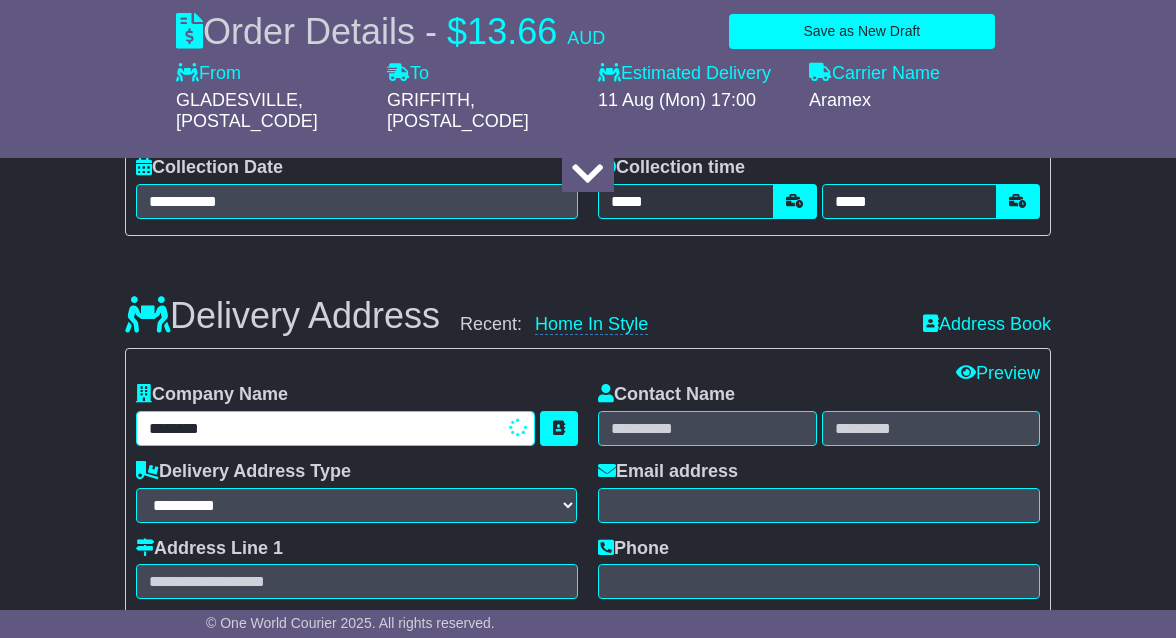 type 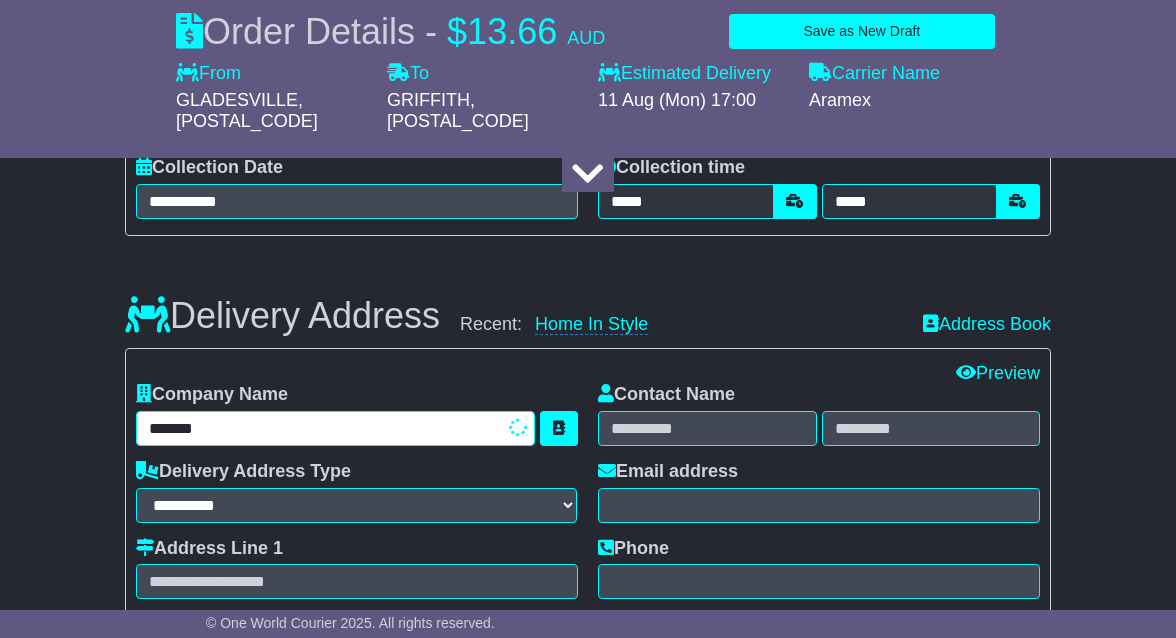 type on "******" 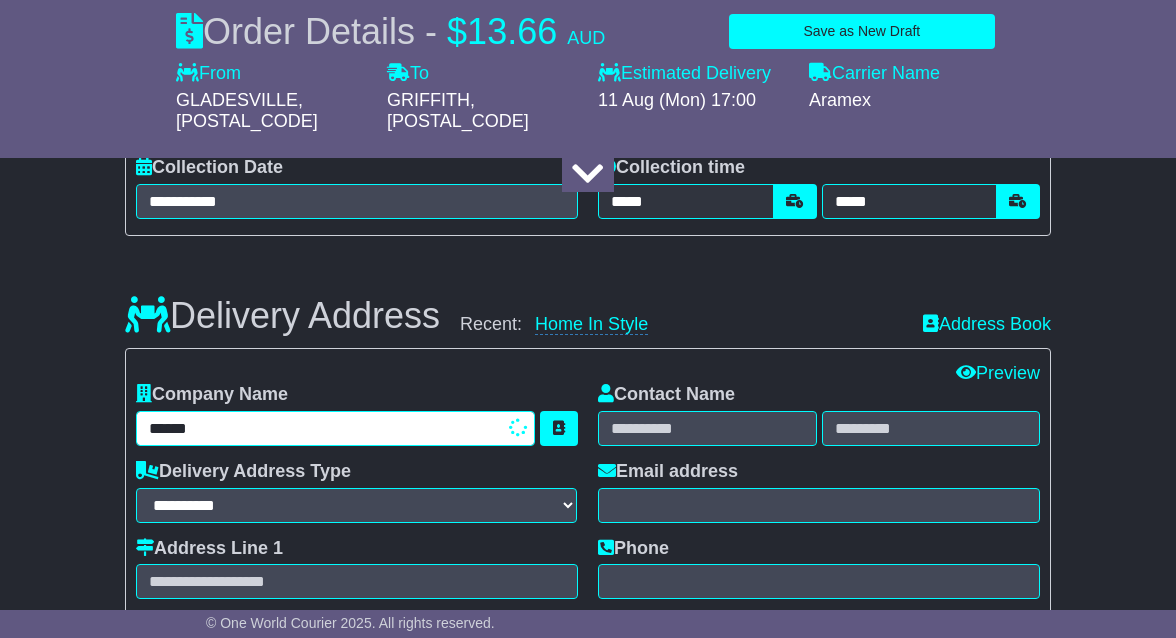 type on "**********" 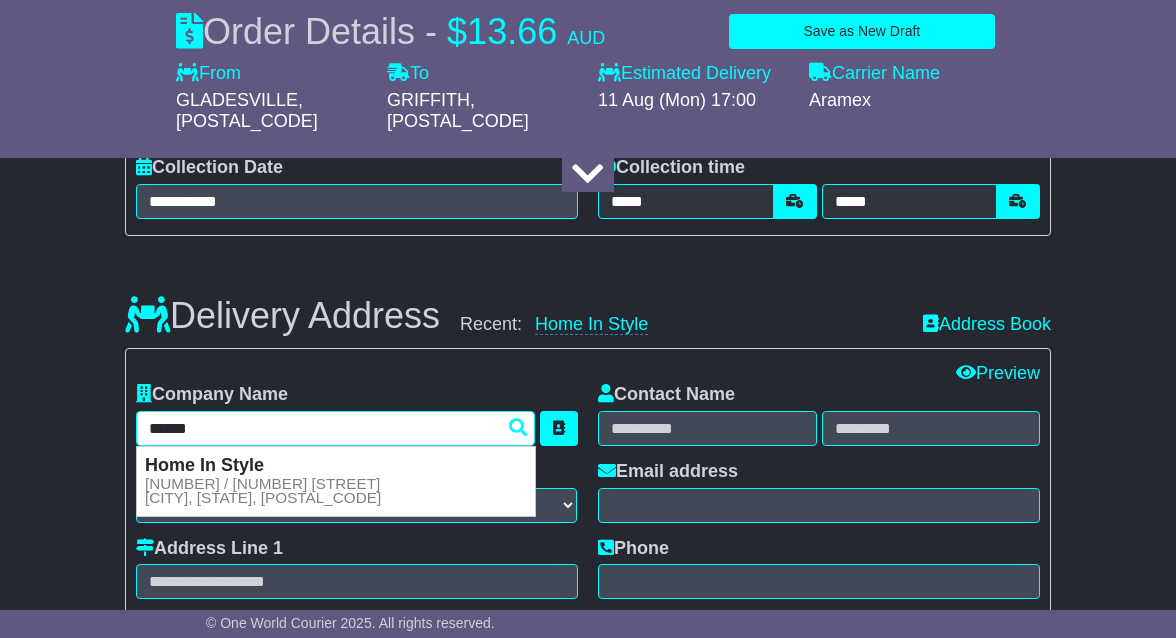 type 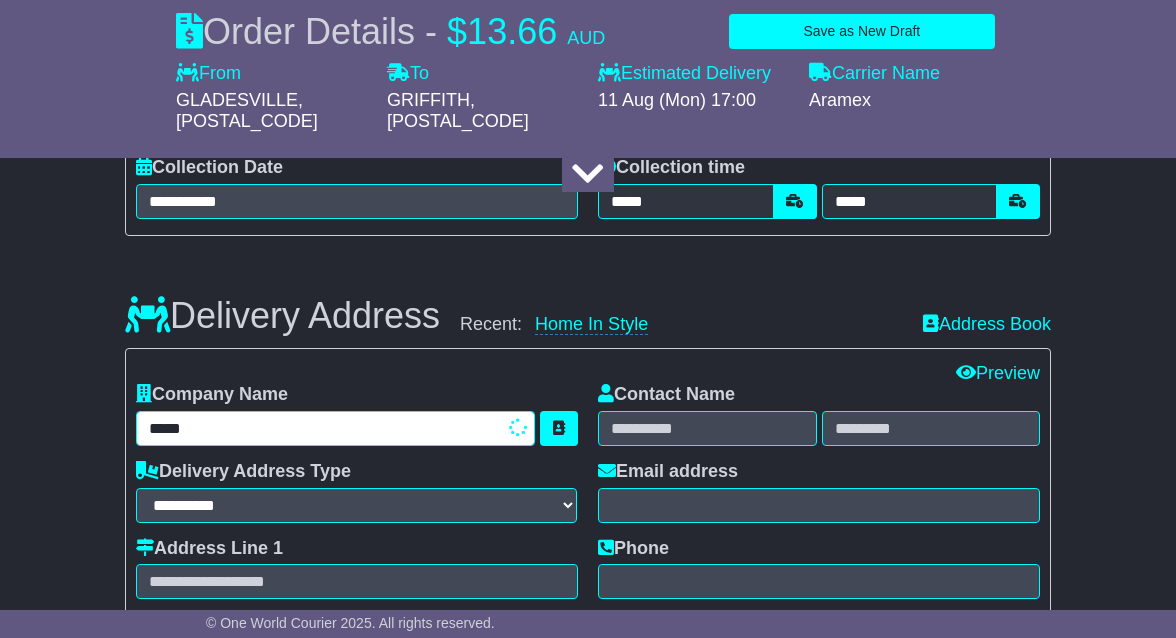type on "**********" 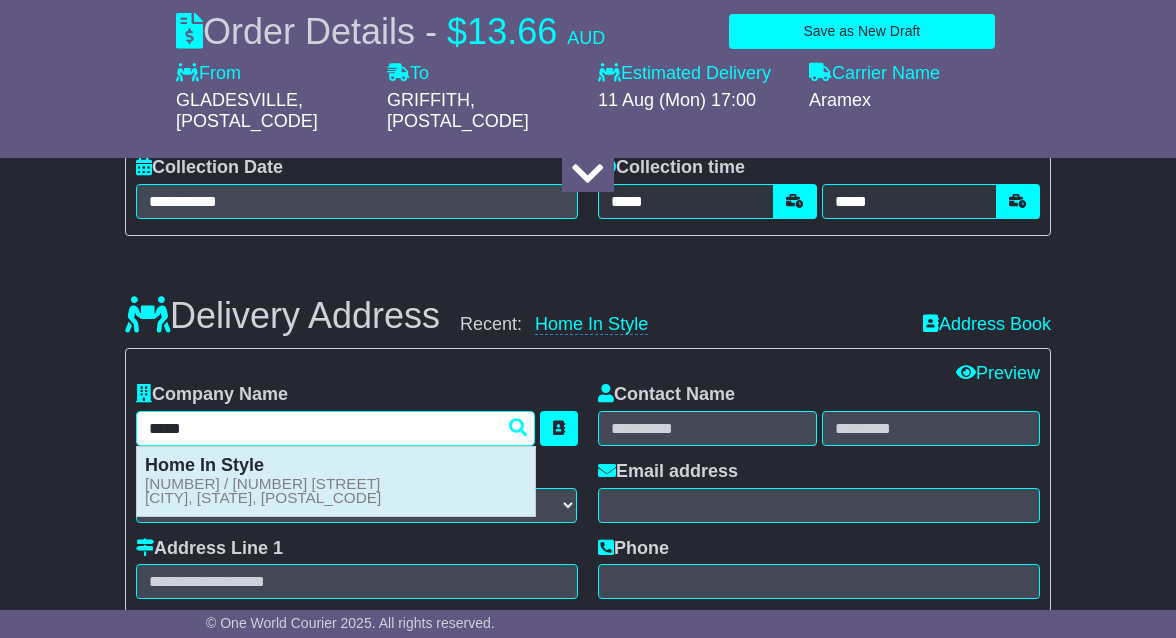 click on "14 / 16 Franklin Street   GRIFFITH, ACT, 2603" at bounding box center (263, 491) 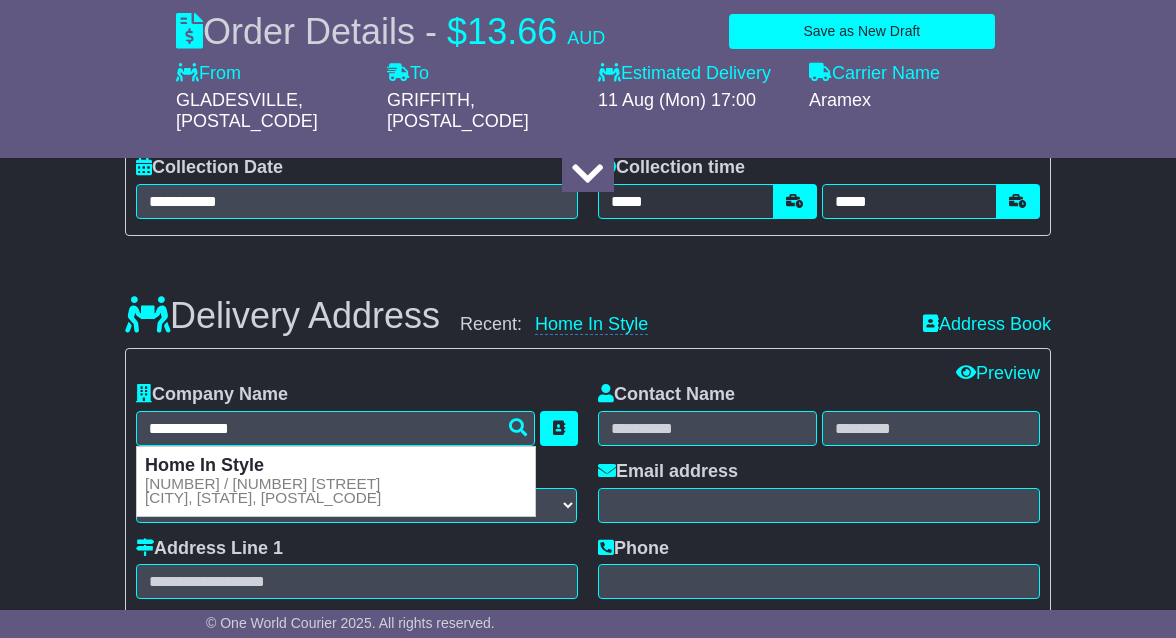 type 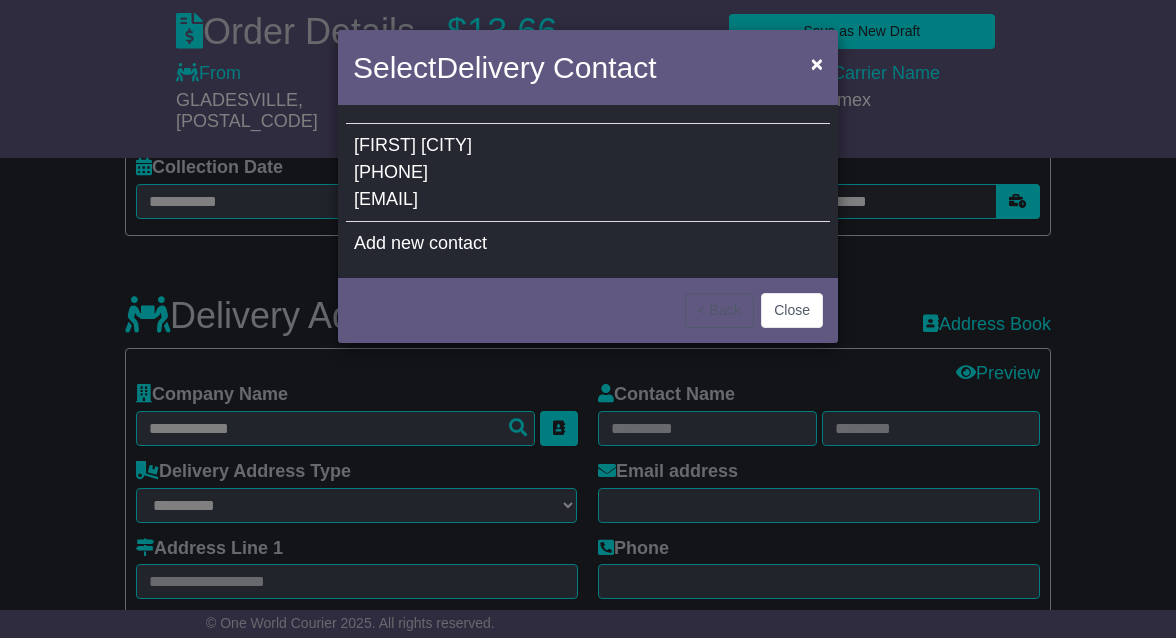 click on "[EMAIL]" at bounding box center [386, 199] 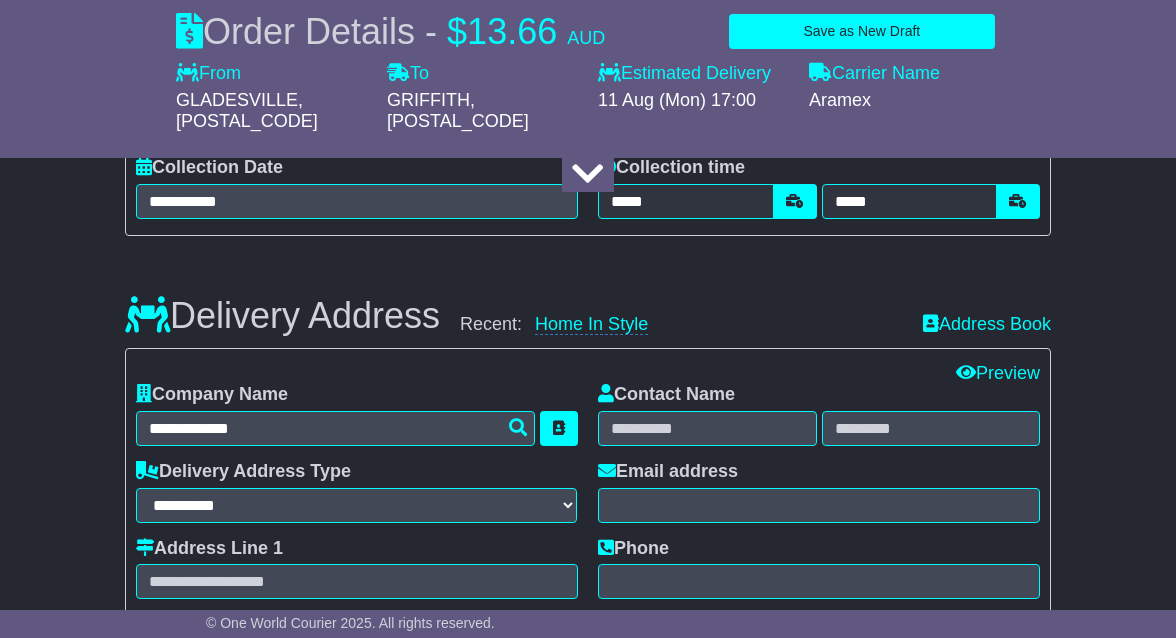 type on "**********" 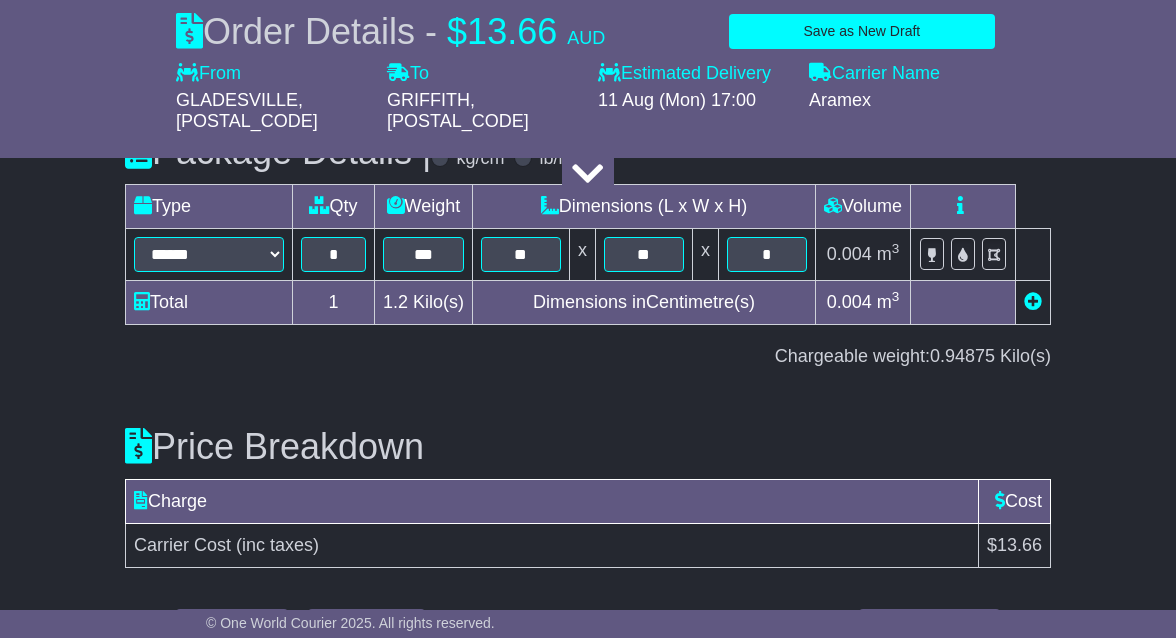 scroll, scrollTop: 2550, scrollLeft: 0, axis: vertical 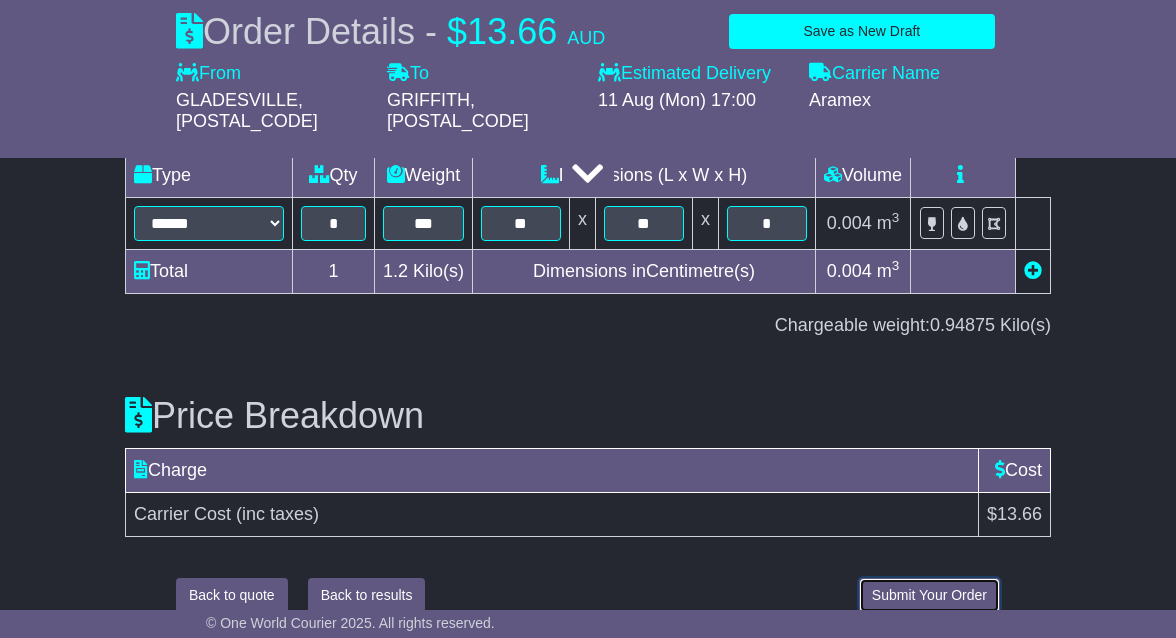 click on "Submit Your Order" at bounding box center [929, 595] 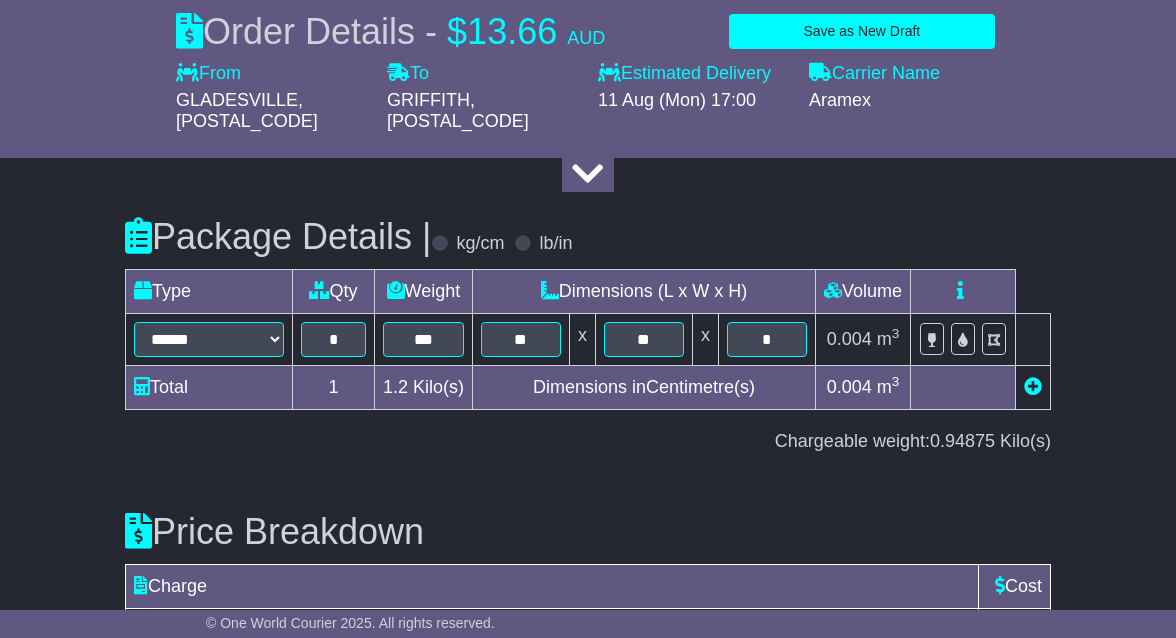 scroll, scrollTop: 2550, scrollLeft: 0, axis: vertical 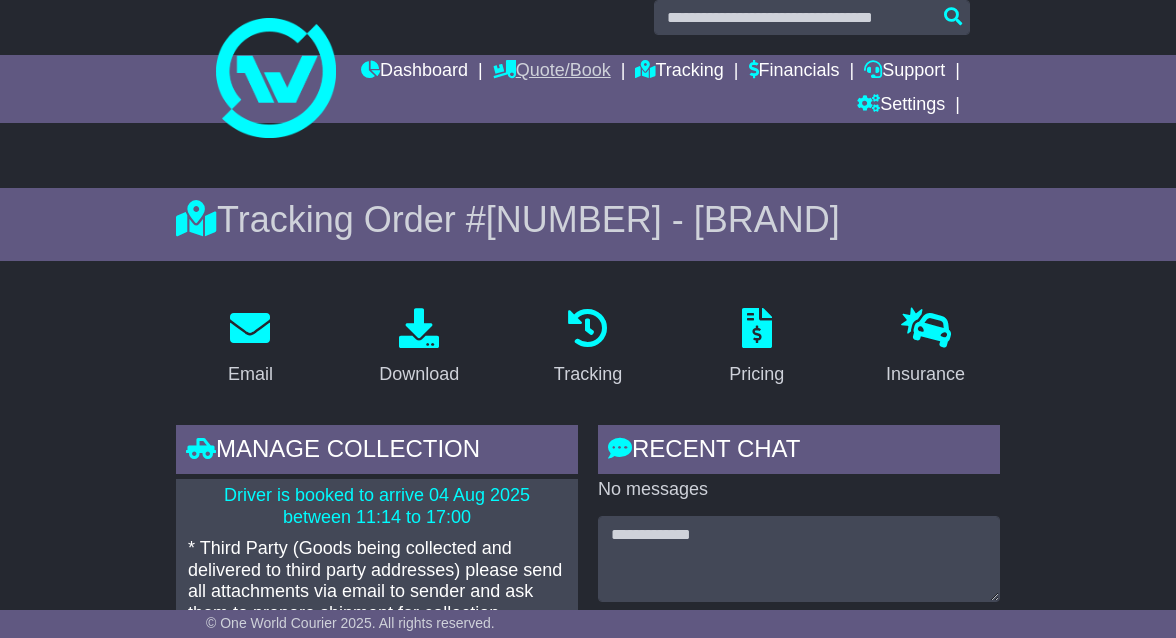 click on "Quote/Book" at bounding box center [552, 72] 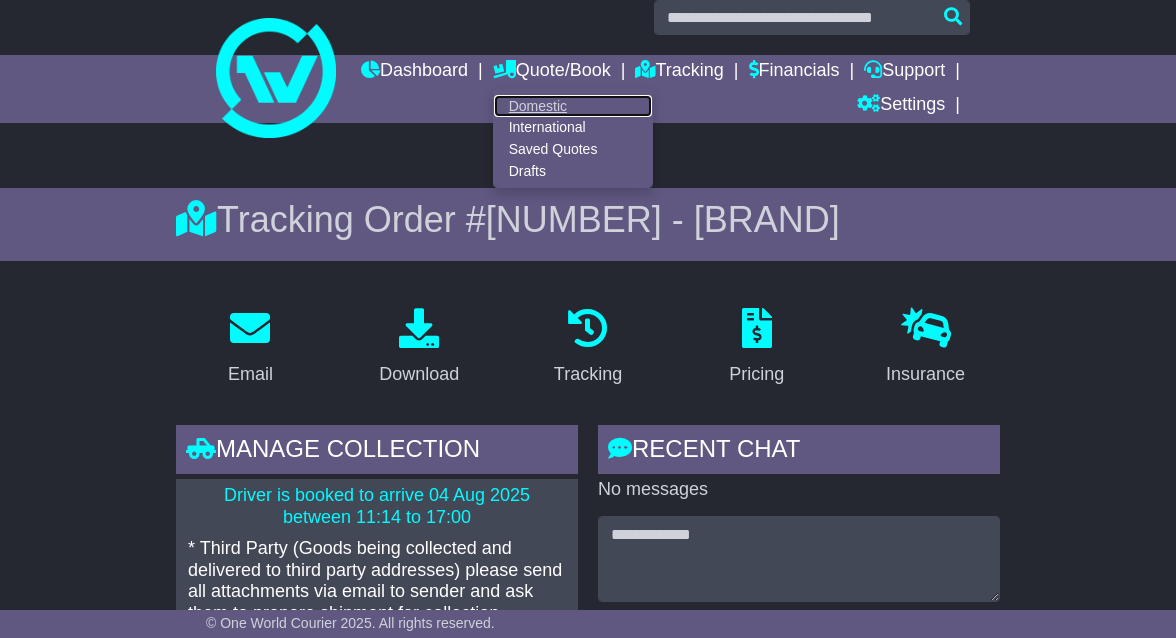 click on "Domestic" at bounding box center (573, 106) 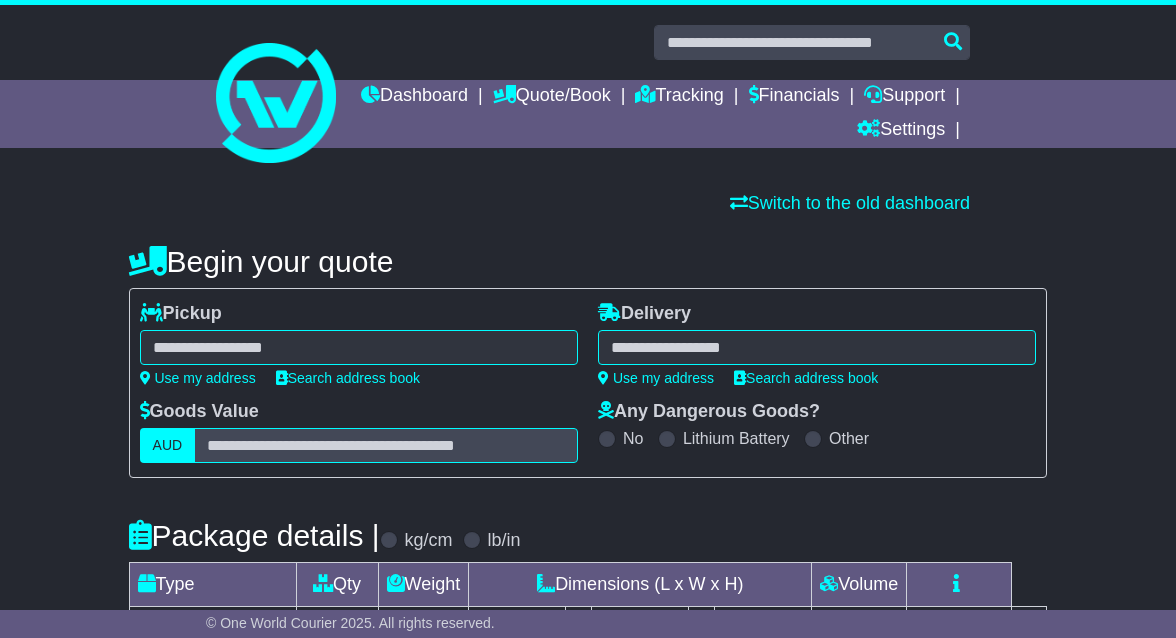 scroll, scrollTop: 0, scrollLeft: 0, axis: both 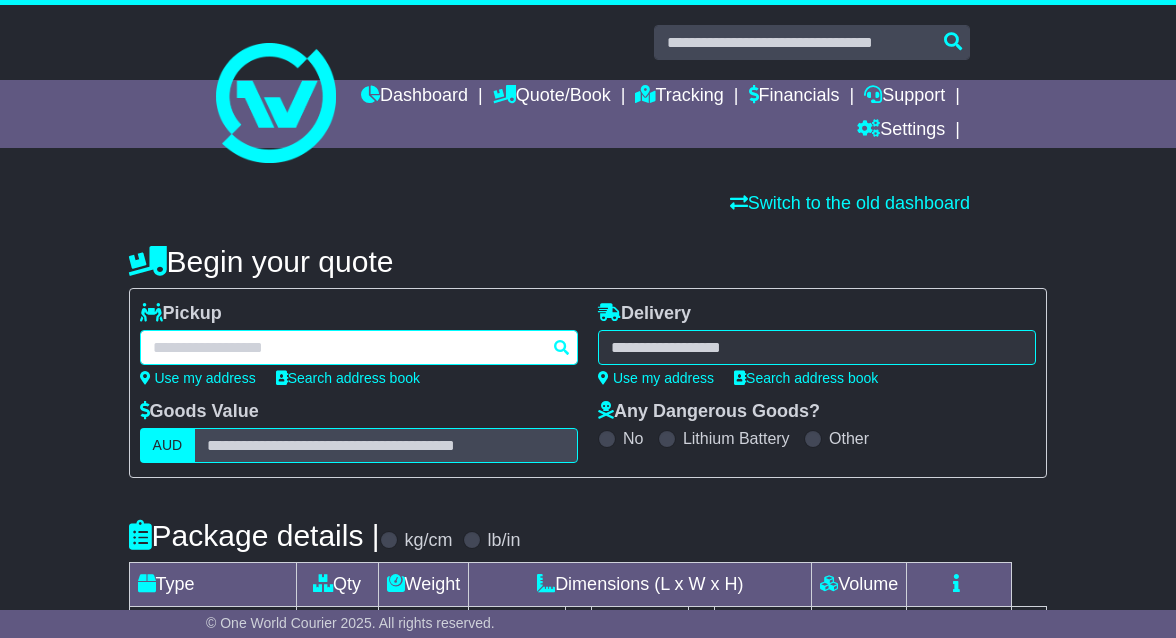 click at bounding box center [359, 347] 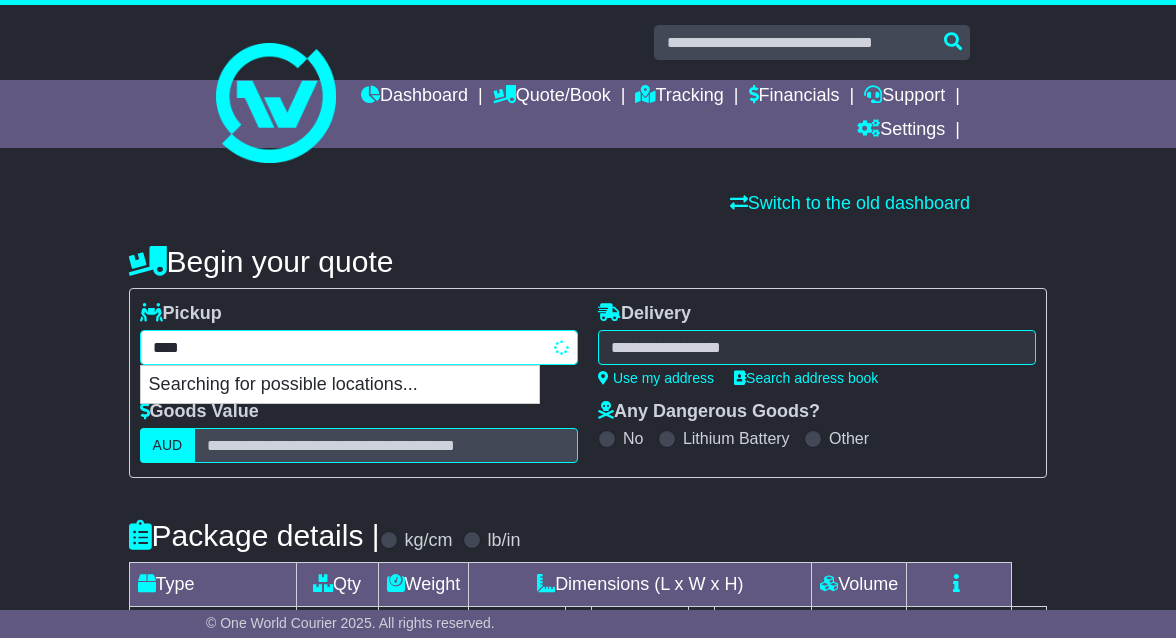 type on "*****" 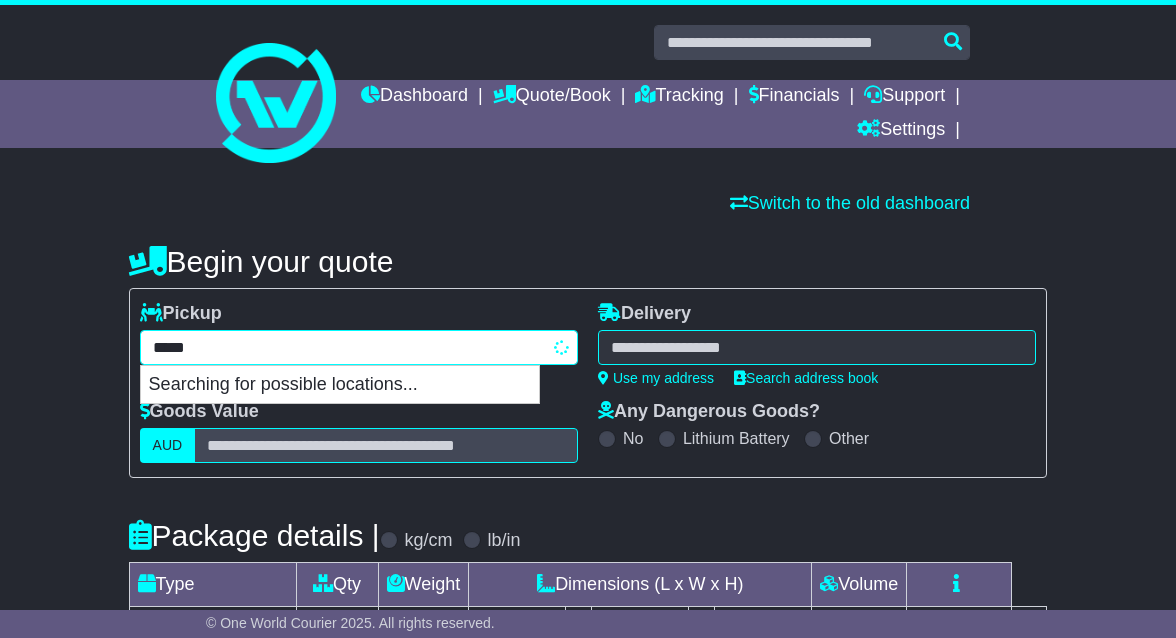 type on "**********" 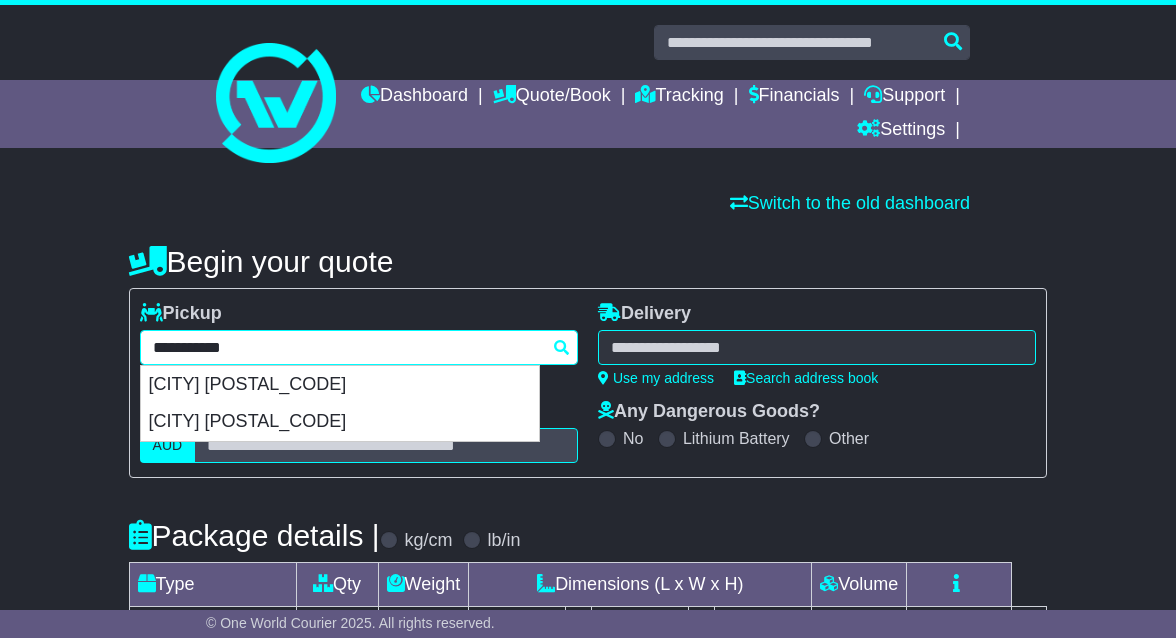 click on "**********" at bounding box center (359, 347) 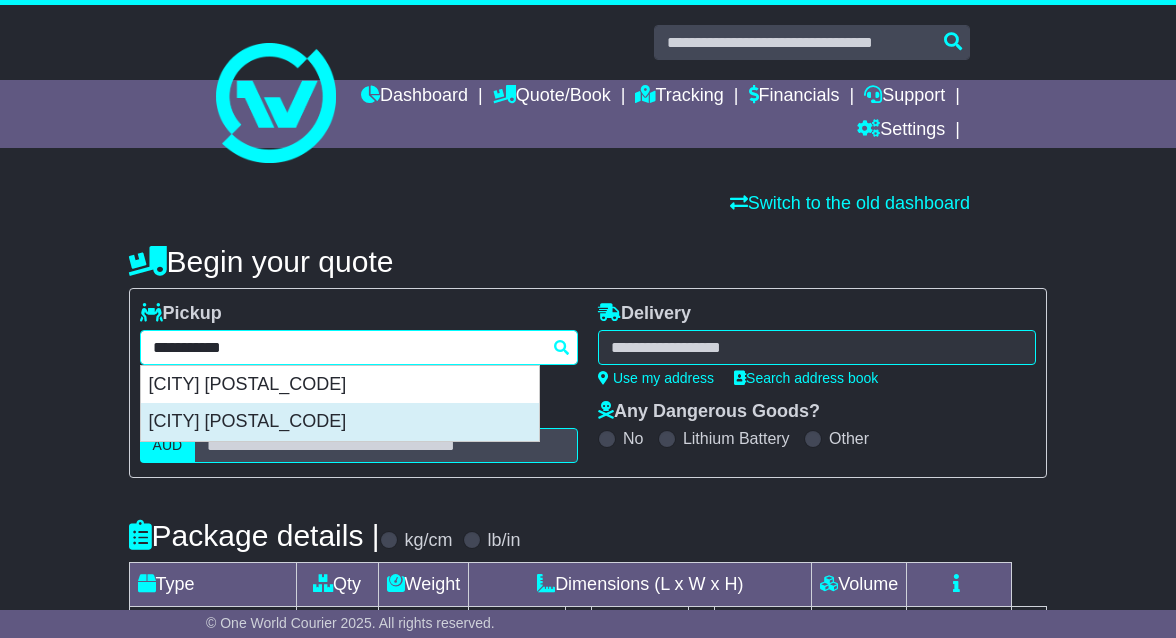 click on "GLADESVILLE 2111" at bounding box center (340, 422) 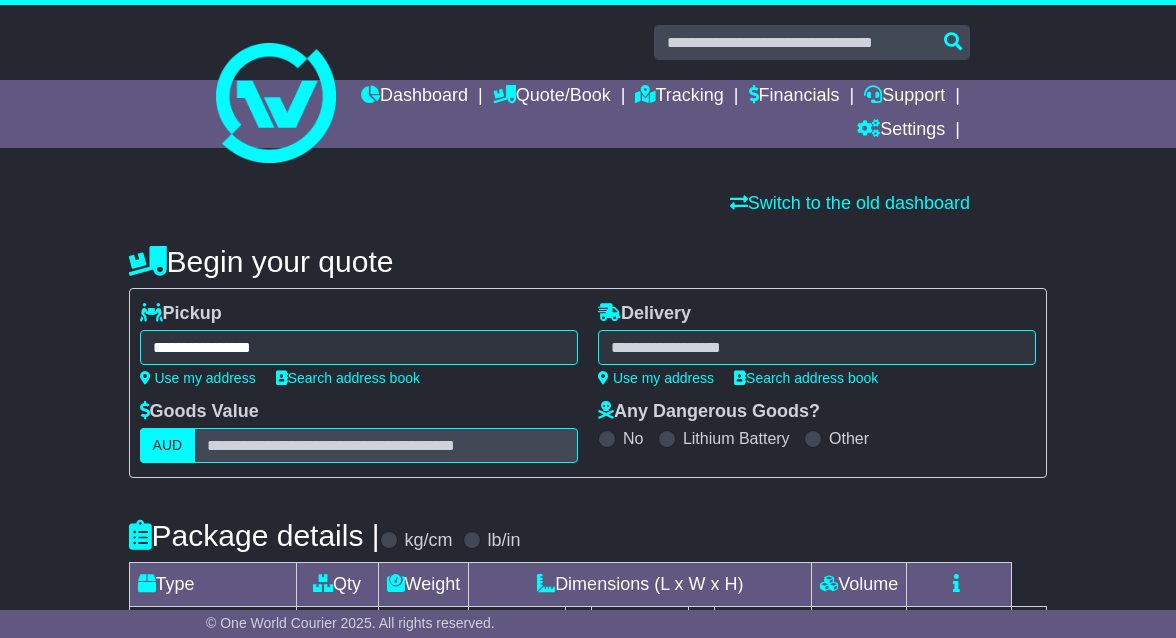 type on "**********" 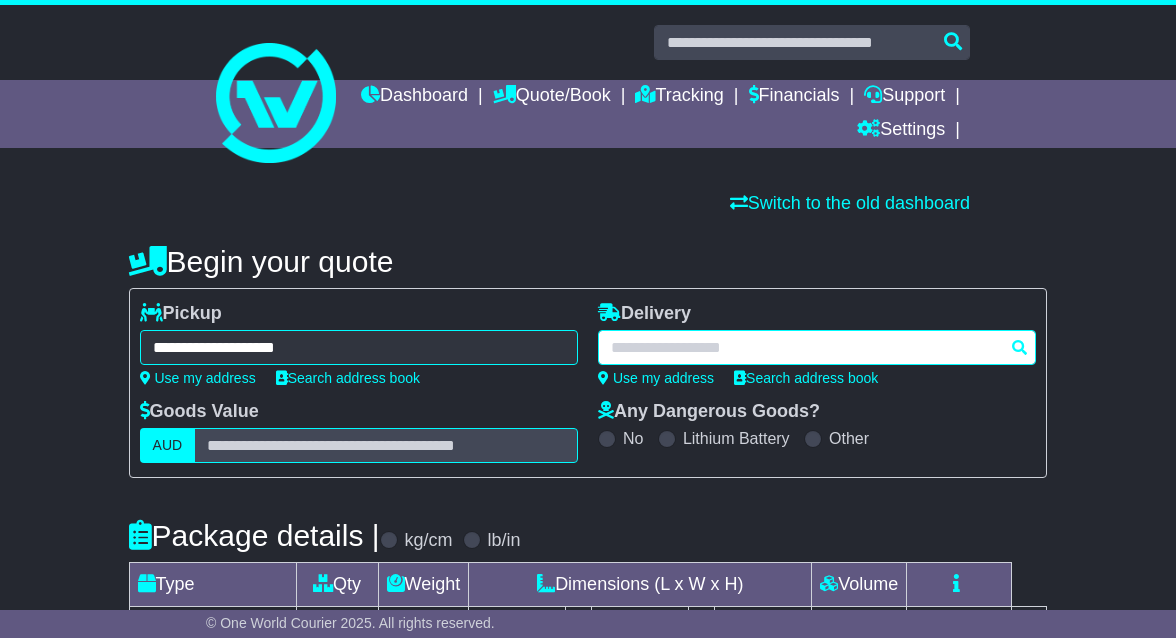 click at bounding box center (817, 347) 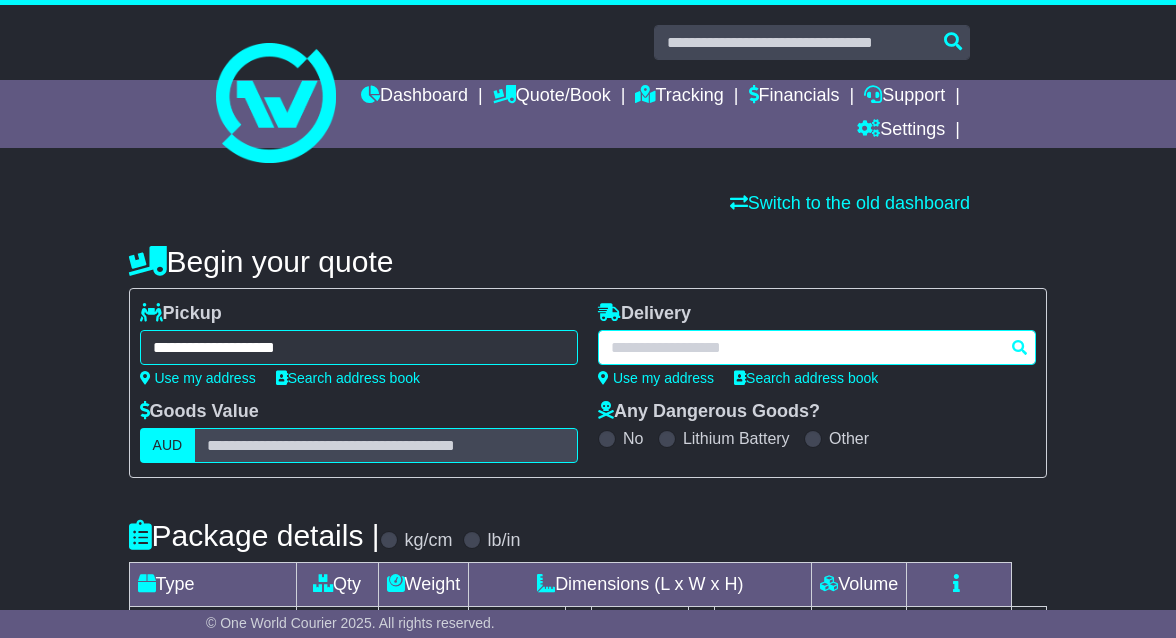 click at bounding box center [817, 347] 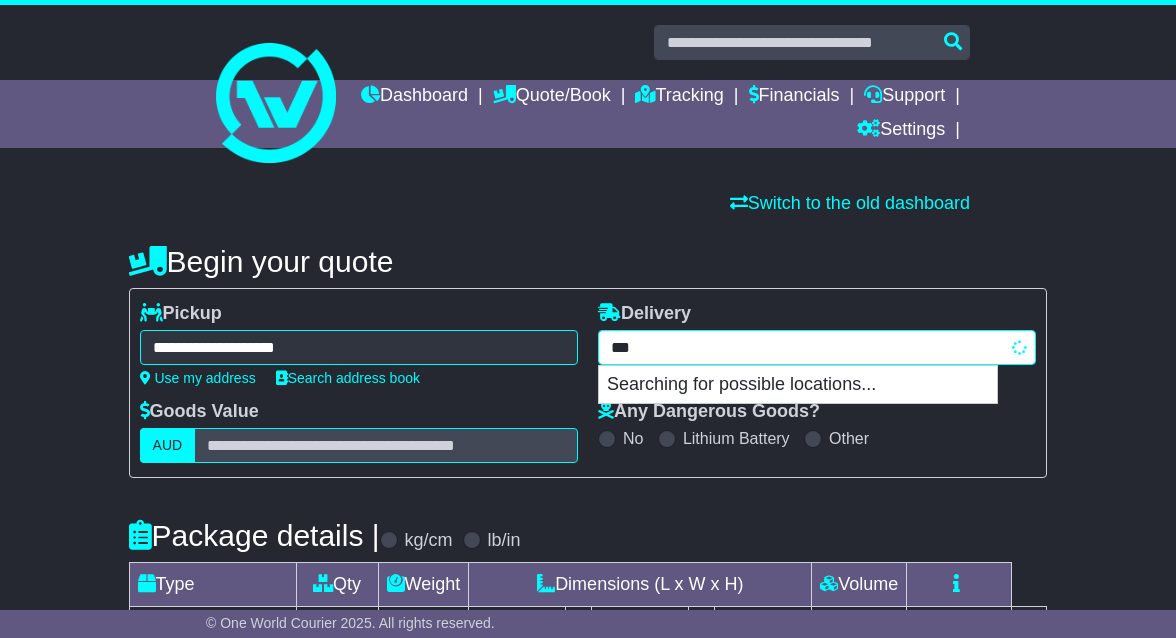 type on "****" 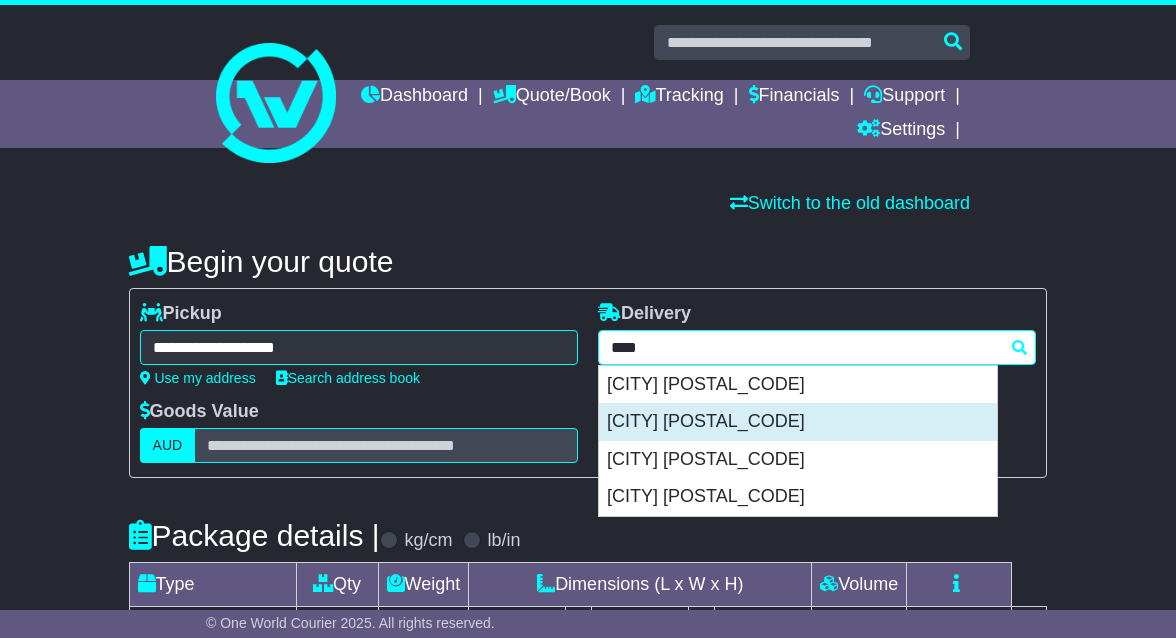 click on "NOOSA HEADS 4567" at bounding box center [798, 422] 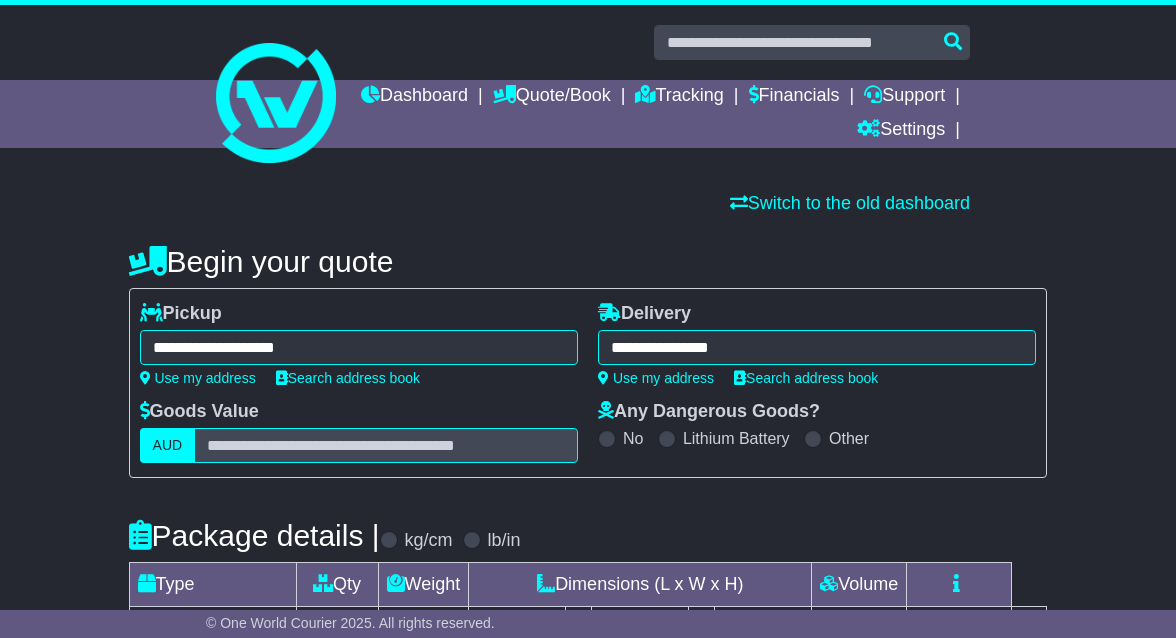 type on "**********" 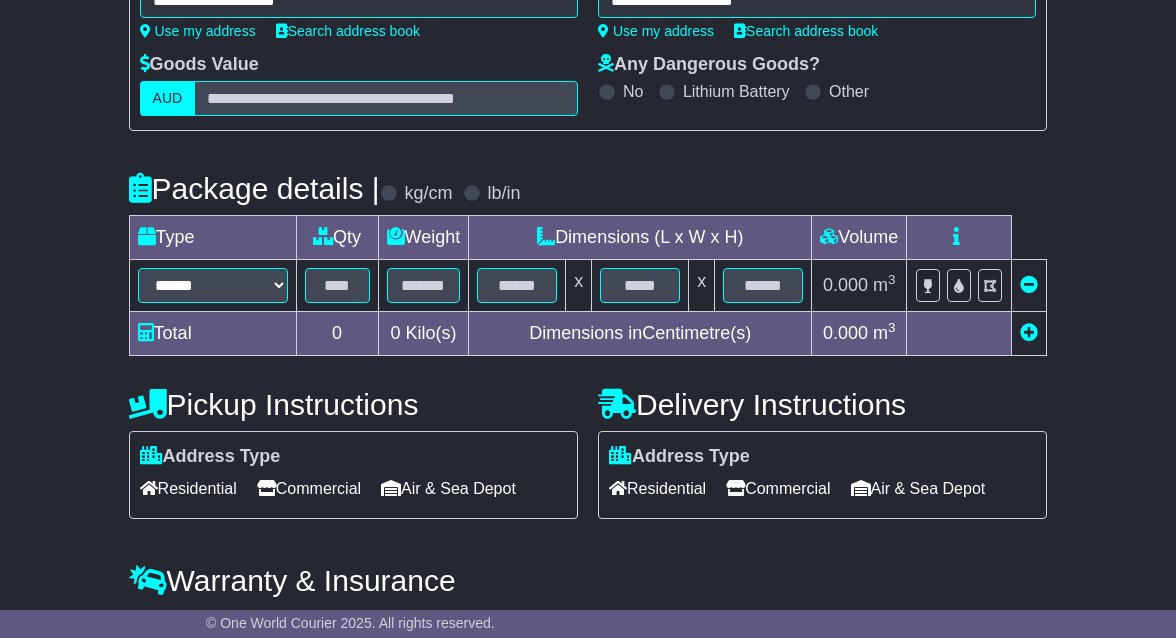 scroll, scrollTop: 356, scrollLeft: 0, axis: vertical 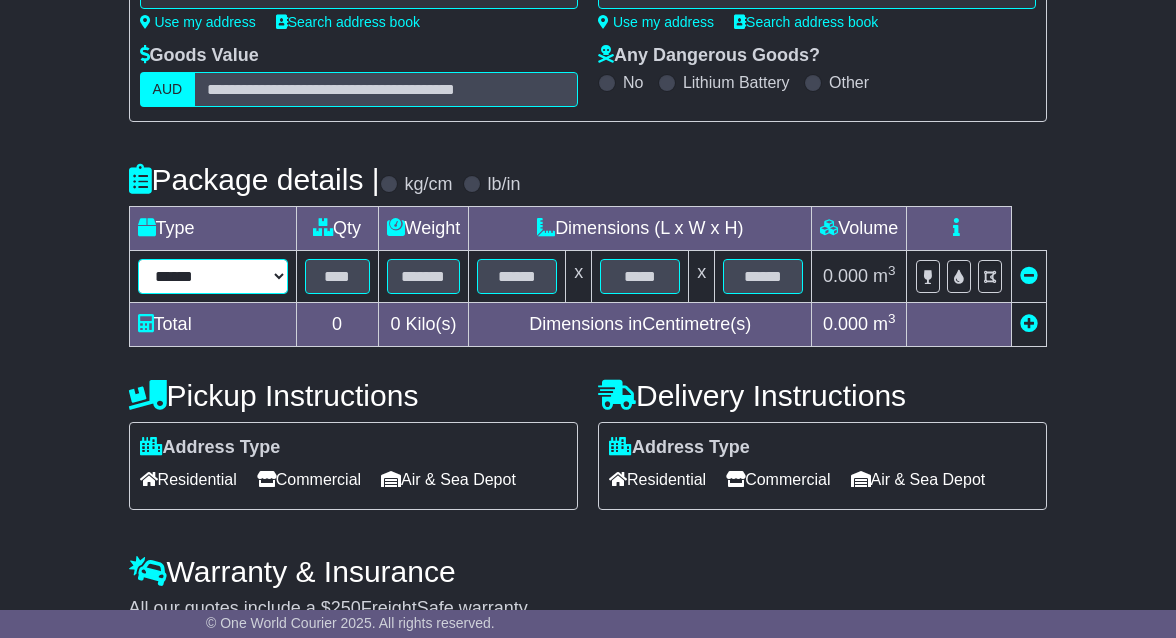 click on "****** ****** *** ******** ***** **** **** ****** *** *******" at bounding box center (213, 276) 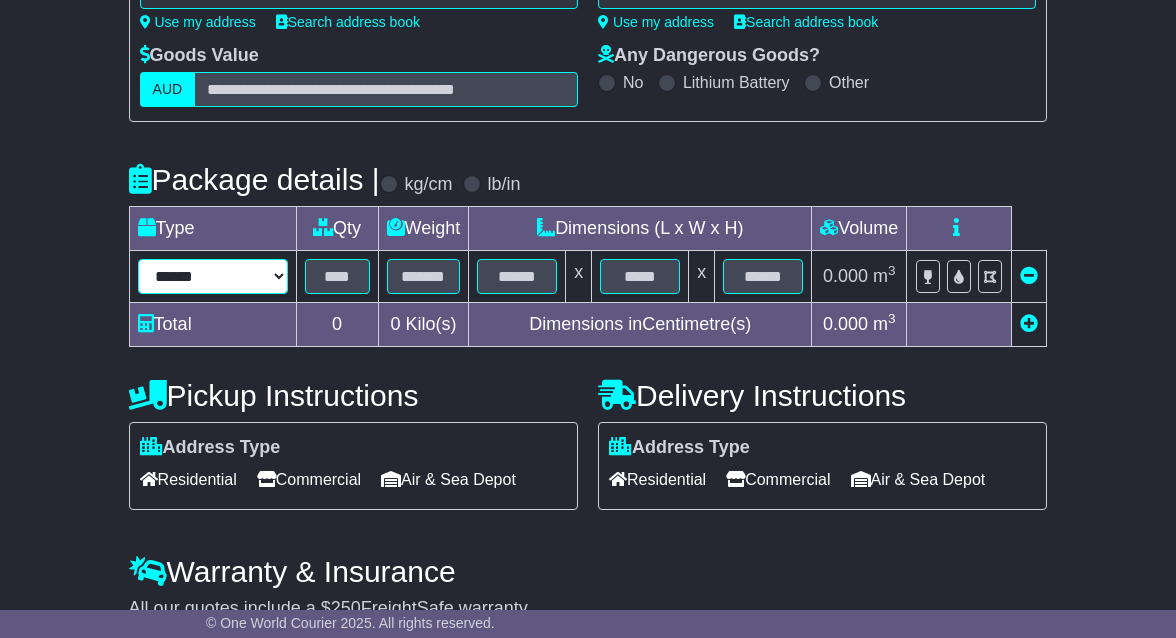 select on "****" 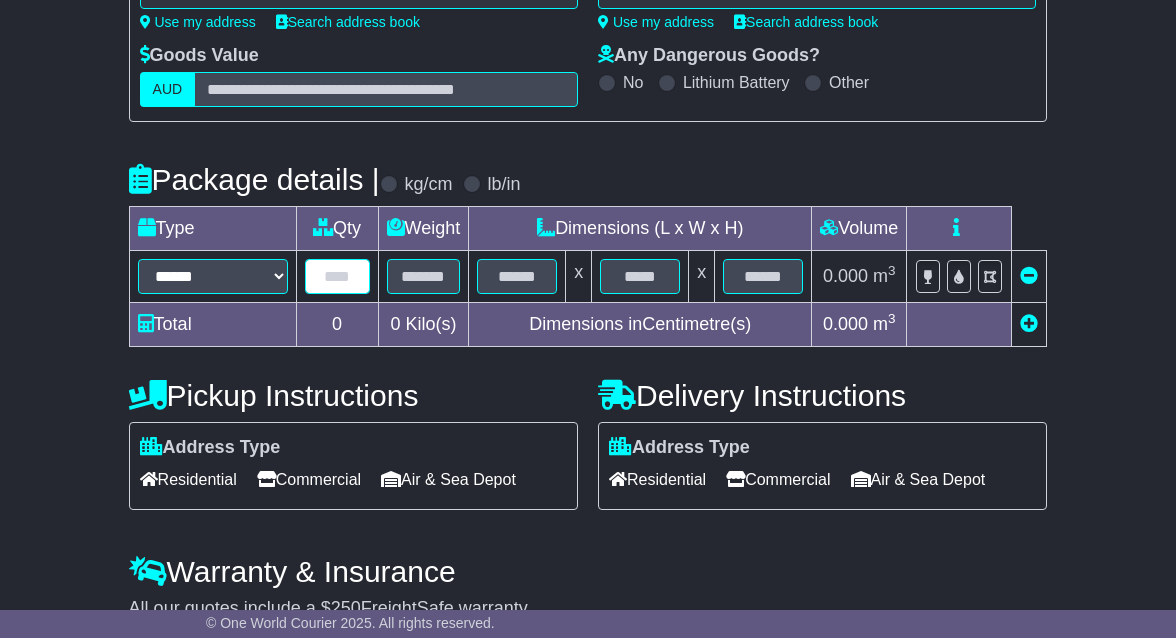 click at bounding box center [337, 276] 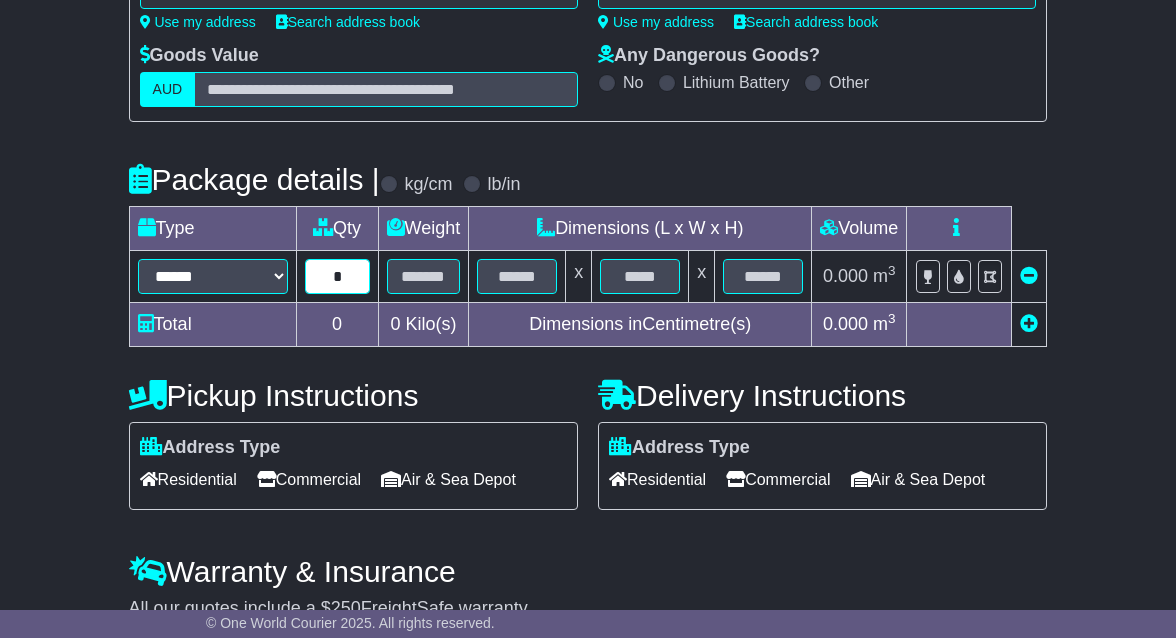 type on "*" 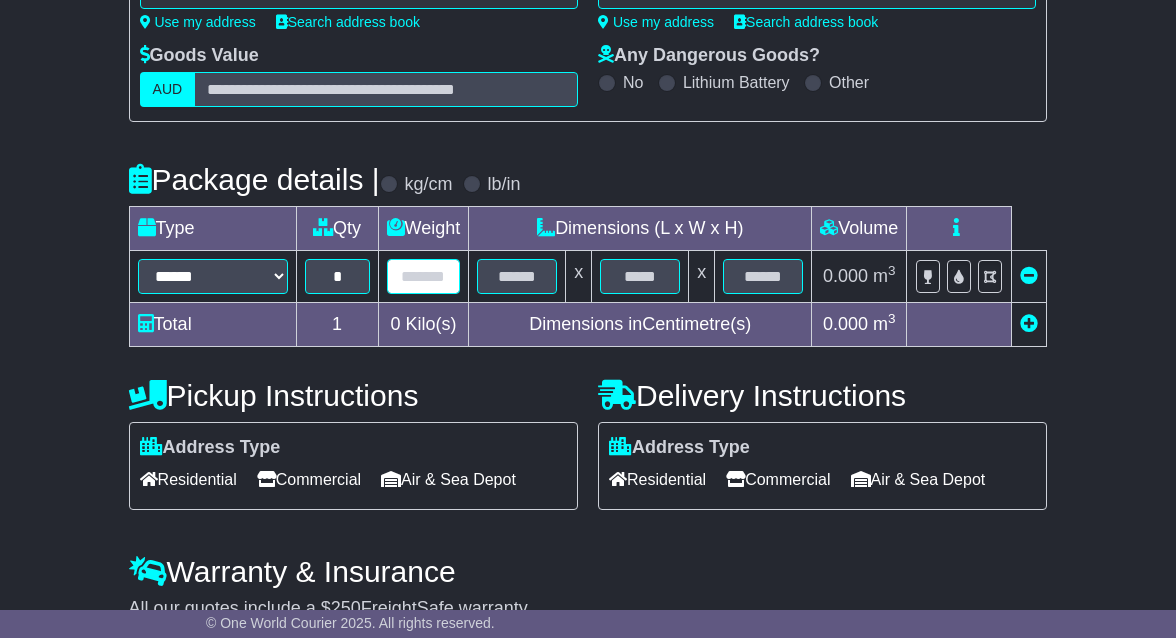 click at bounding box center (424, 276) 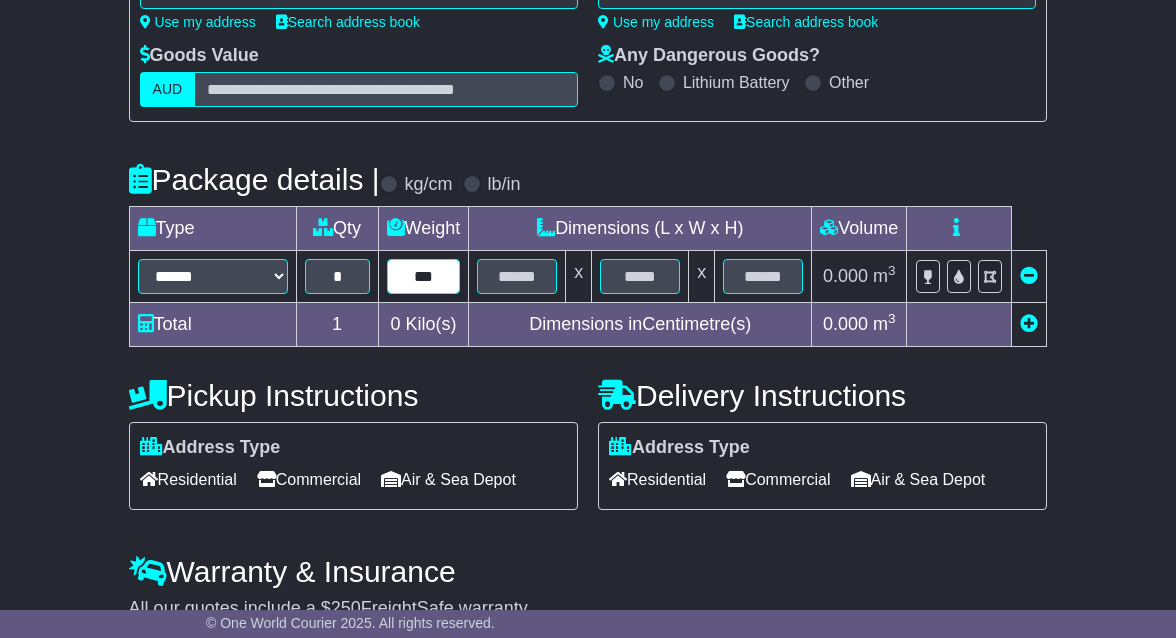 type on "***" 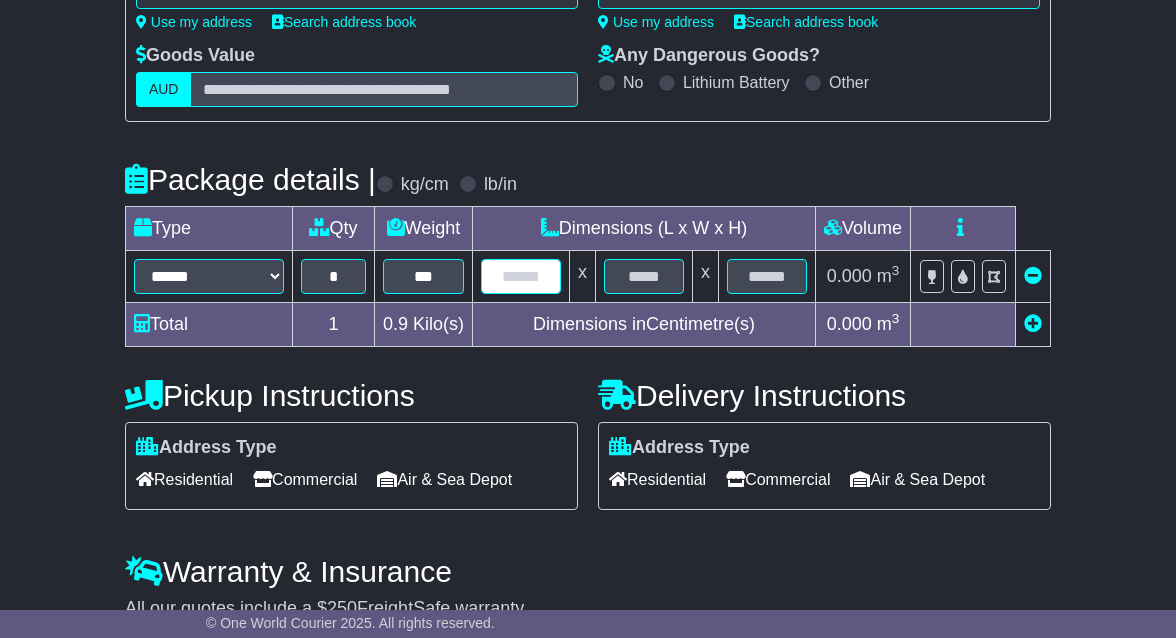 click at bounding box center [521, 276] 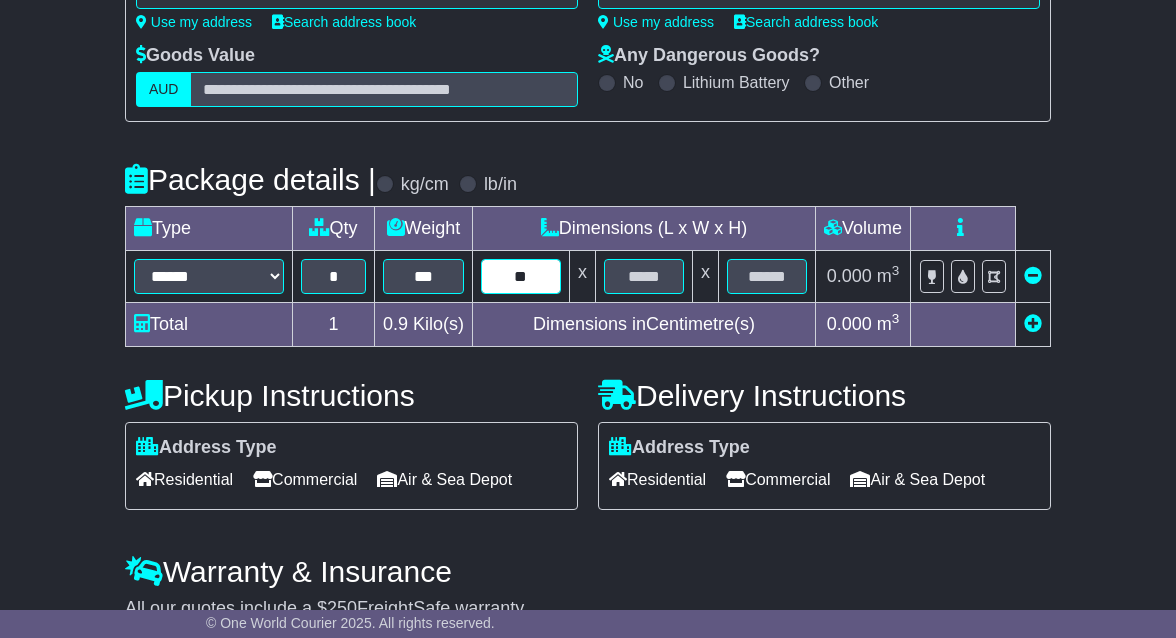 type on "**" 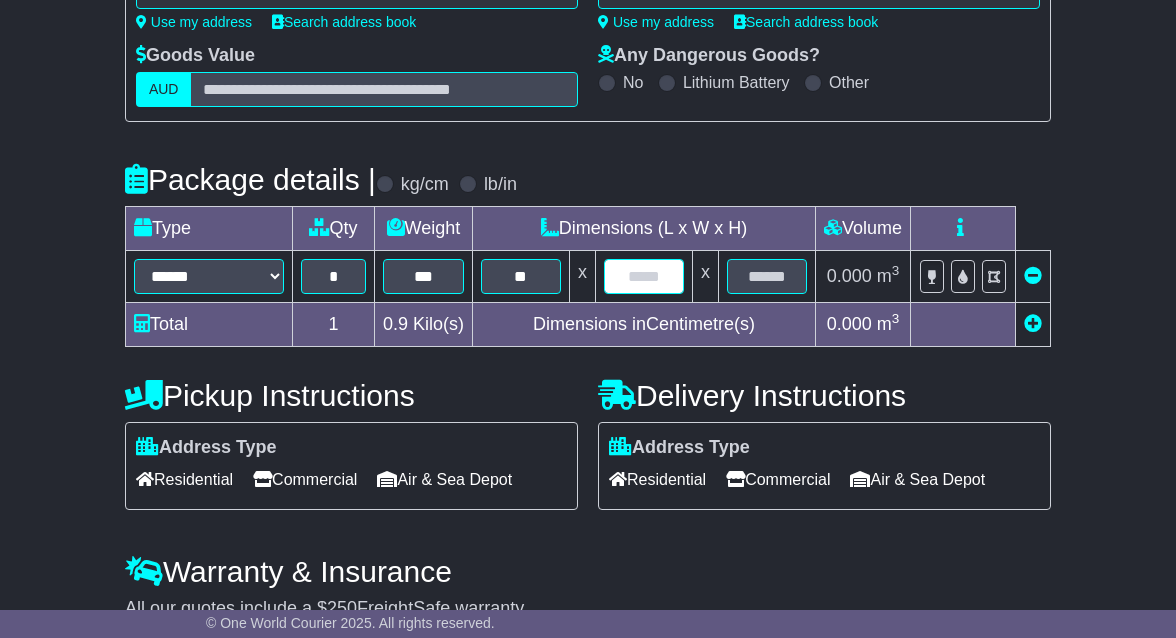 click at bounding box center [644, 276] 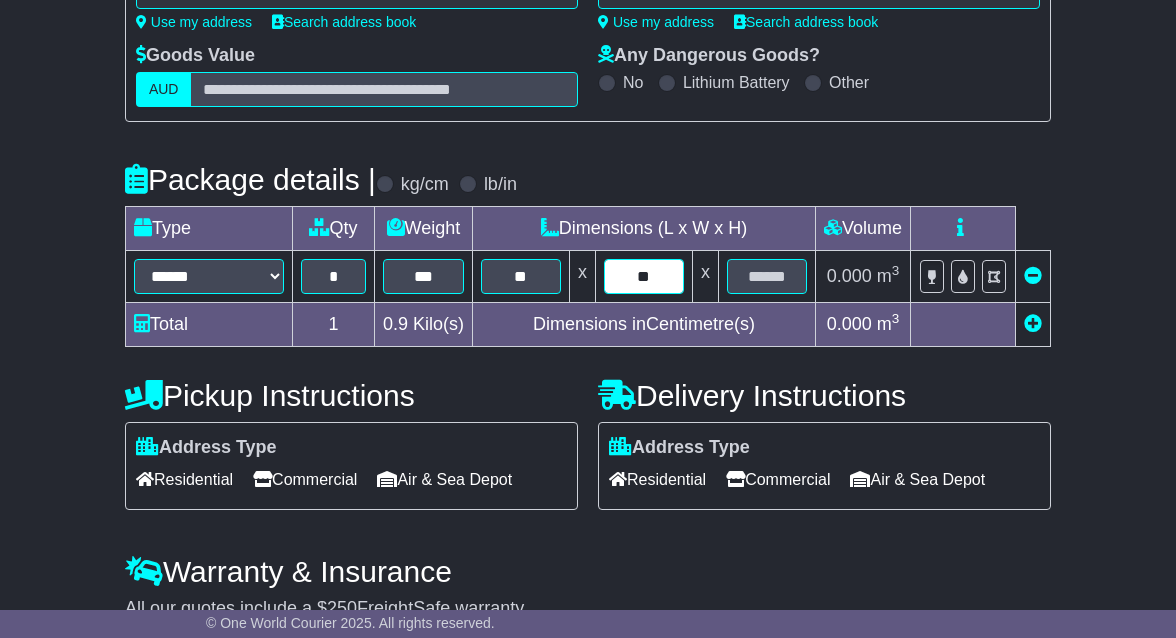 type on "**" 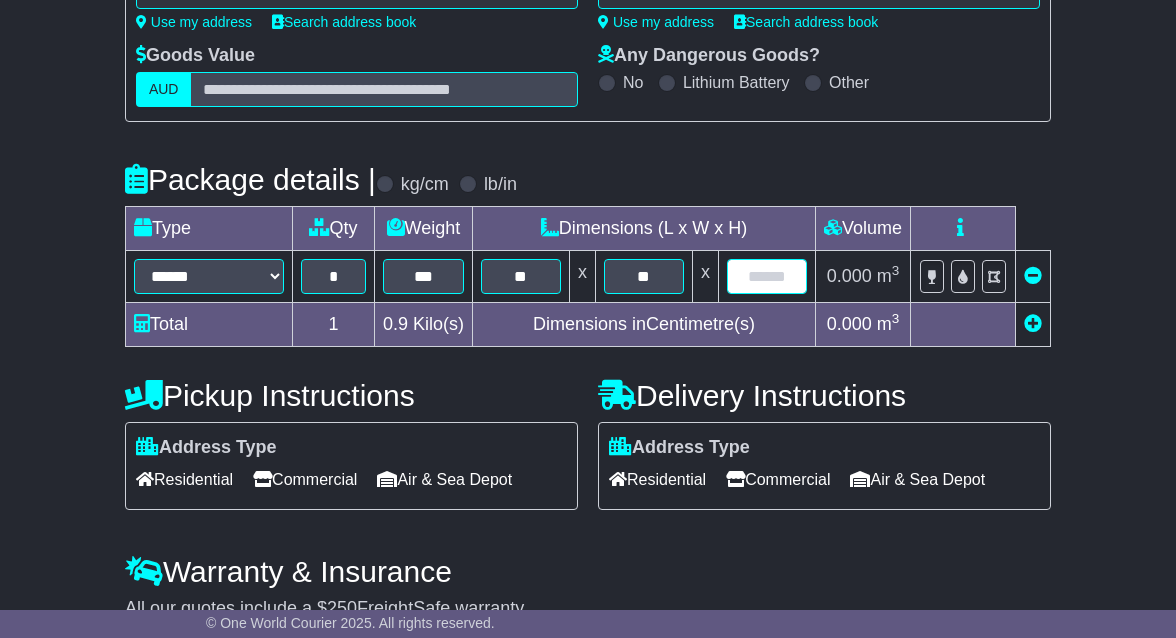 click at bounding box center [767, 276] 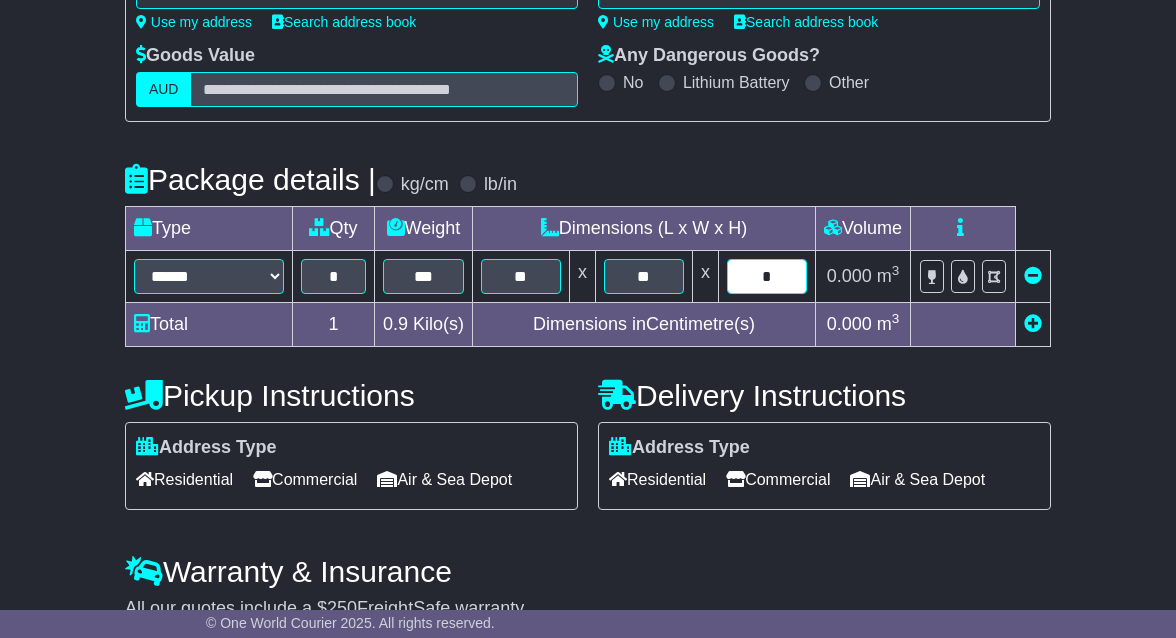 type on "*" 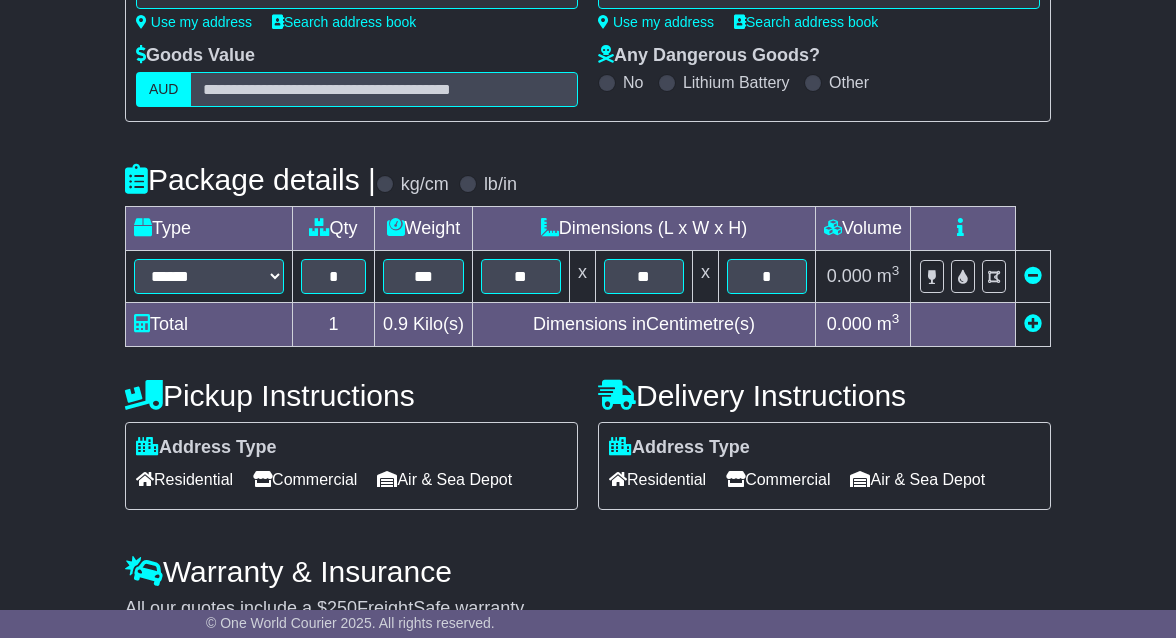 click on "**********" at bounding box center [588, 282] 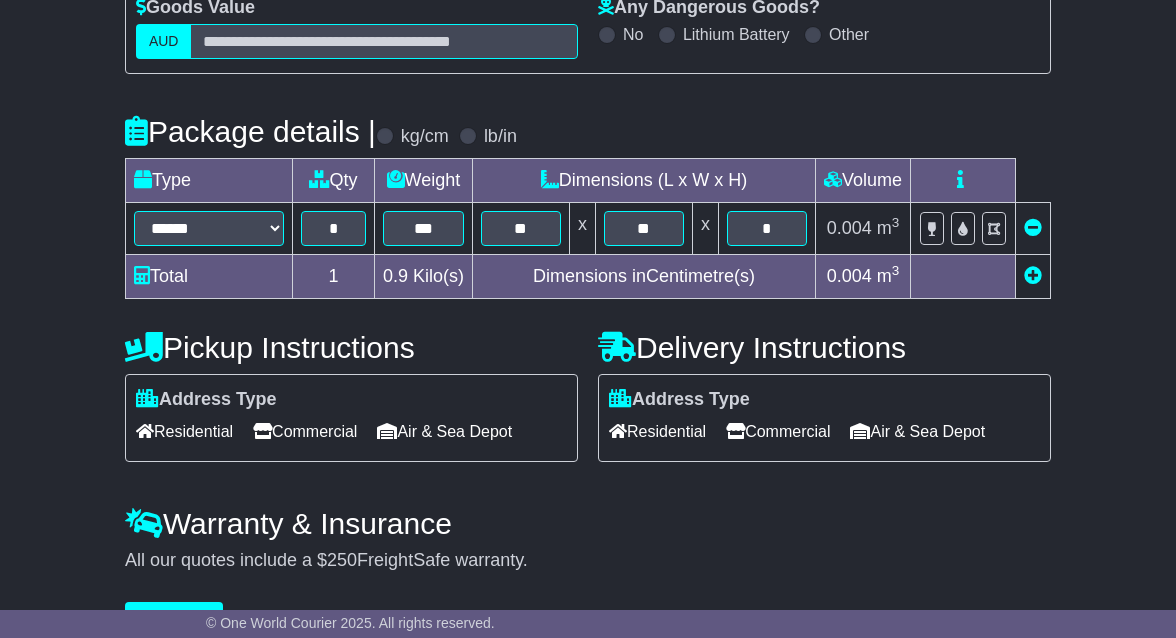scroll, scrollTop: 404, scrollLeft: 0, axis: vertical 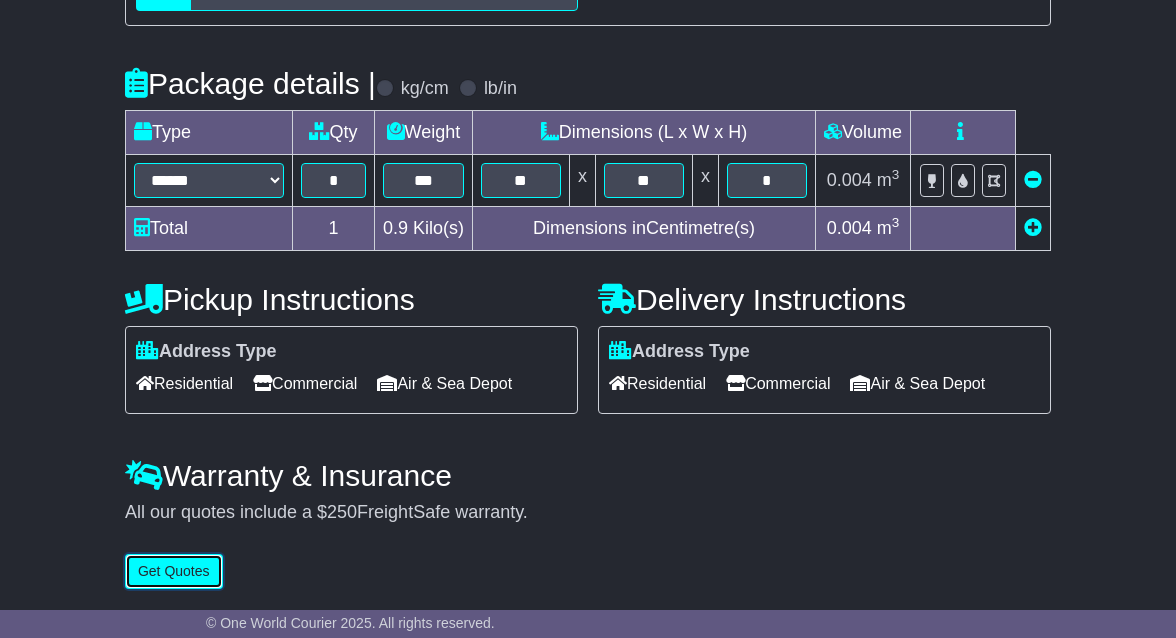 click on "Get Quotes" at bounding box center (174, 571) 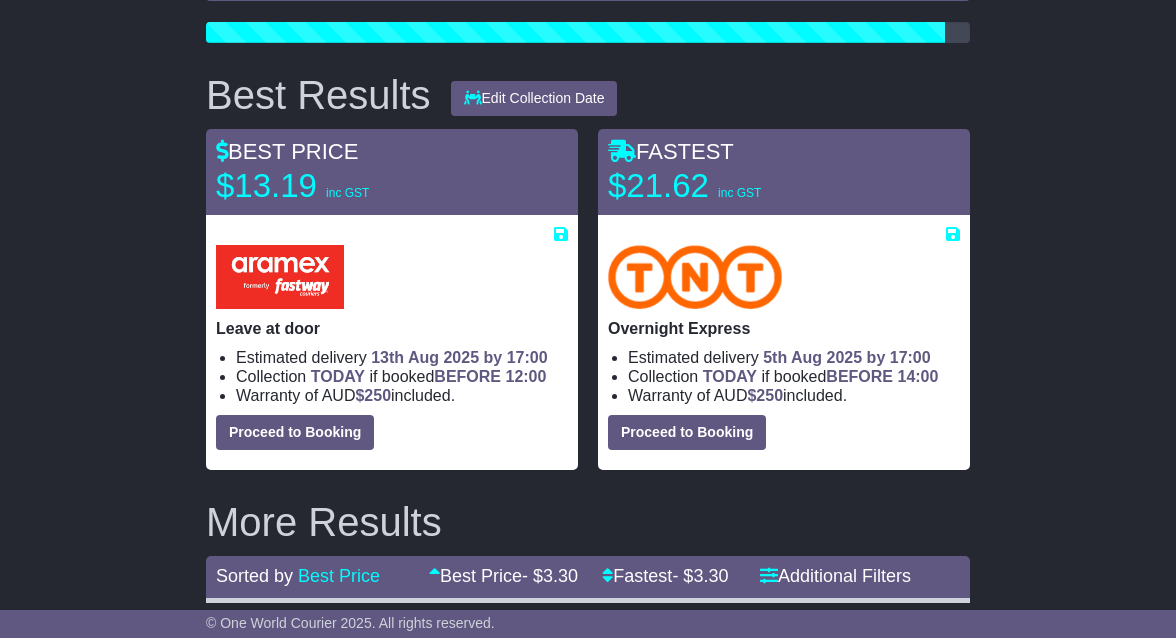 scroll, scrollTop: 303, scrollLeft: 0, axis: vertical 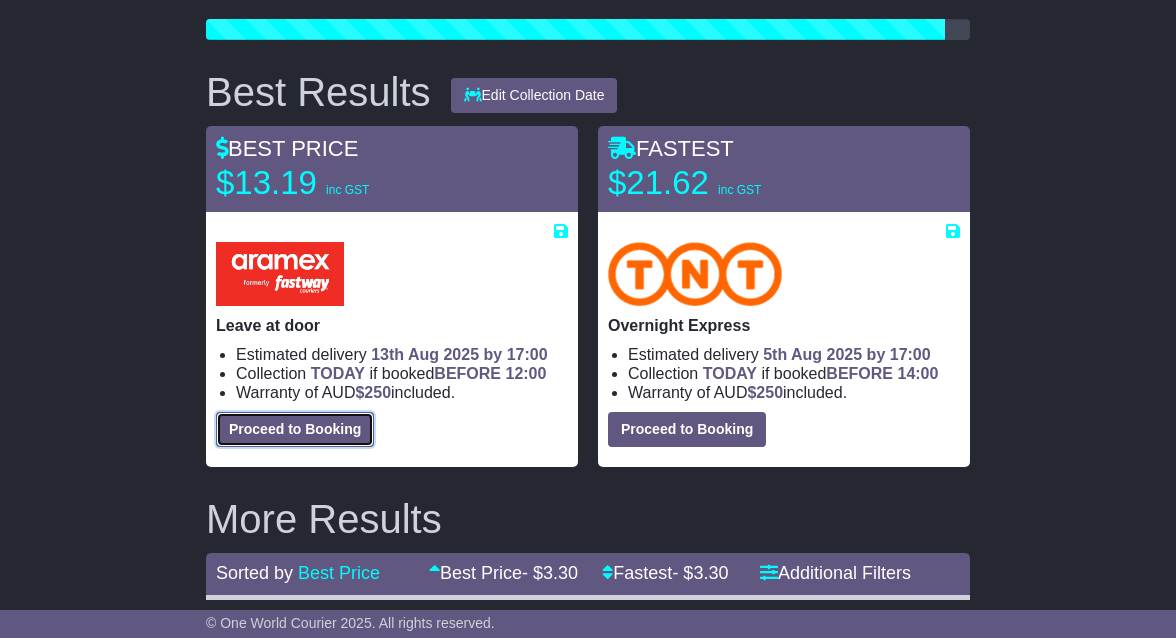 click on "Proceed to Booking" at bounding box center (295, 429) 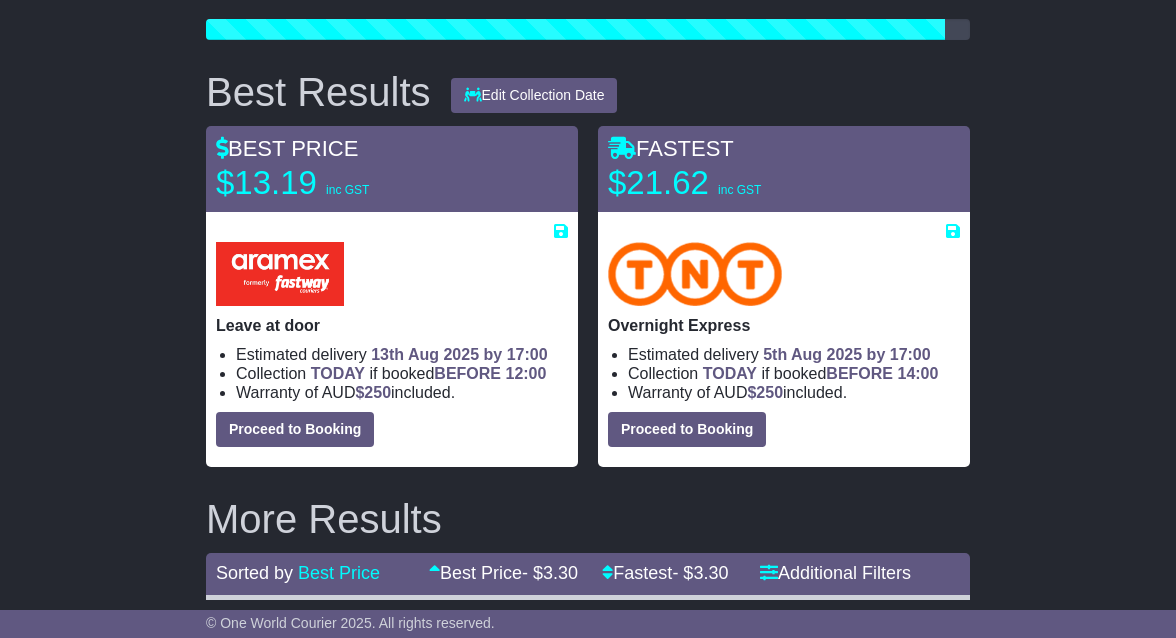 select on "****" 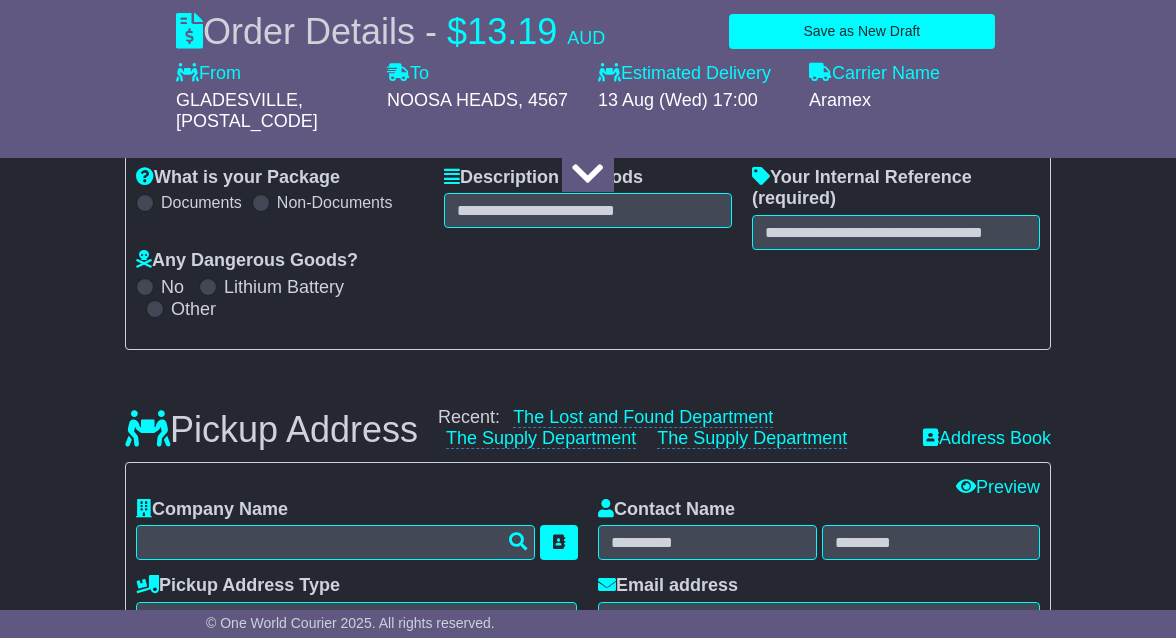 scroll, scrollTop: 350, scrollLeft: 0, axis: vertical 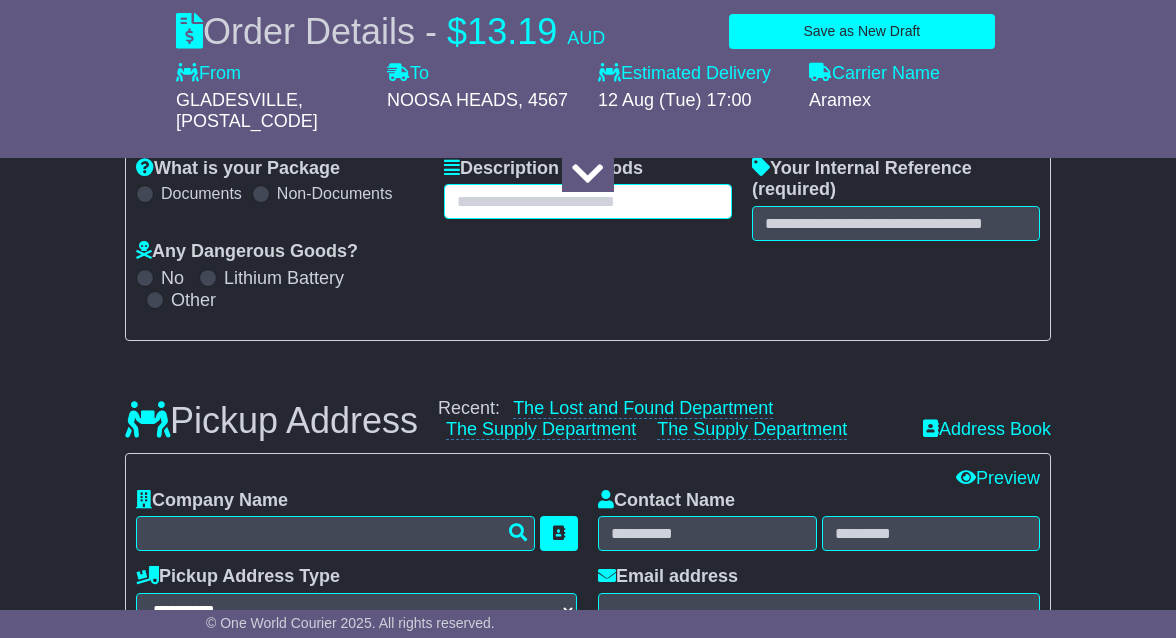 click at bounding box center [588, 201] 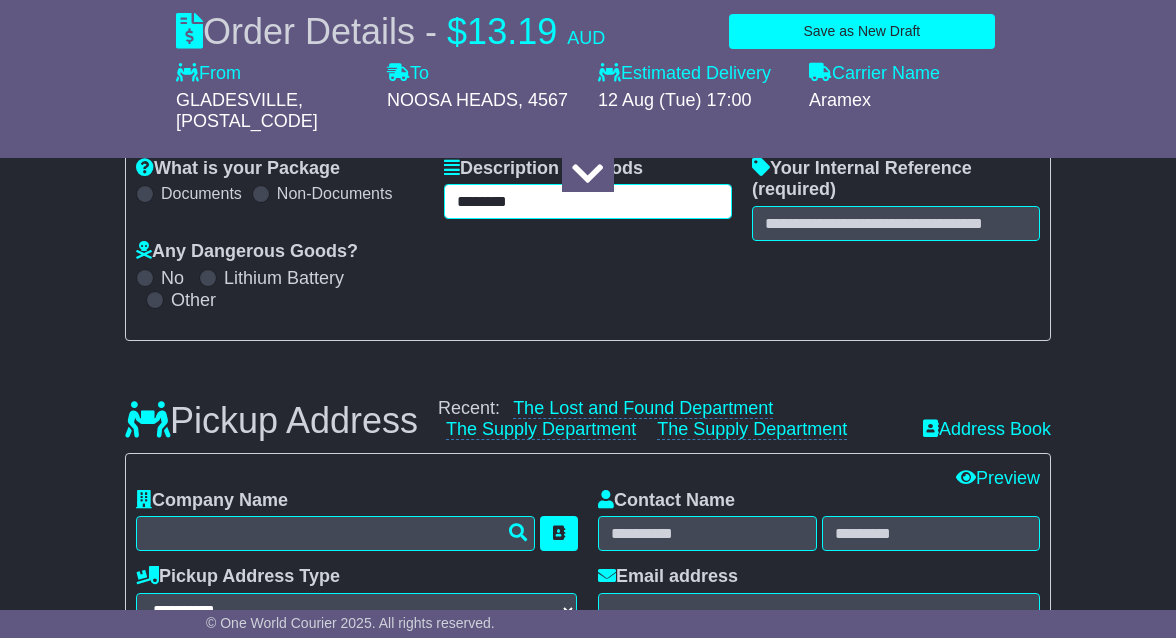 type on "********" 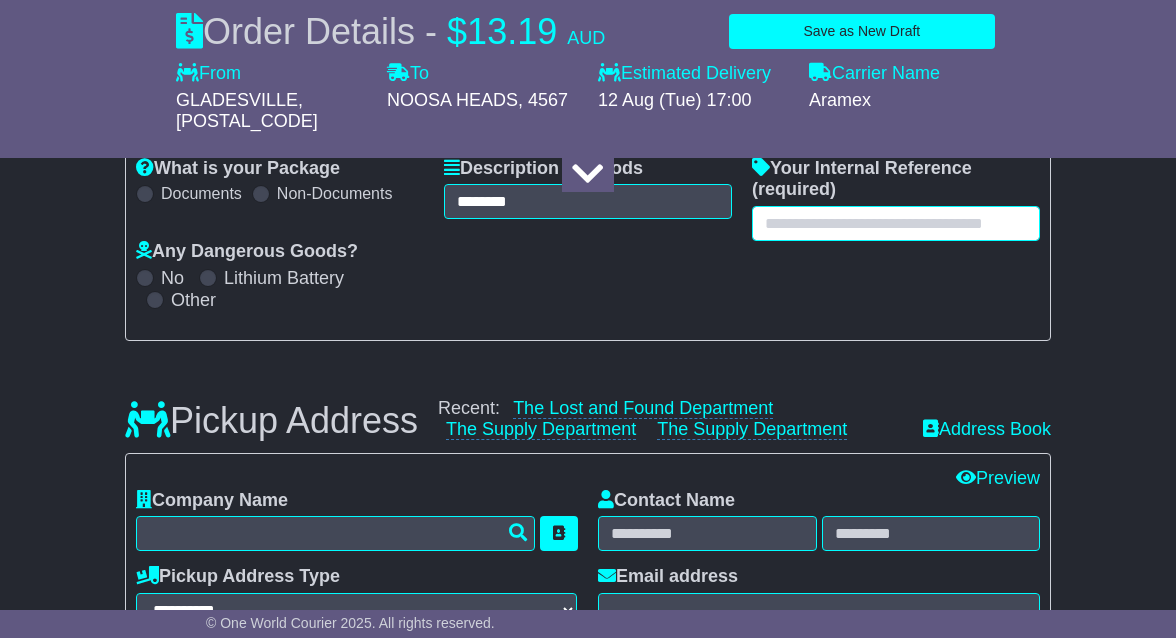 click at bounding box center [896, 223] 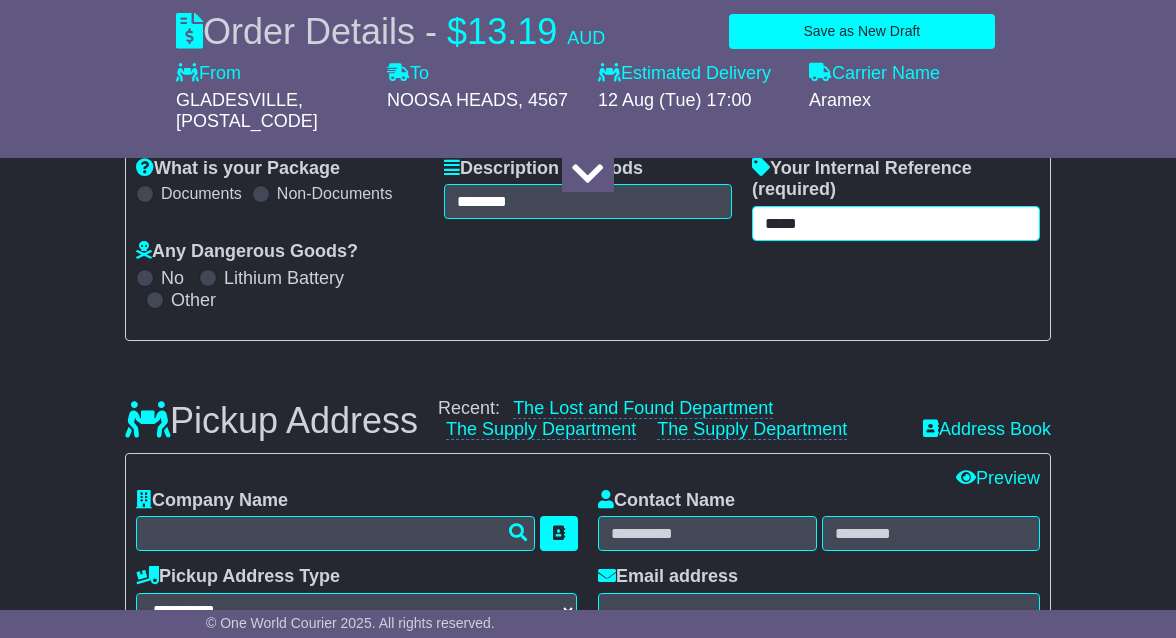 type on "*****" 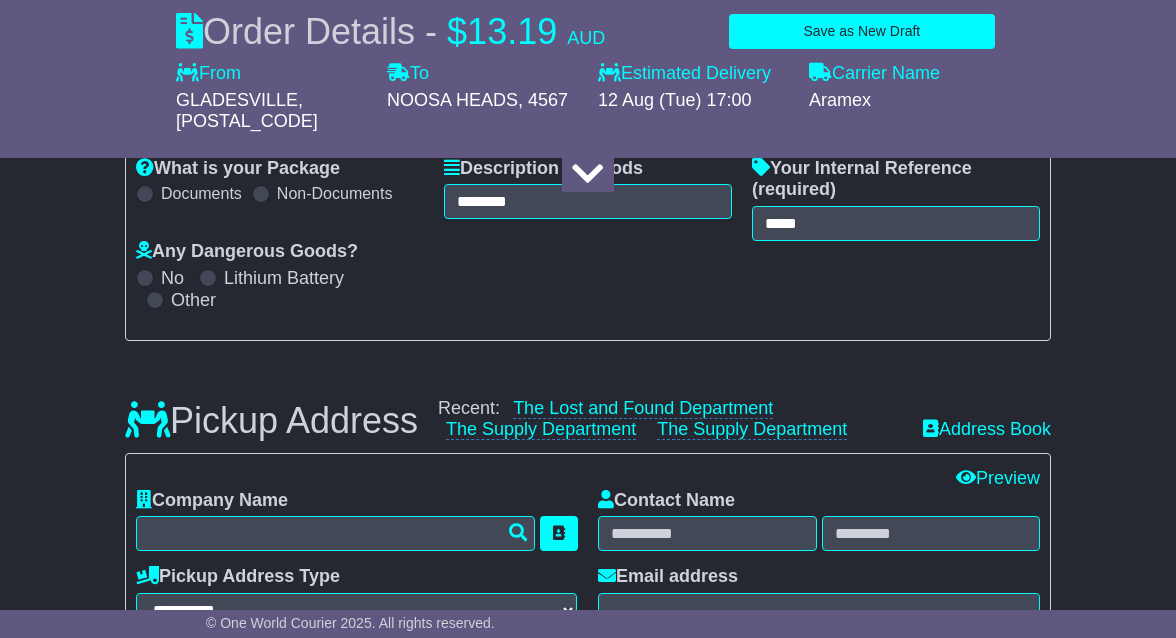 click on "About your package
What is your Package
Documents
Non-Documents
What are the Incoterms?
***
***
***
***
***
***
Description of Goods
********
Attention: dangerous goods are not allowed by service.
Your Internal Reference (required)
*****
Any Dangerous Goods?" at bounding box center (588, 1409) 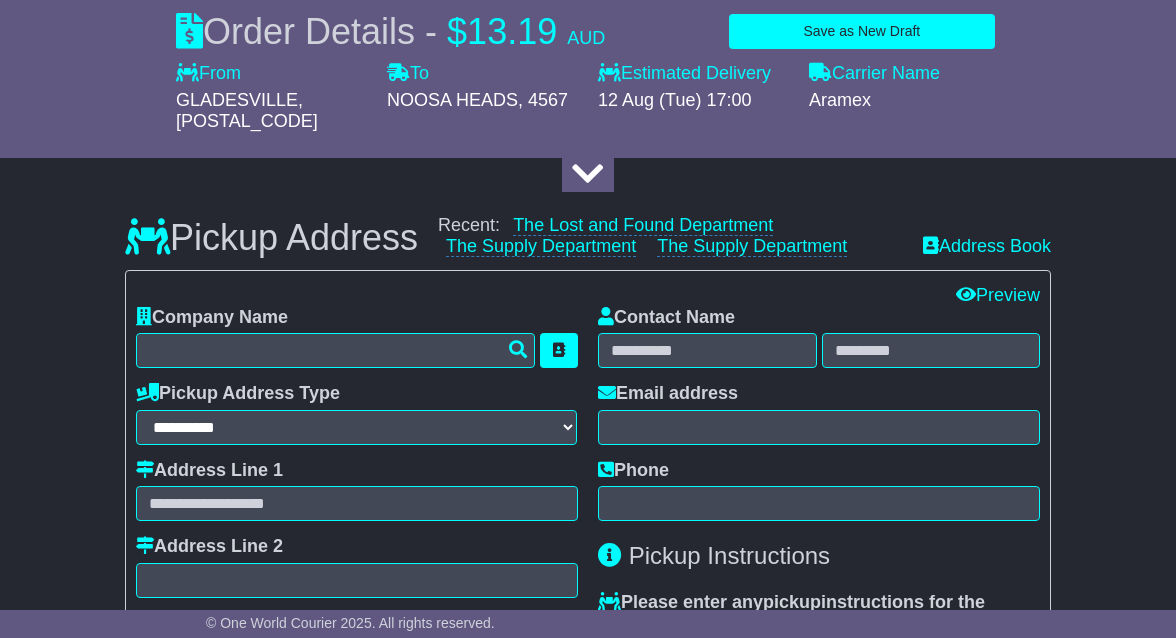 scroll, scrollTop: 553, scrollLeft: 0, axis: vertical 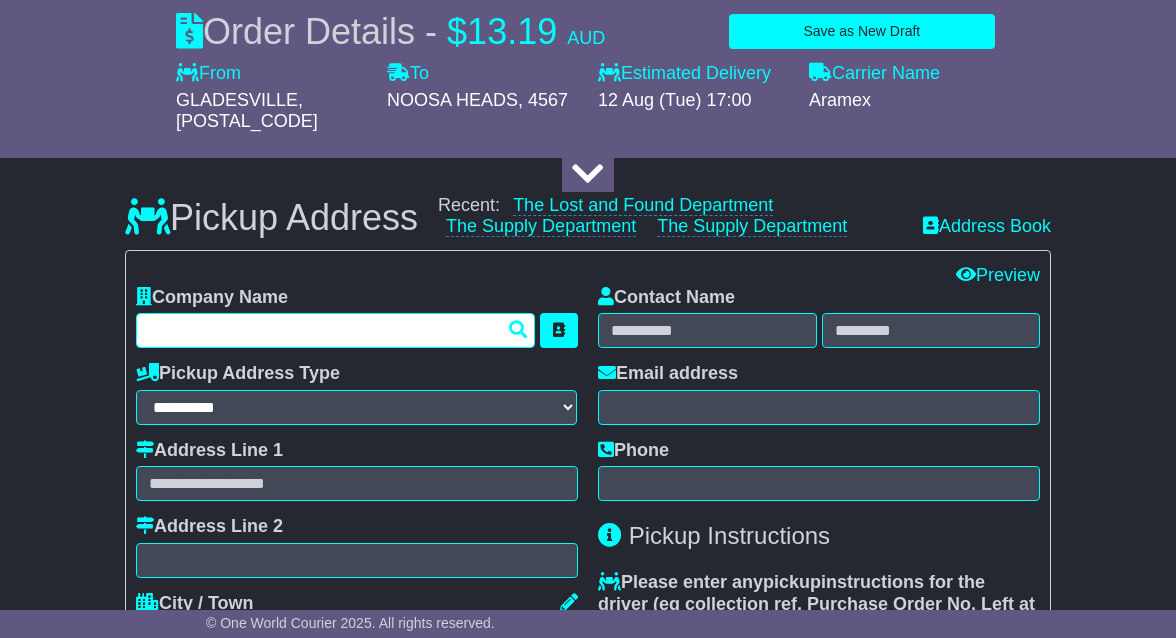 click at bounding box center (335, 330) 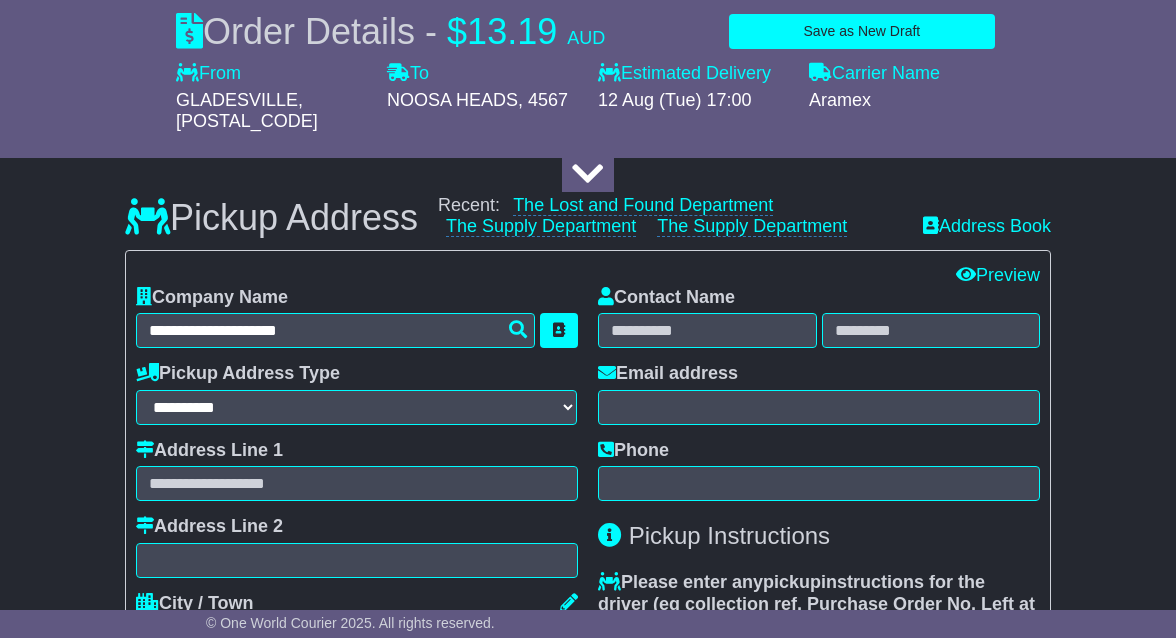 type on "**********" 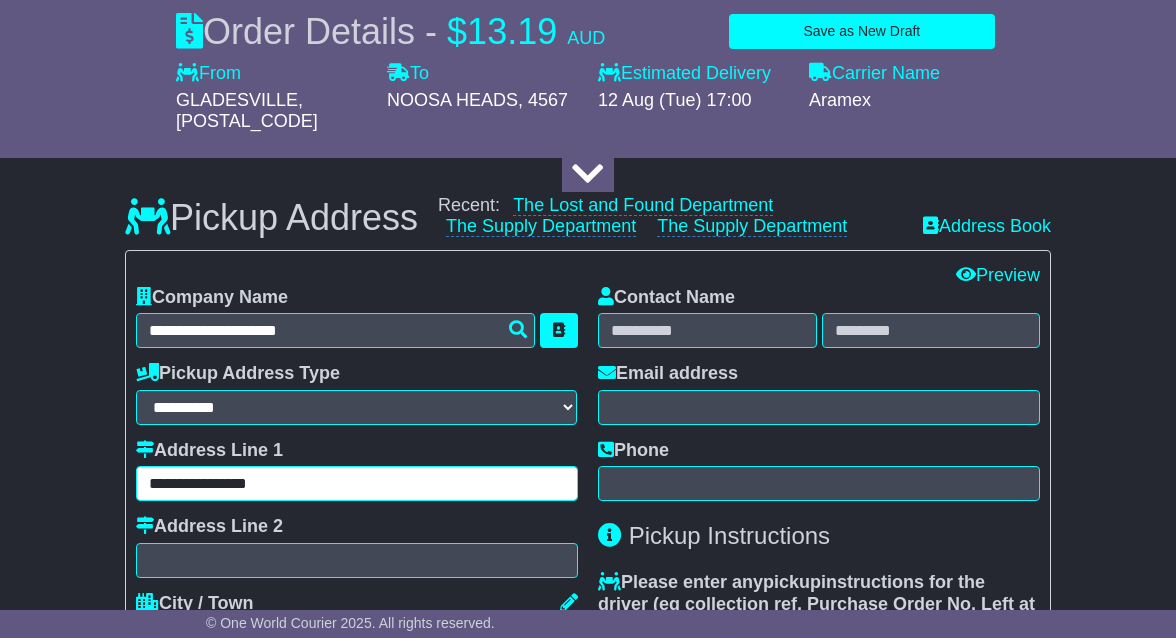 type on "******" 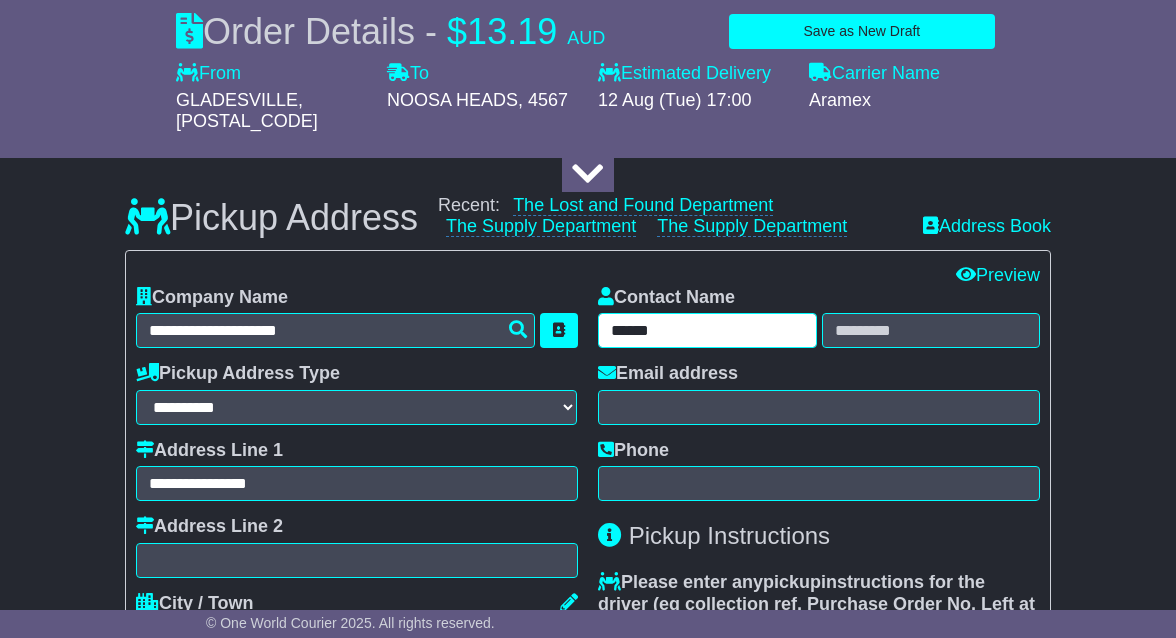 type on "*****" 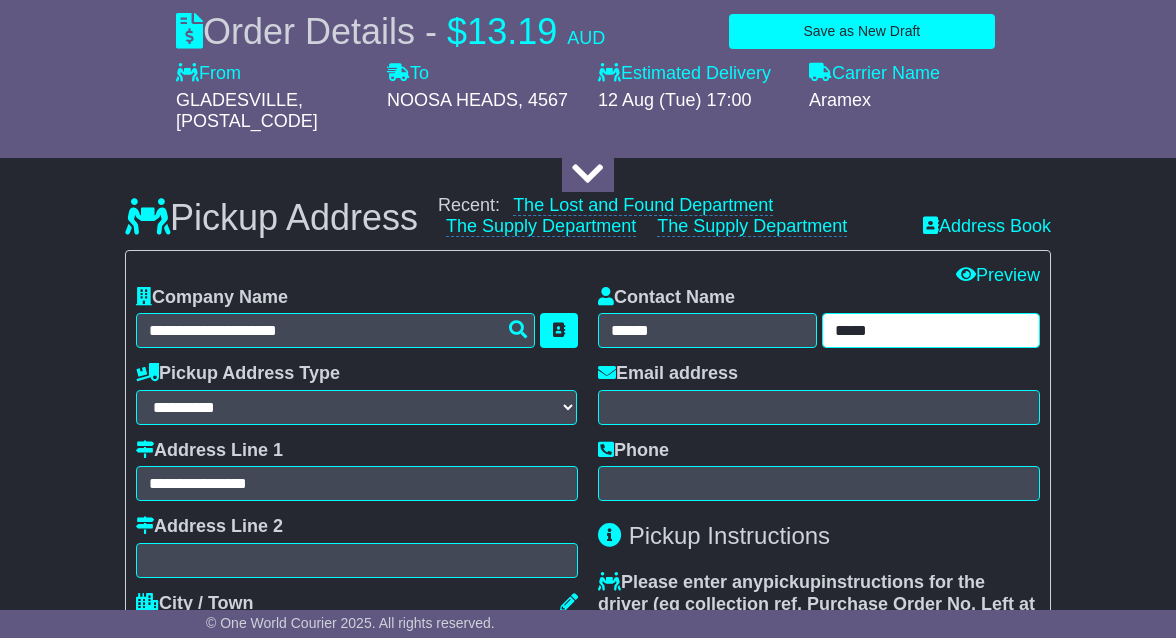 type on "**********" 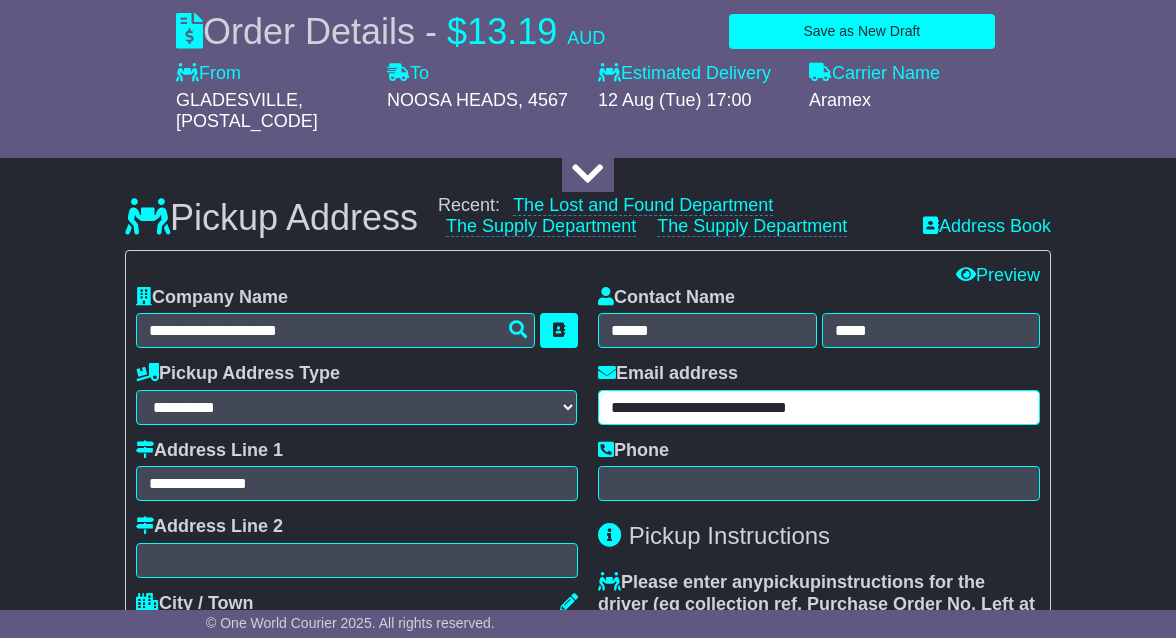 type on "**********" 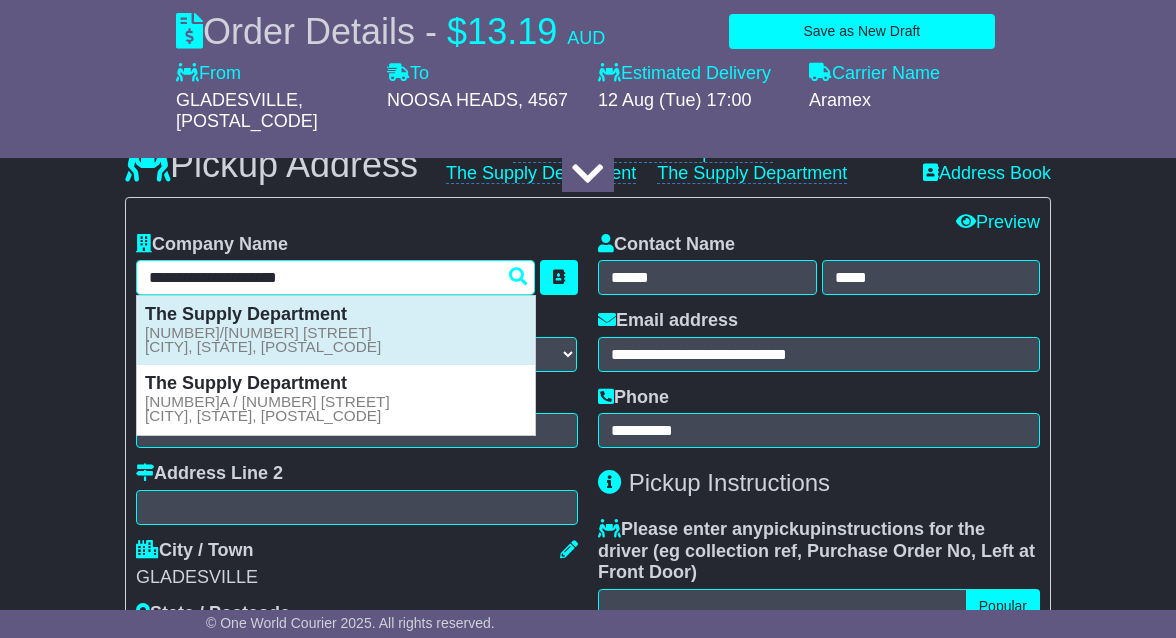 scroll, scrollTop: 606, scrollLeft: 0, axis: vertical 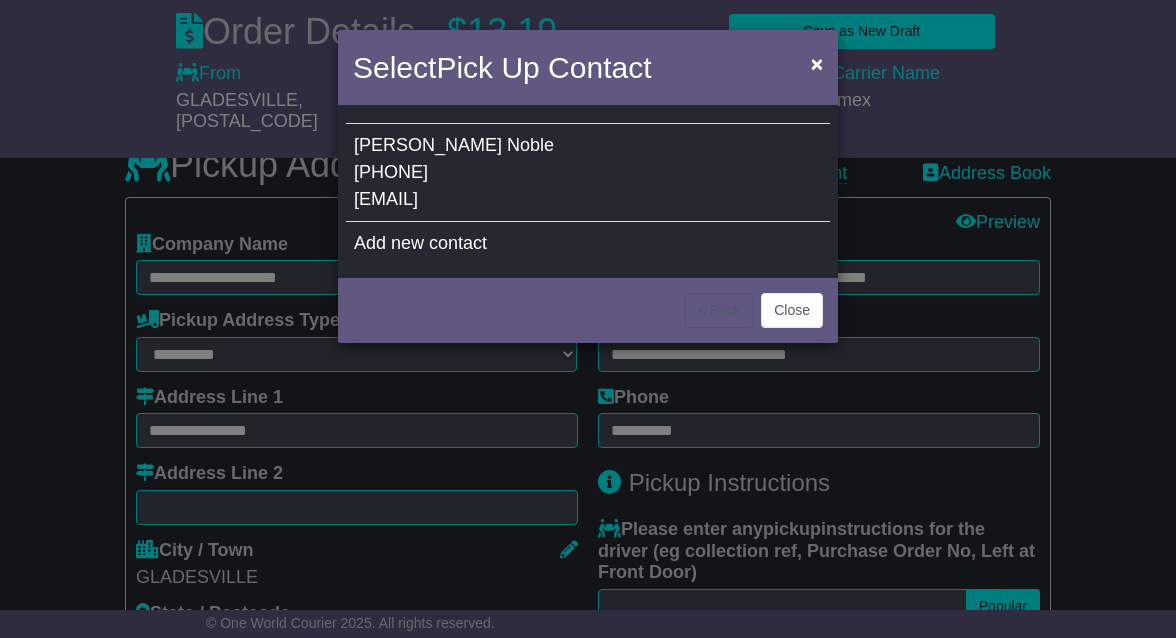 click on "[EMAIL]" at bounding box center (386, 199) 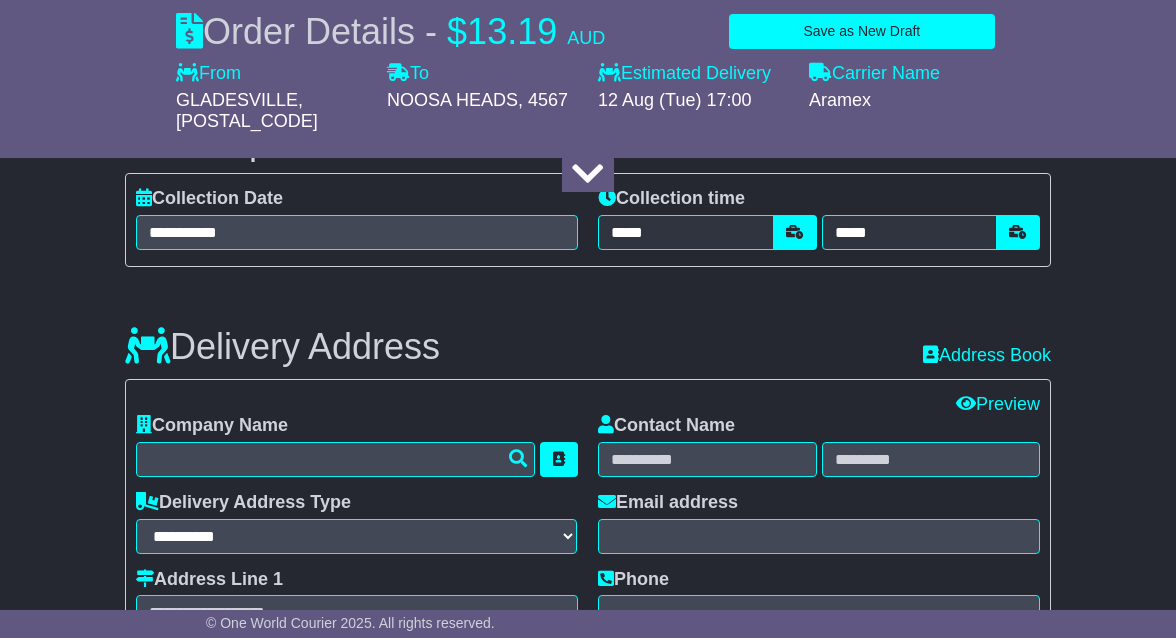 scroll, scrollTop: 1383, scrollLeft: 0, axis: vertical 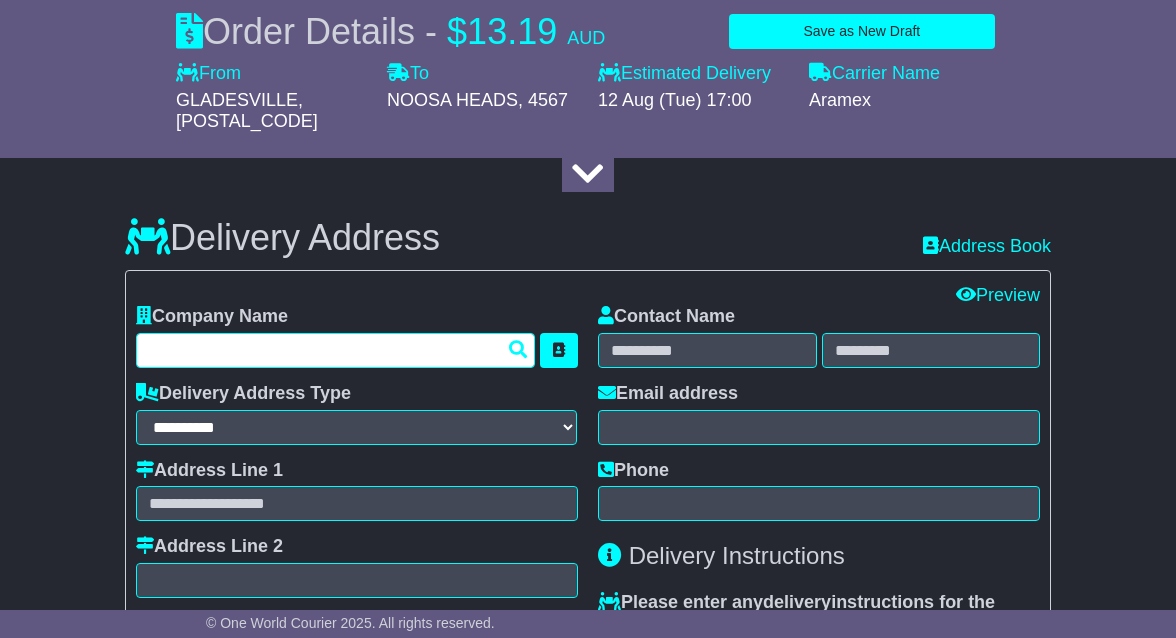 click at bounding box center [335, 350] 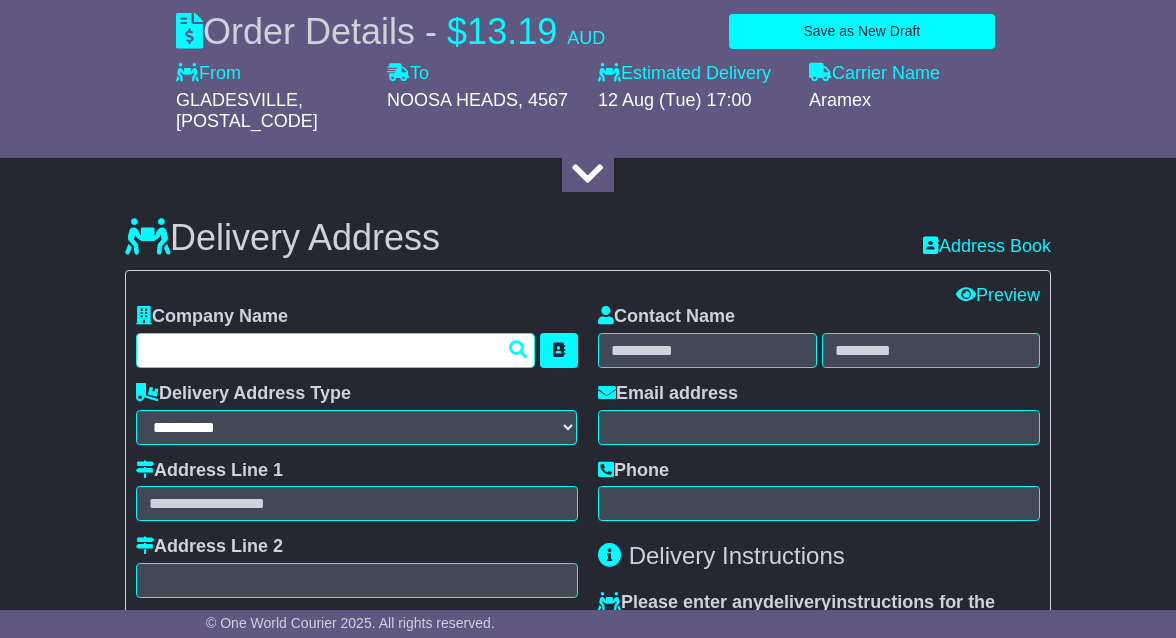 click at bounding box center (335, 350) 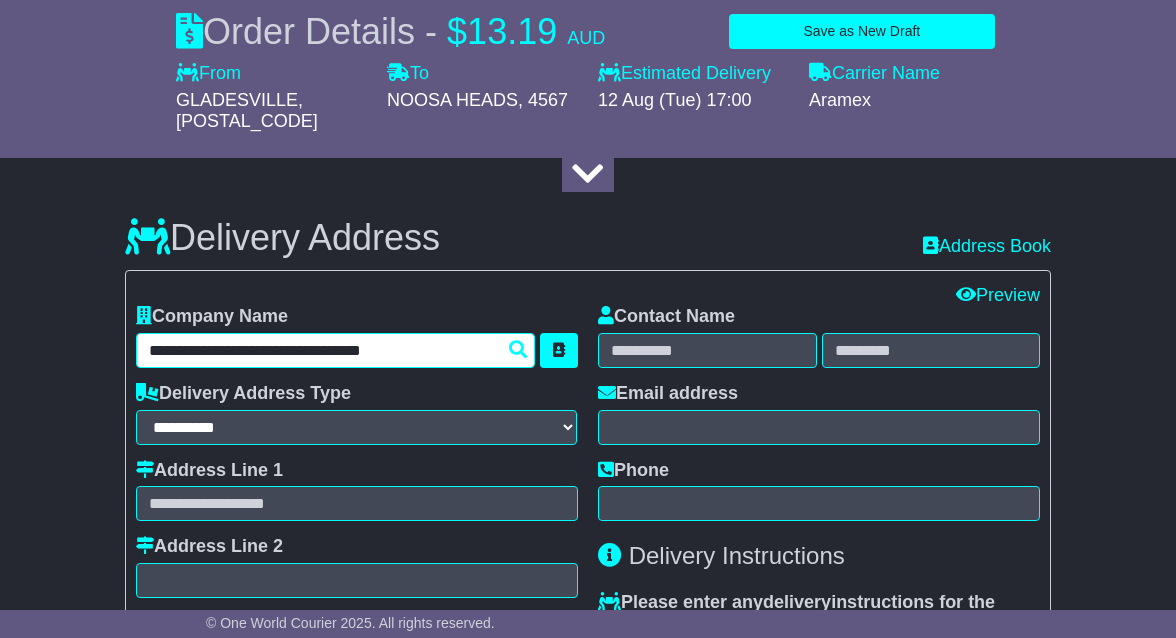 type on "**********" 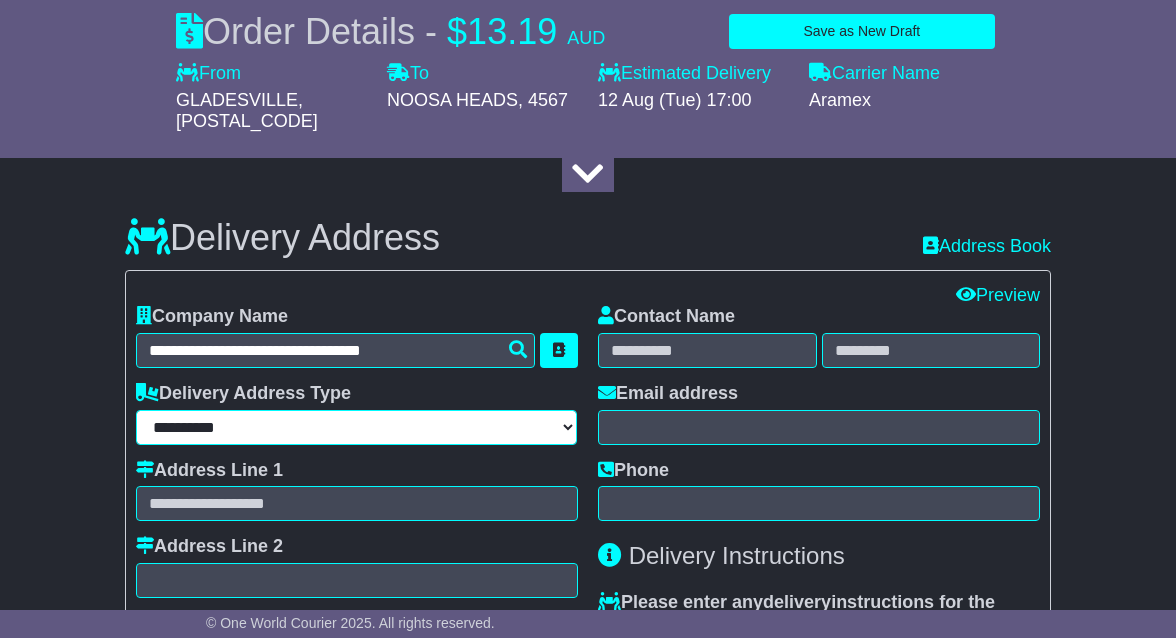 click on "**********" at bounding box center (356, 427) 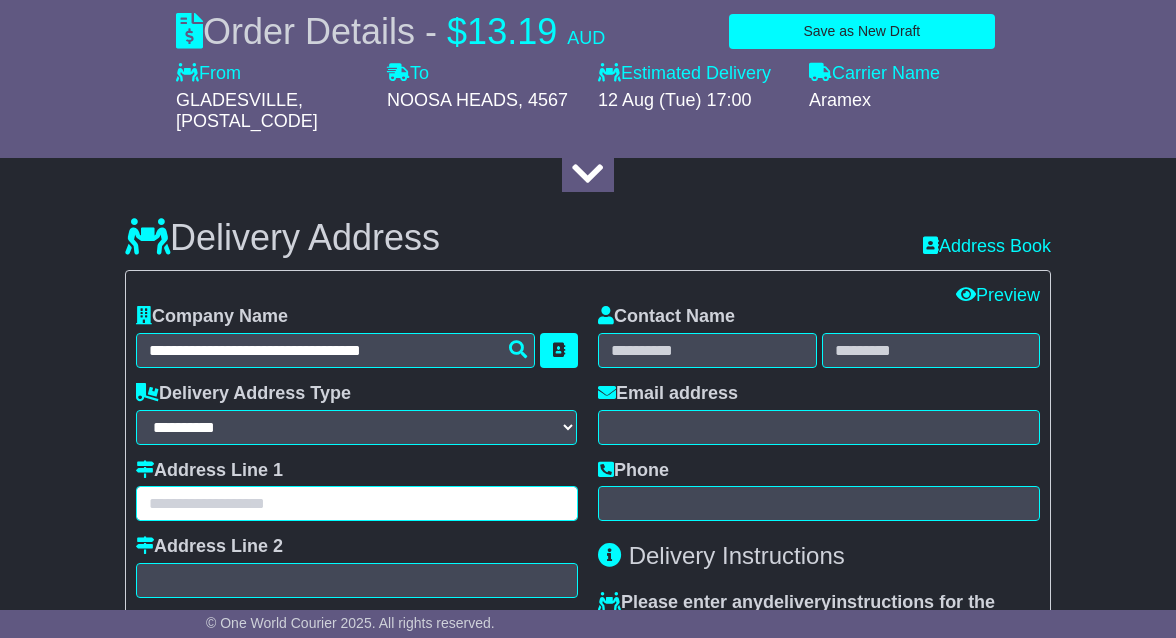 click at bounding box center (357, 503) 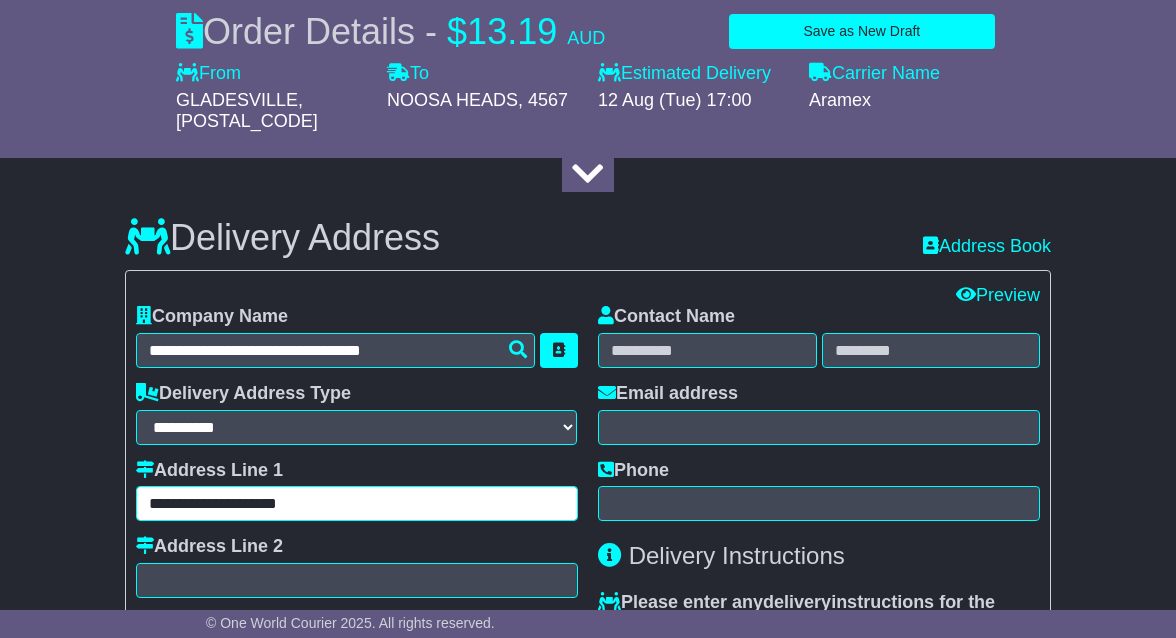 type on "**********" 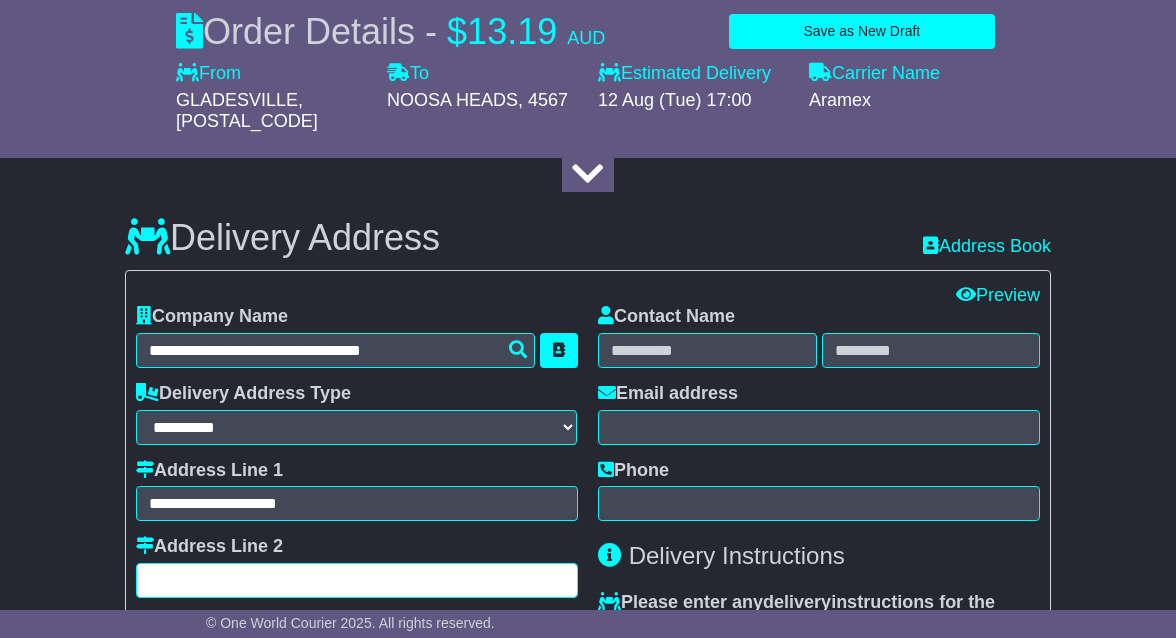 click at bounding box center (357, 580) 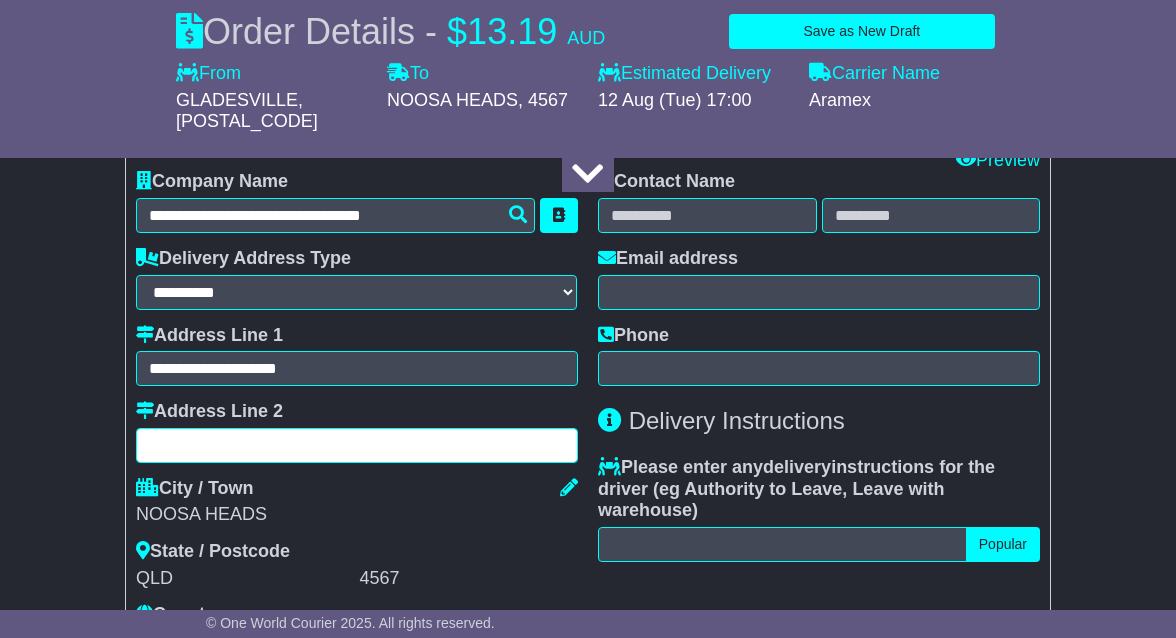 scroll, scrollTop: 1519, scrollLeft: 0, axis: vertical 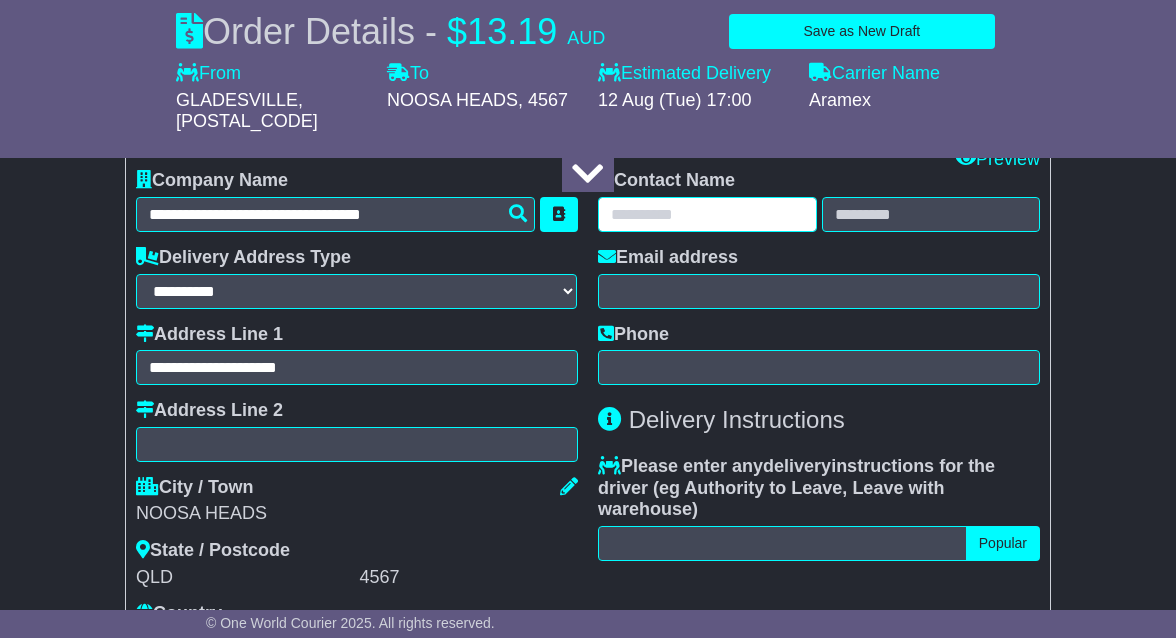 click at bounding box center [707, 214] 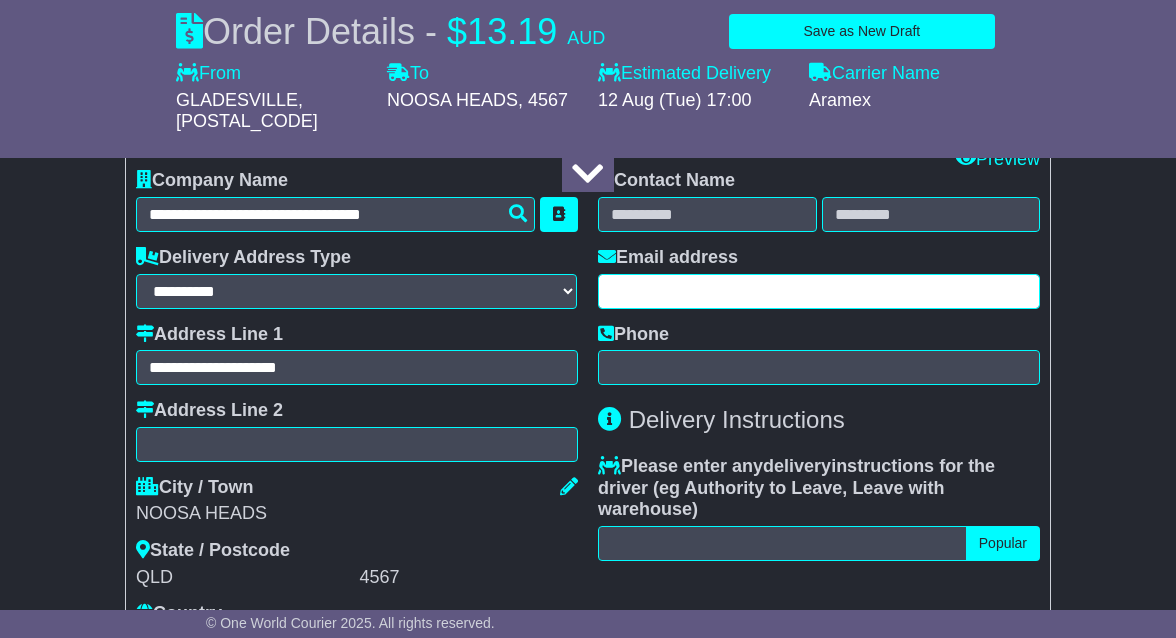 click at bounding box center (819, 291) 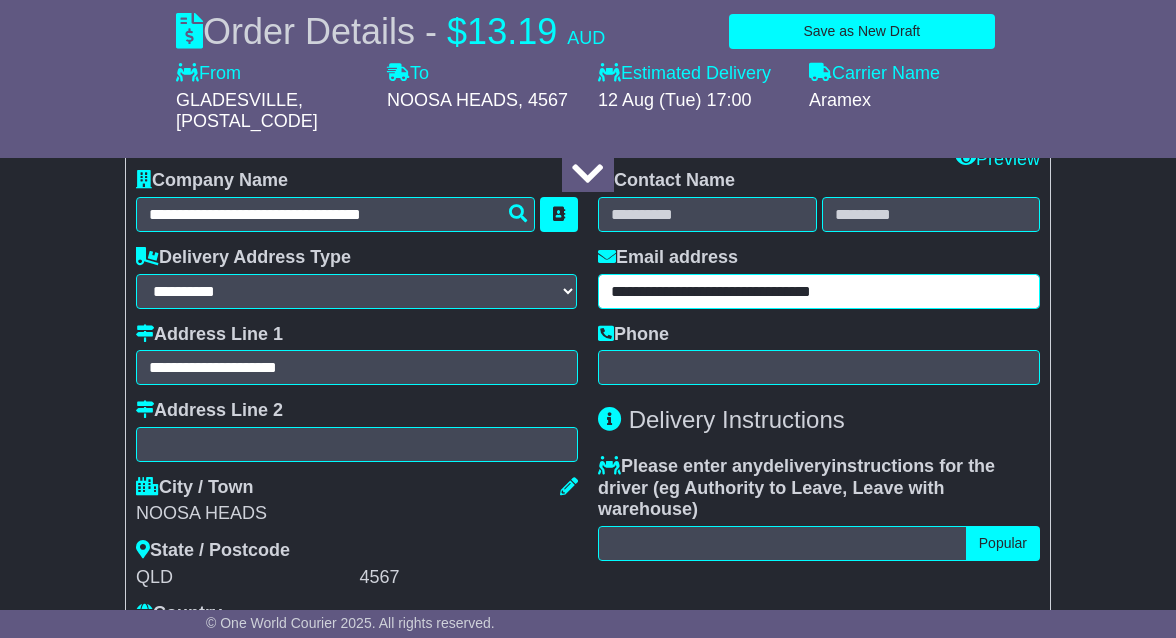 type on "**********" 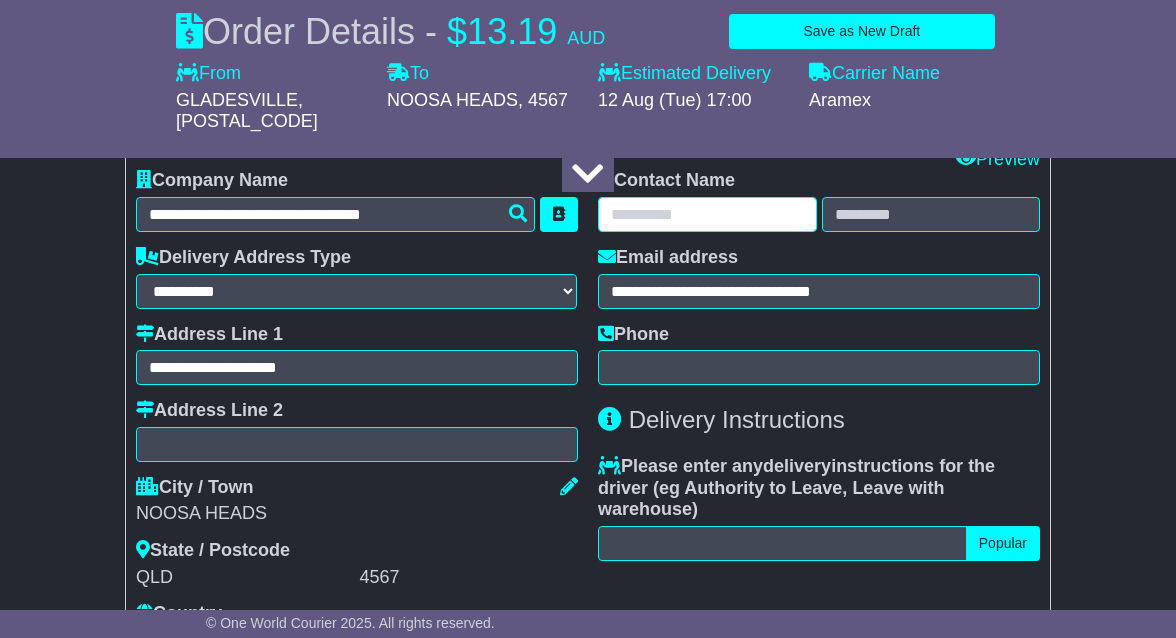 click at bounding box center (707, 214) 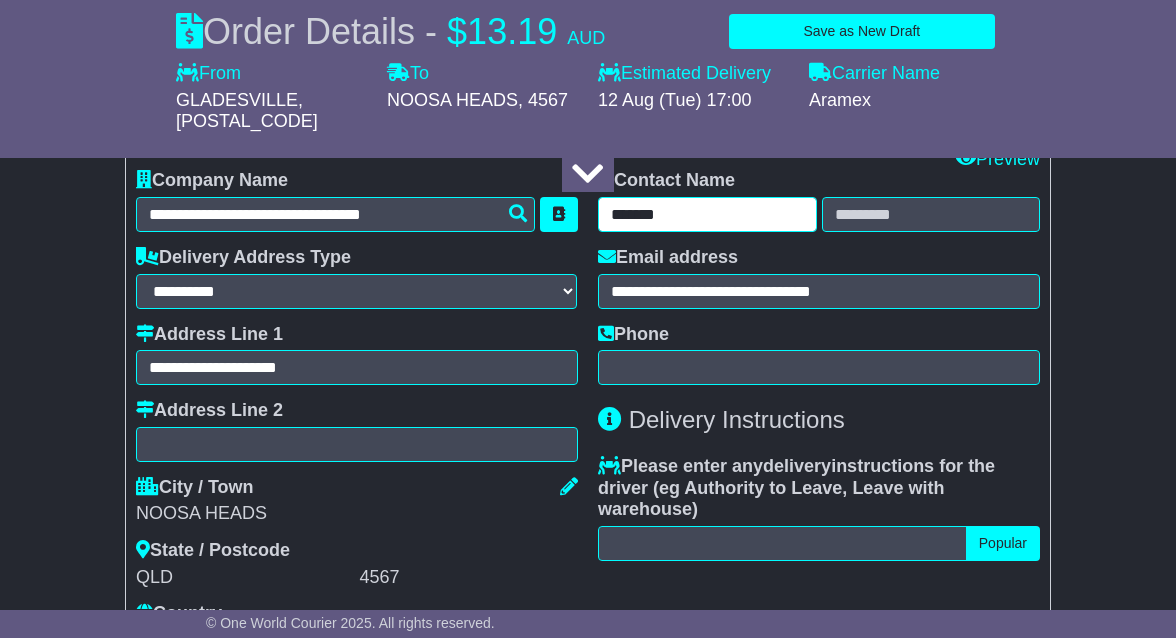 type on "*******" 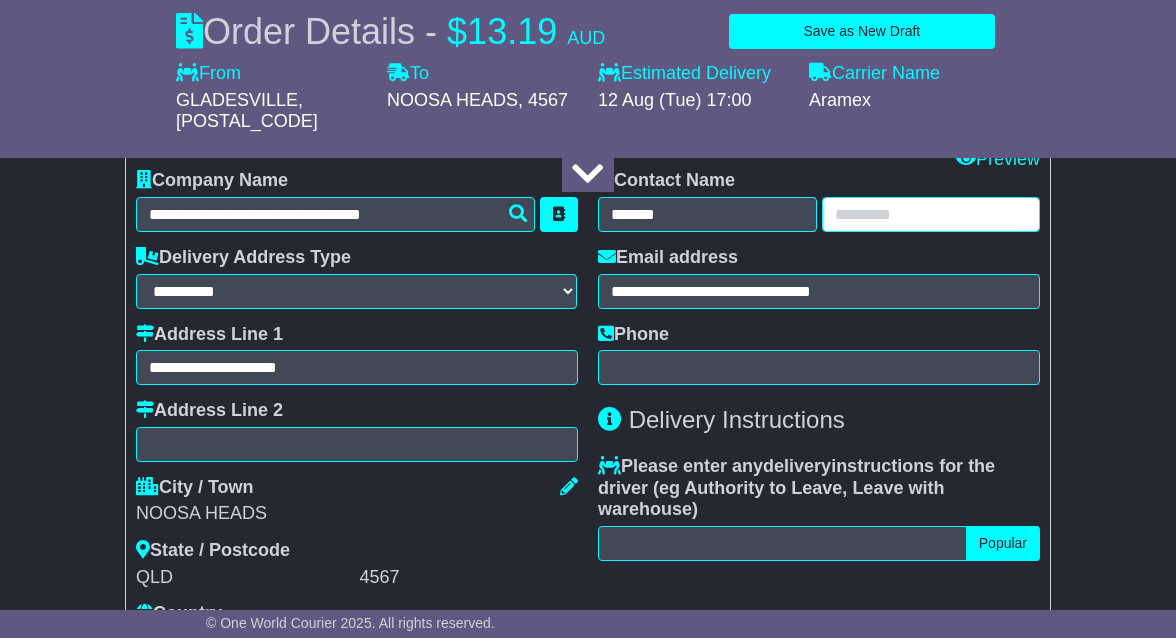 click at bounding box center [931, 214] 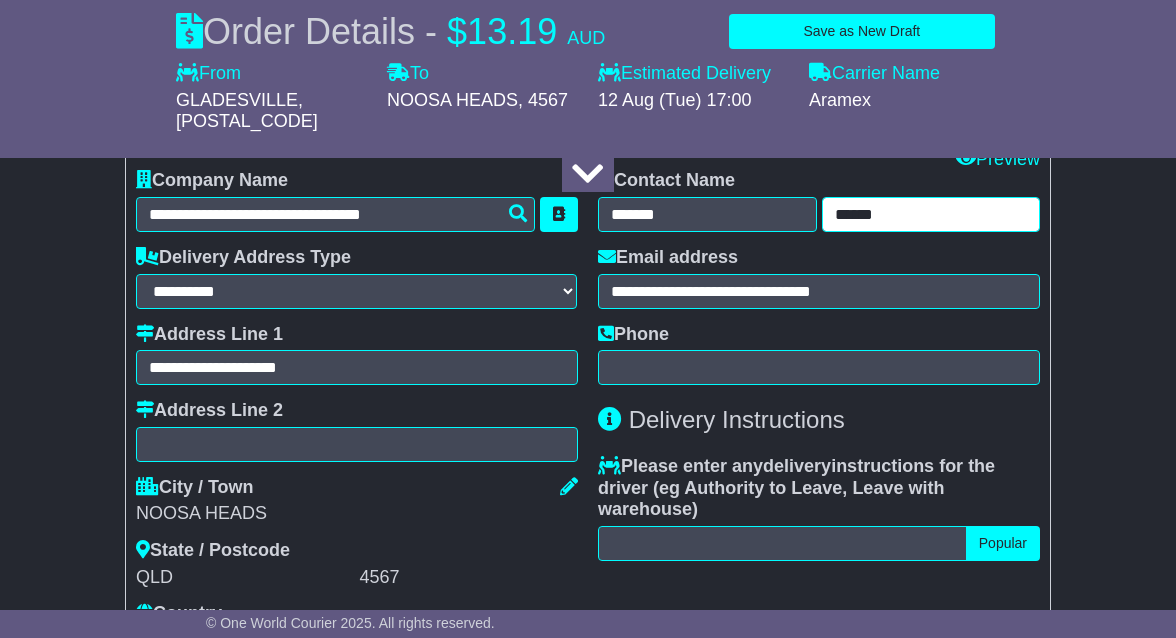 type on "******" 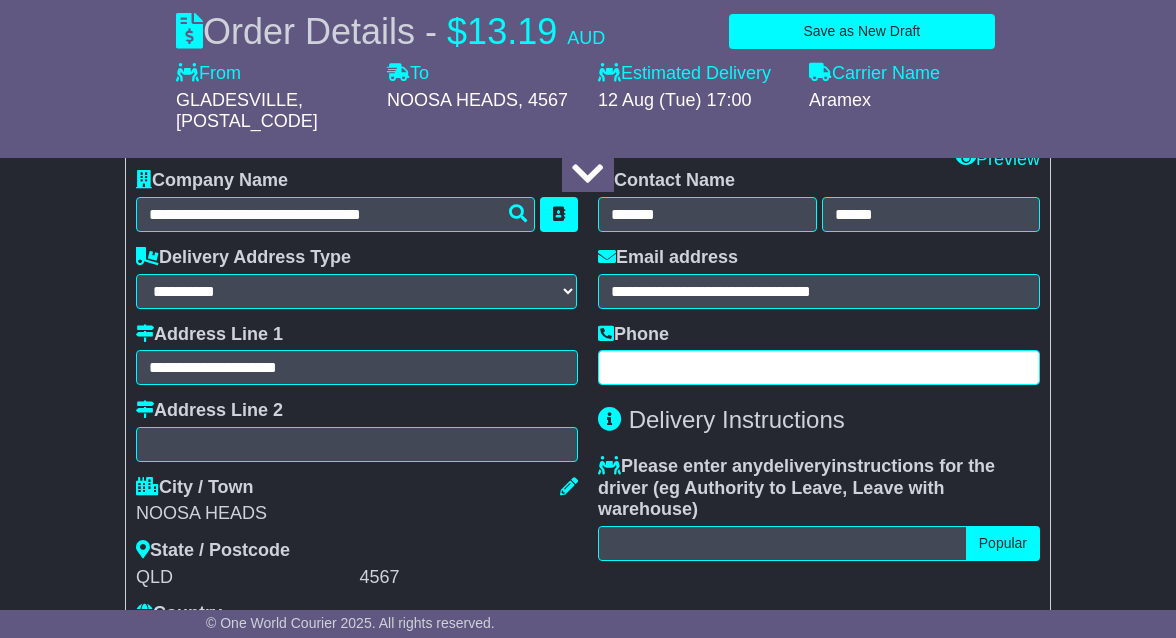 click at bounding box center [819, 367] 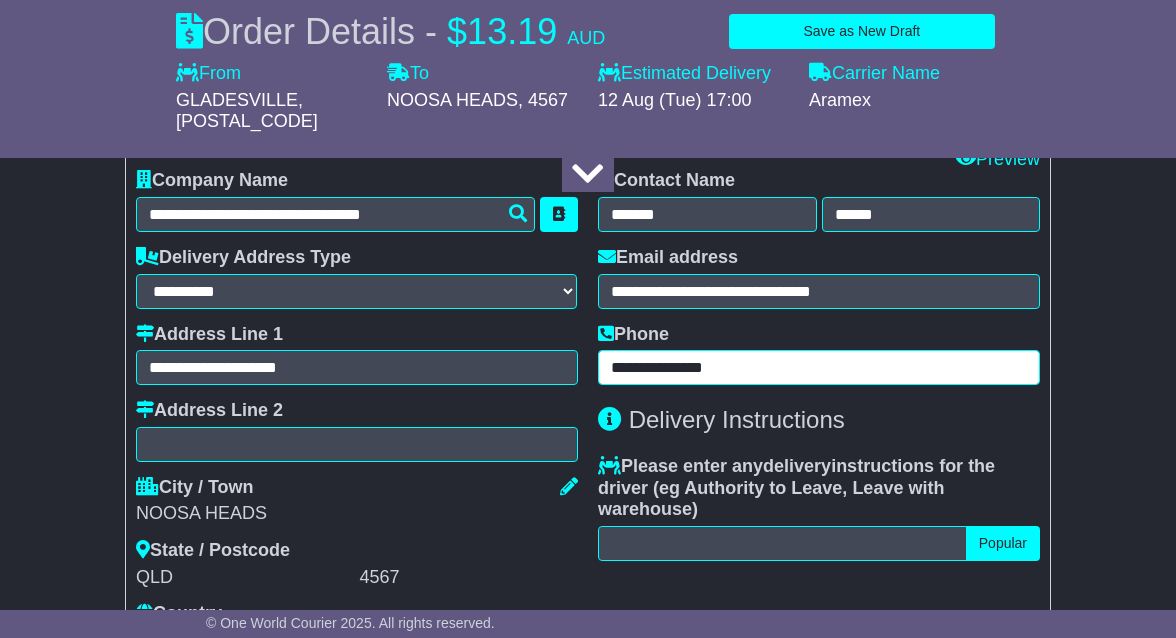 type on "**********" 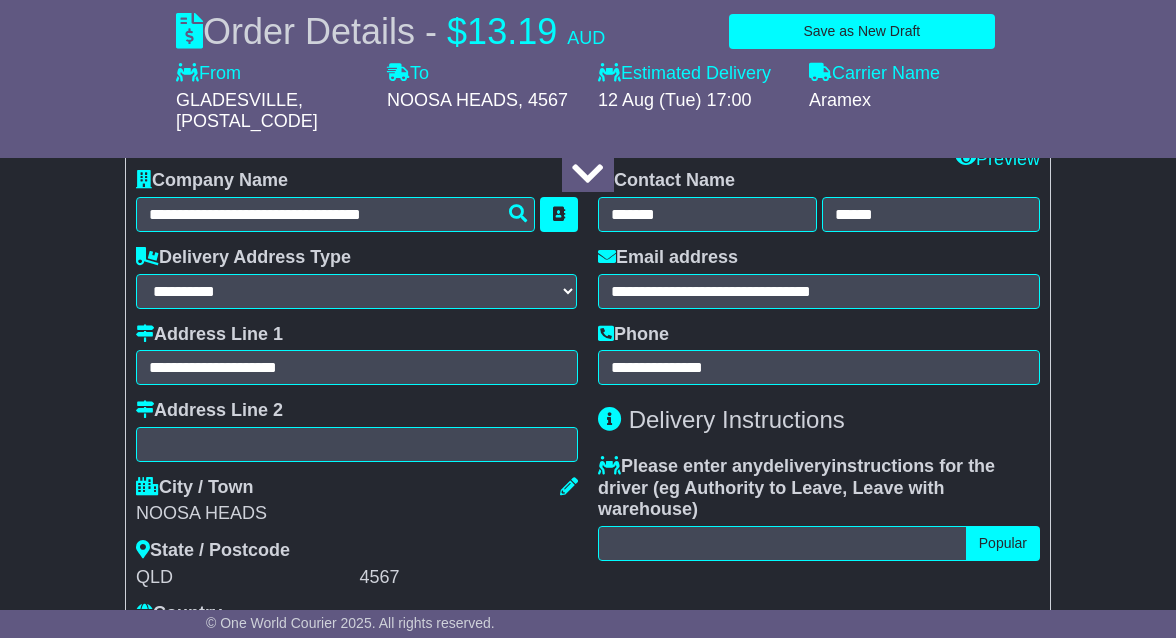 click on "NOOSA HEADS" at bounding box center [357, 514] 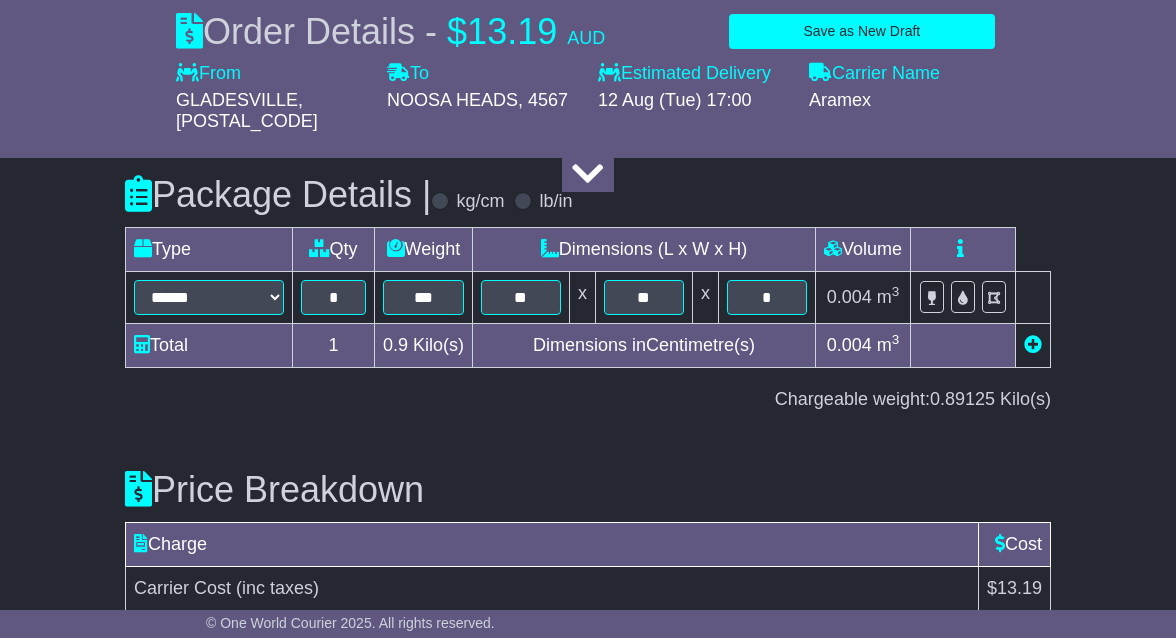 scroll, scrollTop: 2550, scrollLeft: 0, axis: vertical 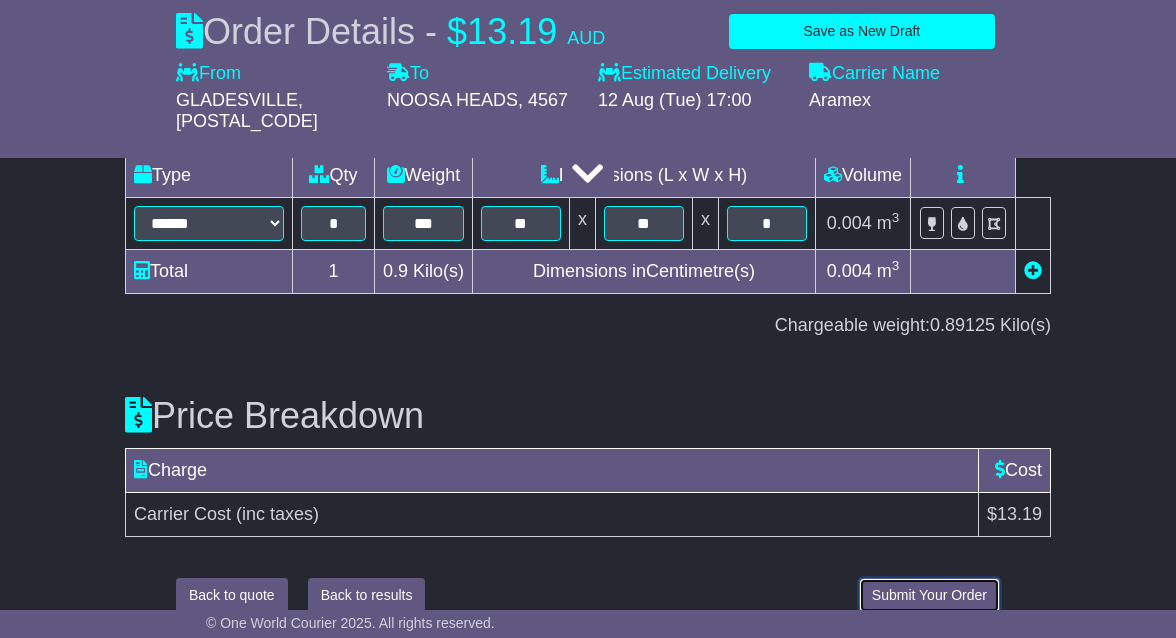 click on "Submit Your Order" at bounding box center (929, 595) 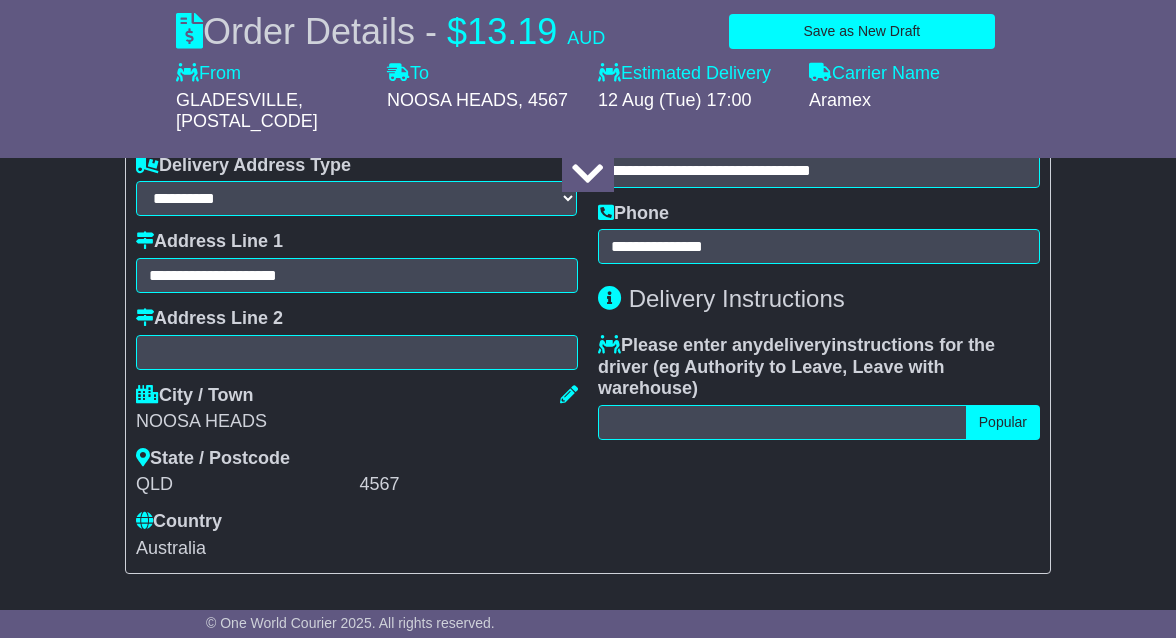 scroll, scrollTop: 1508, scrollLeft: 0, axis: vertical 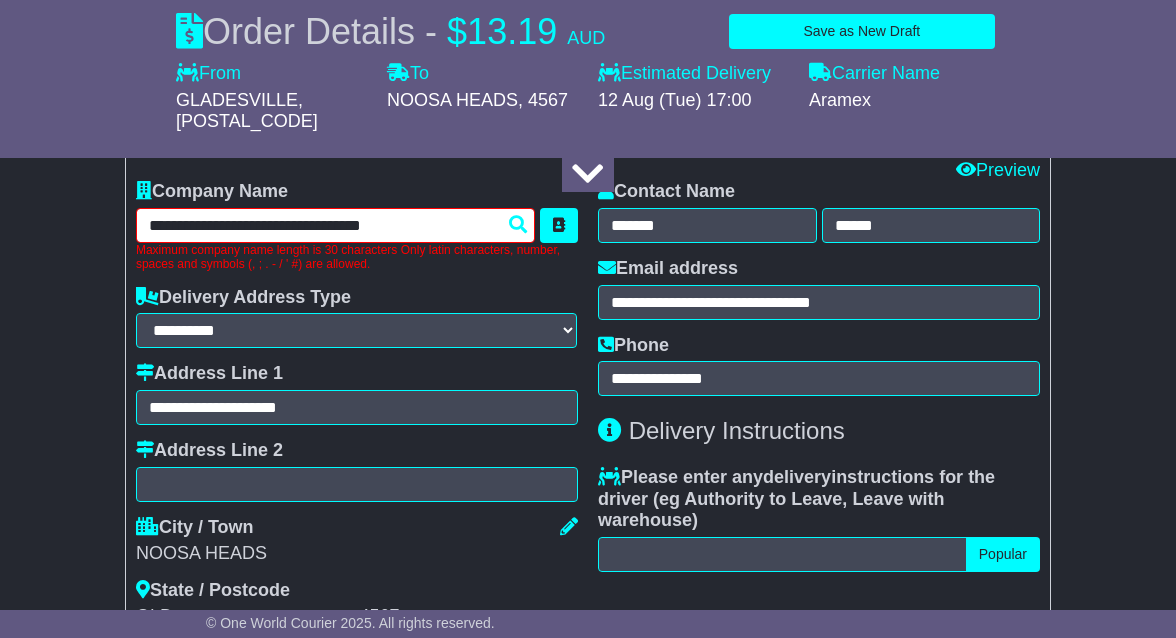 click on "**********" at bounding box center (335, 225) 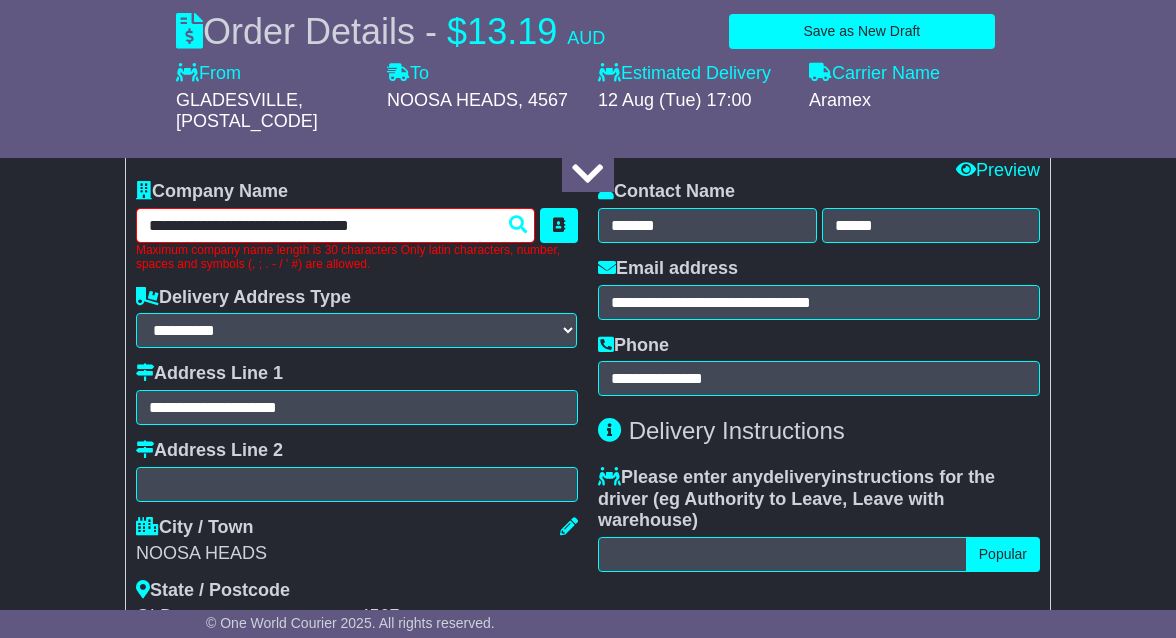 click on "**********" at bounding box center (335, 225) 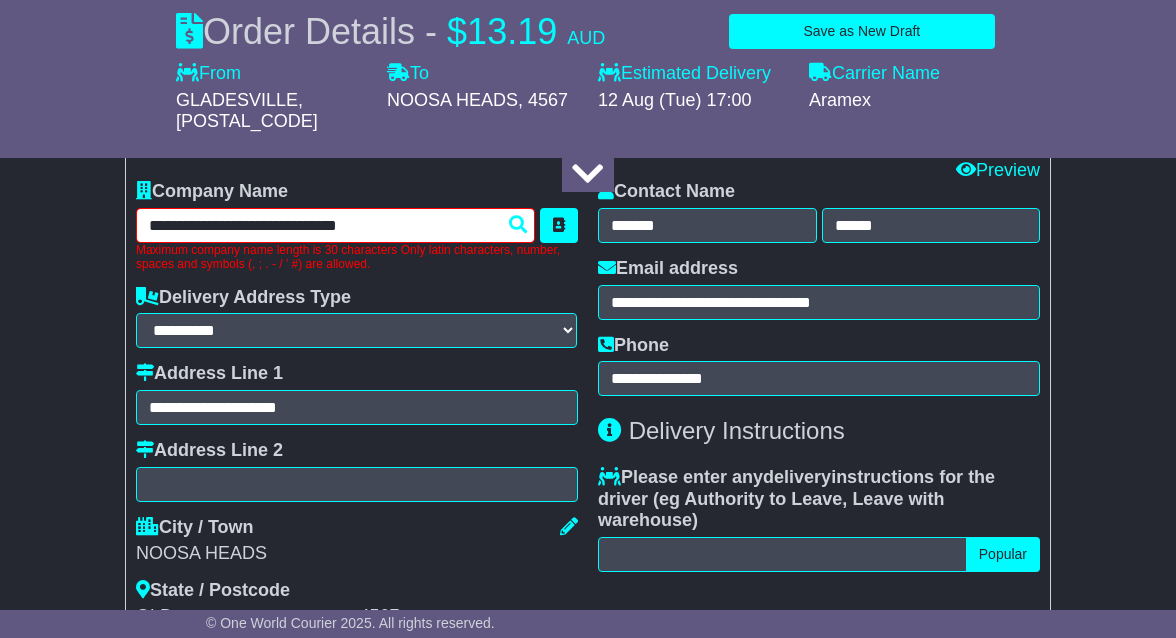 click on "**********" at bounding box center (335, 225) 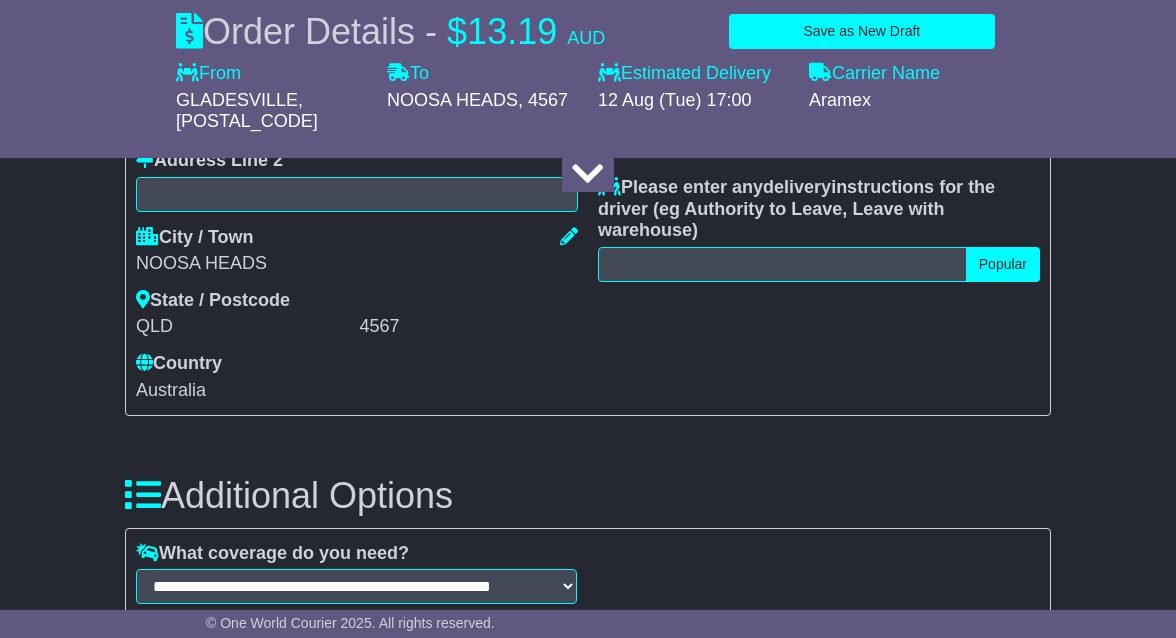scroll, scrollTop: 1800, scrollLeft: 0, axis: vertical 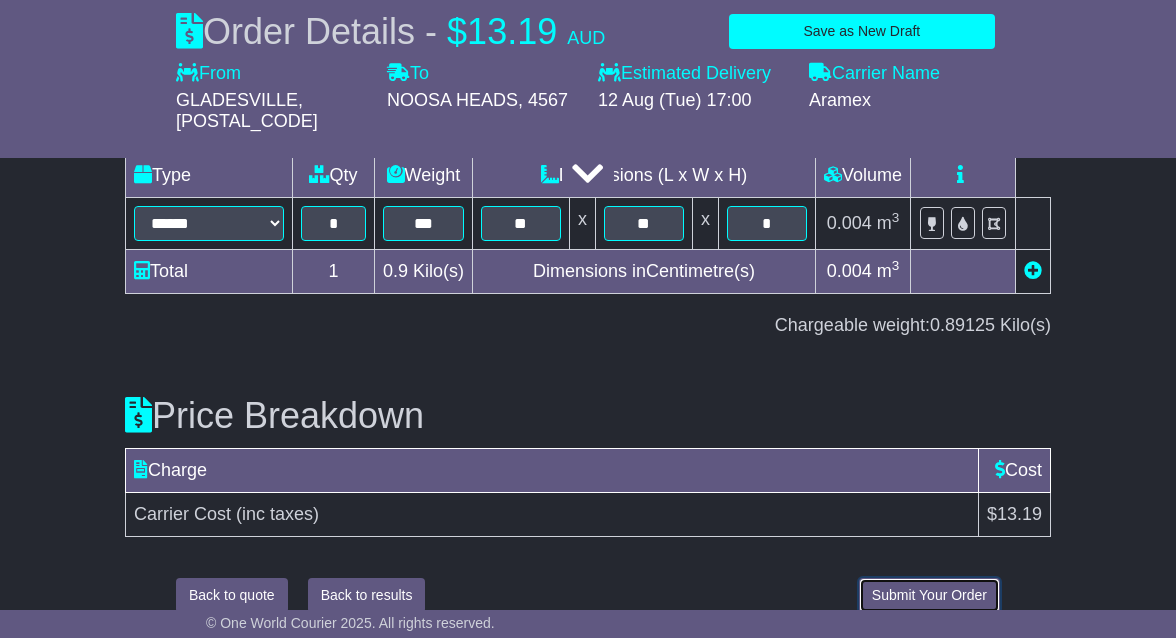 click on "Submit Your Order" at bounding box center (929, 595) 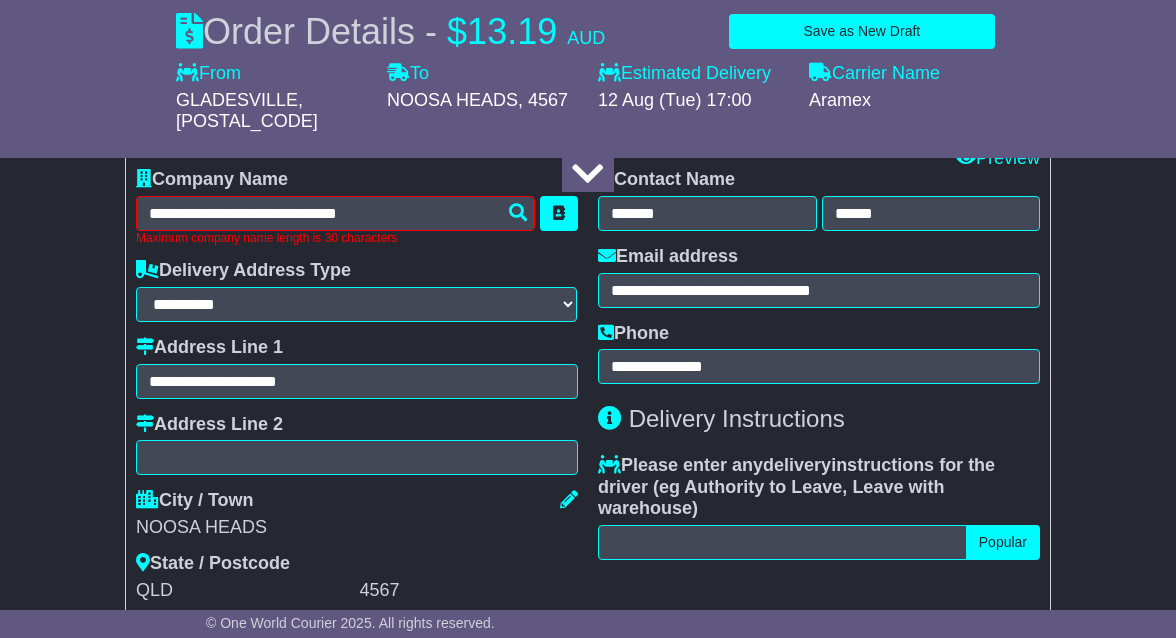 scroll, scrollTop: 1508, scrollLeft: 0, axis: vertical 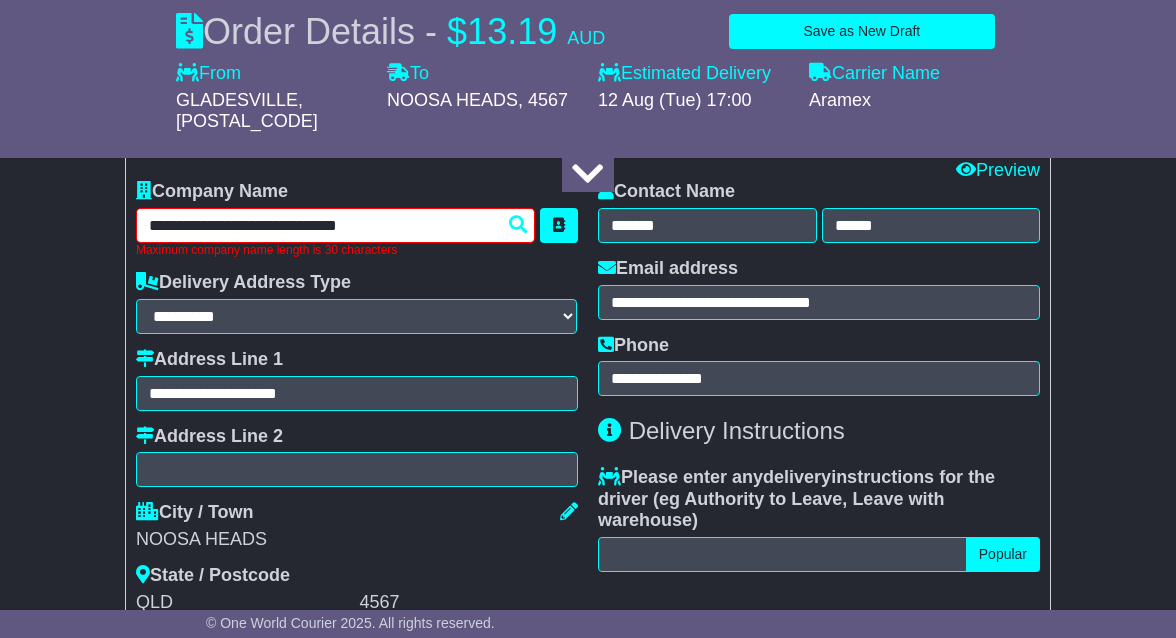 click on "**********" at bounding box center (335, 225) 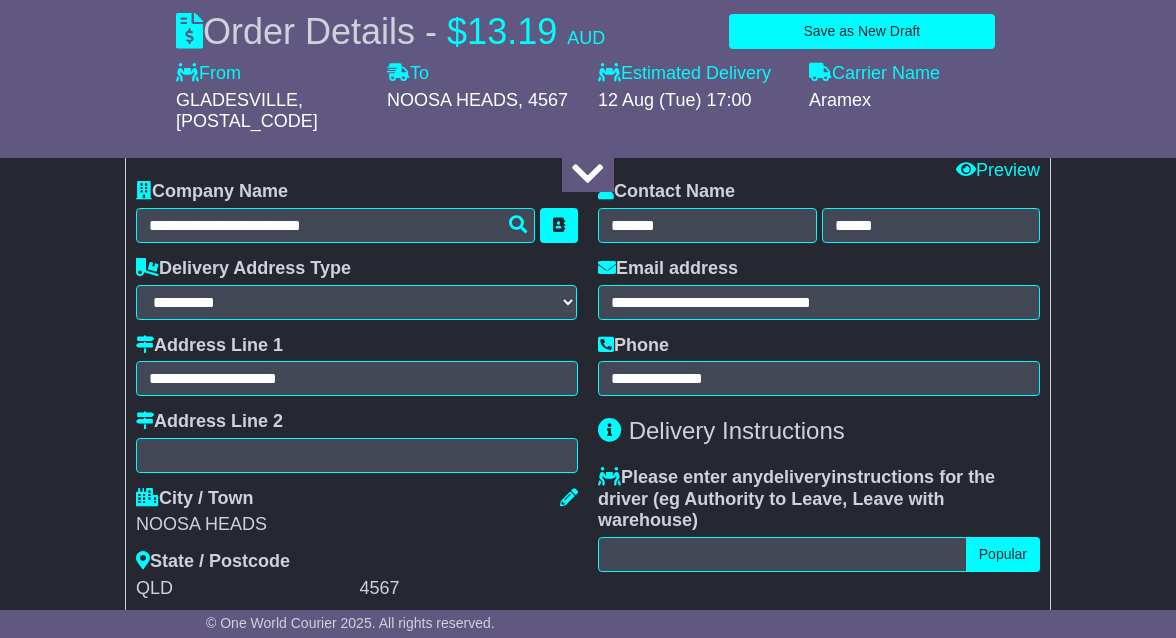click on "**********" at bounding box center (357, 421) 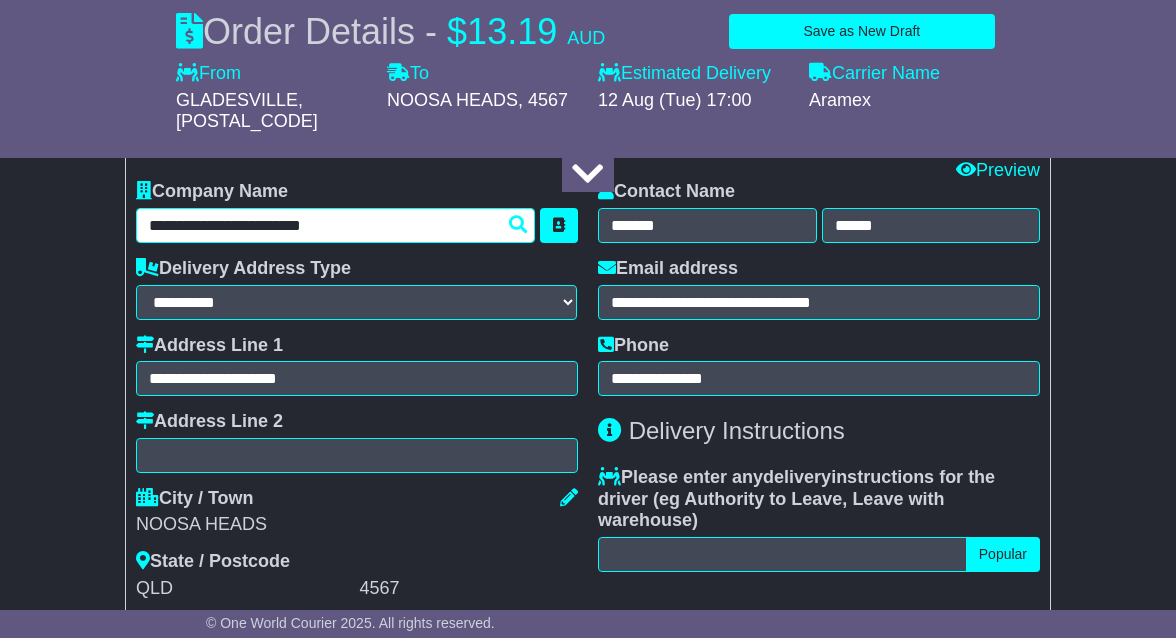 click on "**********" at bounding box center [335, 225] 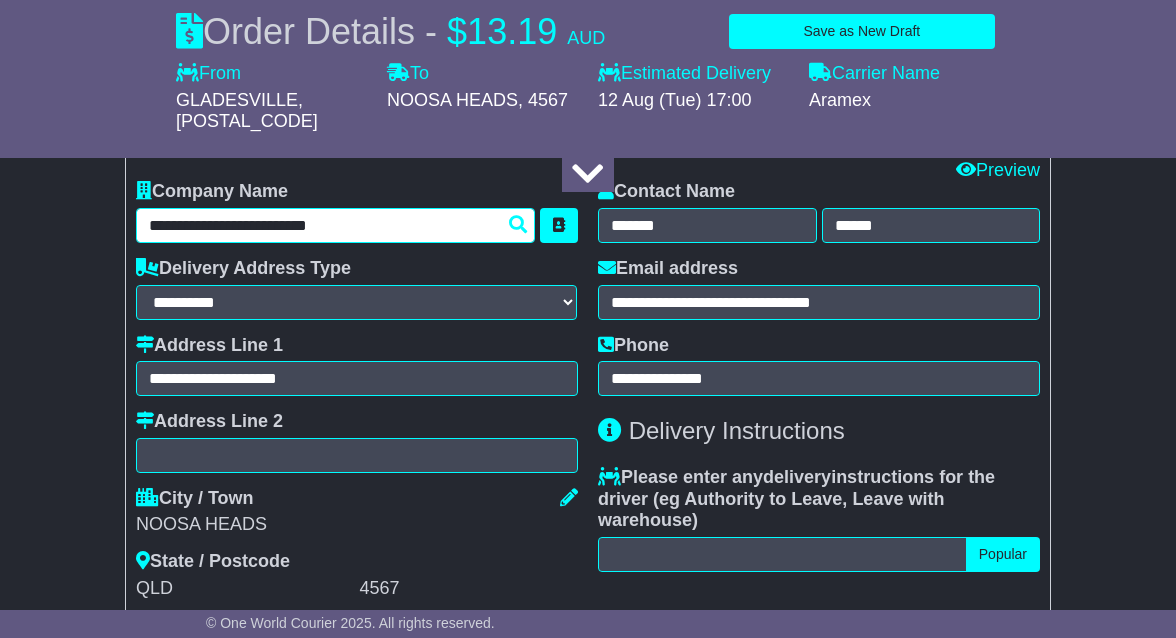 click on "**********" at bounding box center [335, 225] 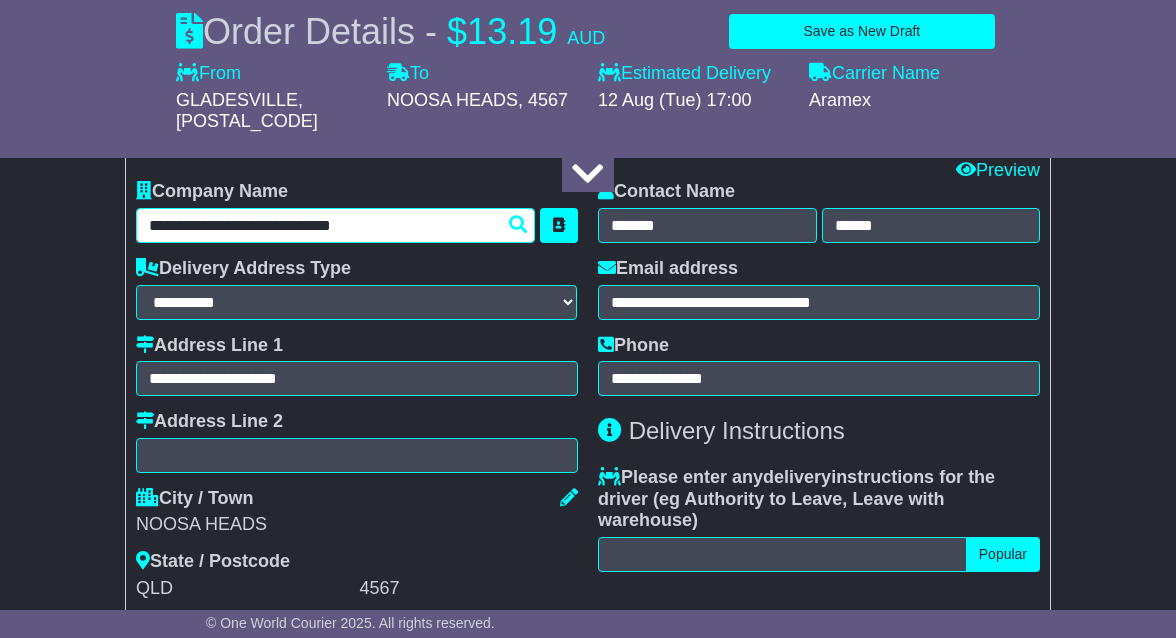 click on "**********" at bounding box center (335, 225) 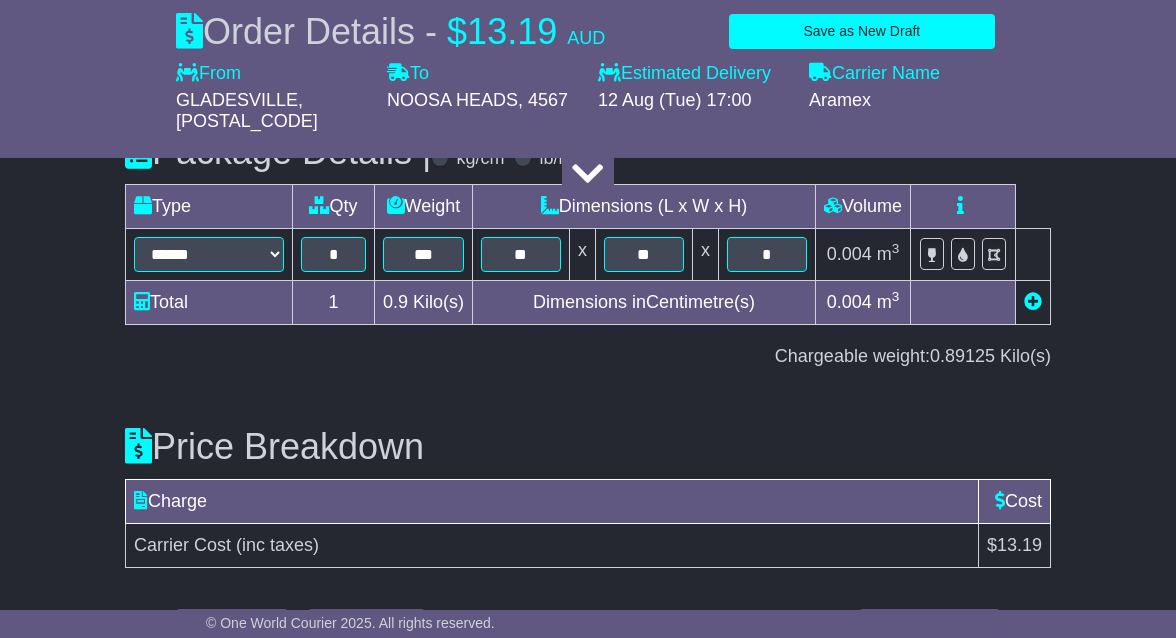 scroll, scrollTop: 2550, scrollLeft: 0, axis: vertical 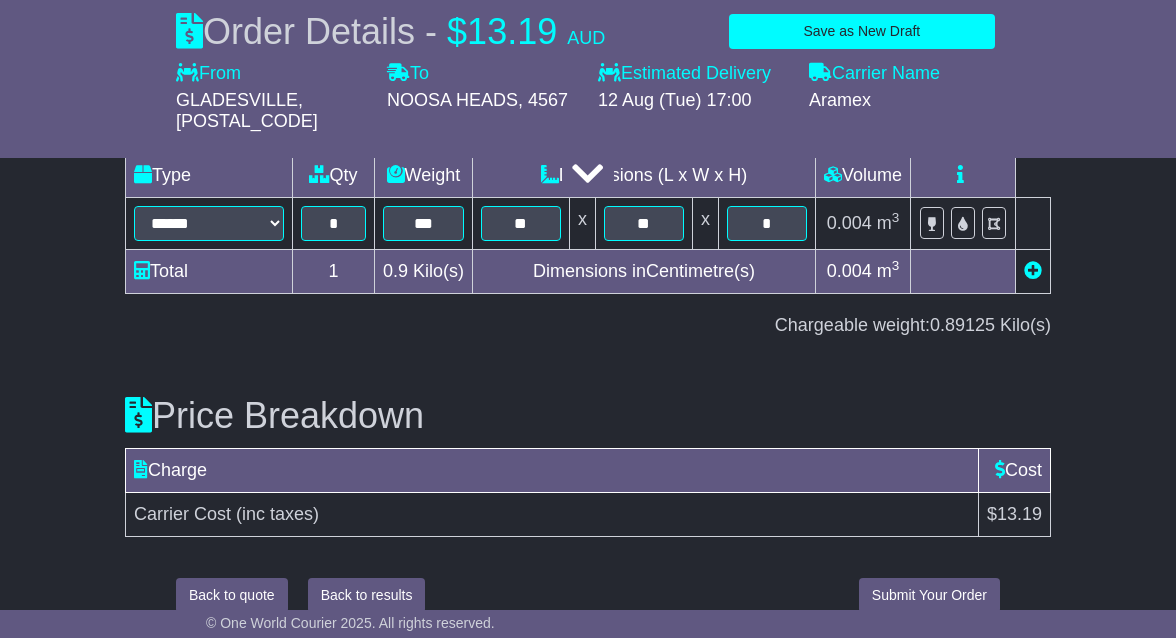 type on "**********" 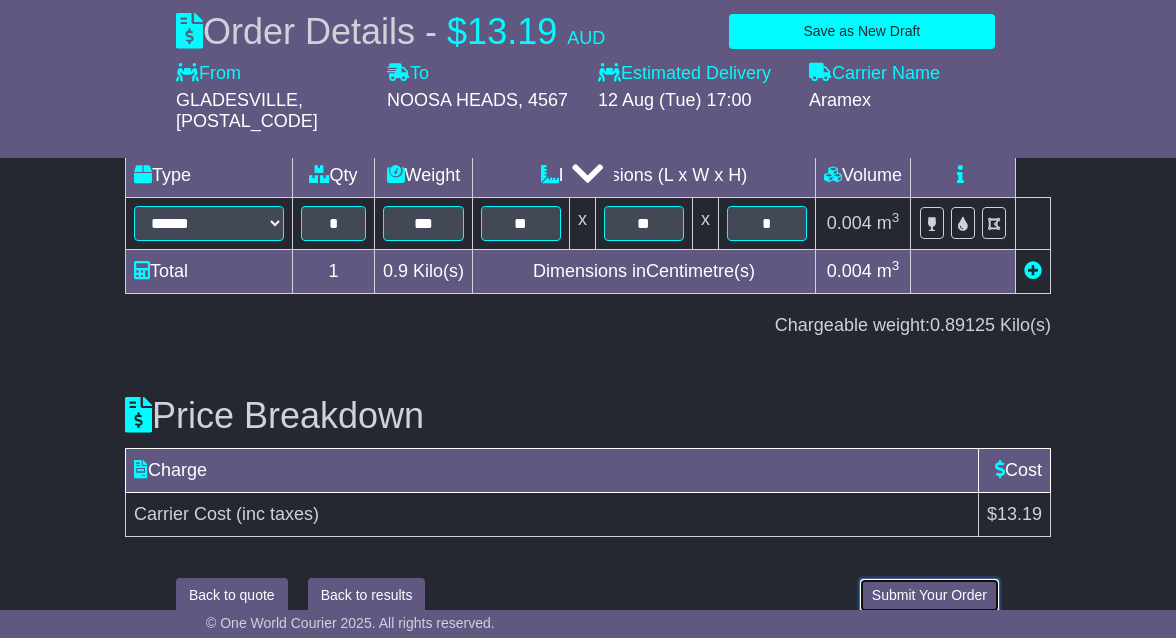 click on "Submit Your Order" at bounding box center [929, 595] 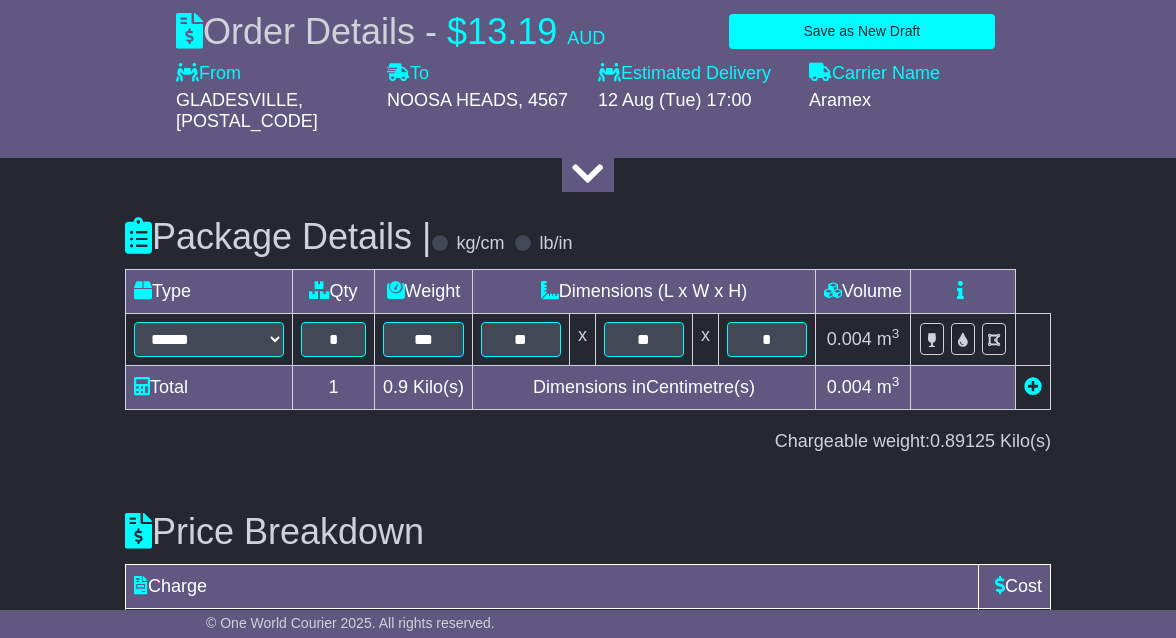 scroll, scrollTop: 2550, scrollLeft: 0, axis: vertical 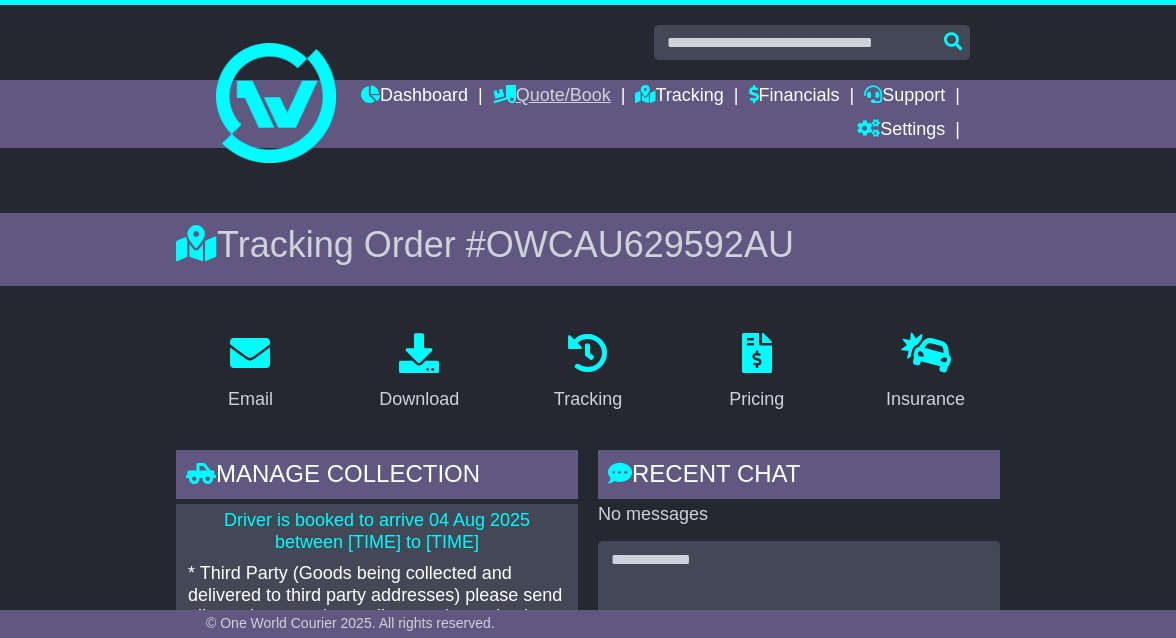 click on "Quote/Book" at bounding box center [552, 97] 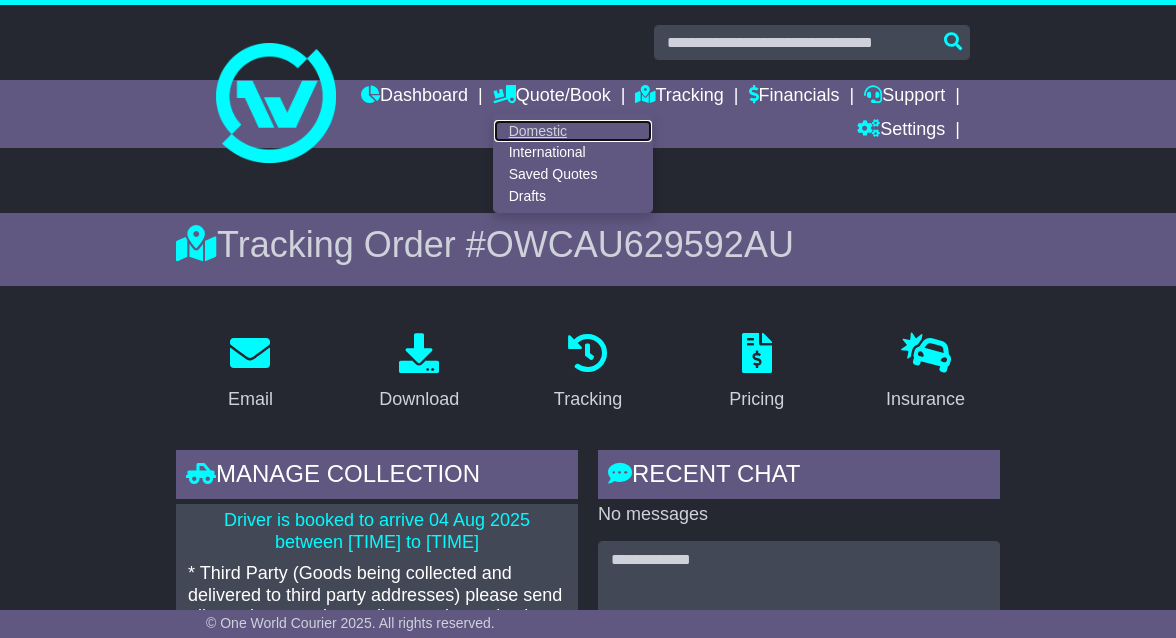 click on "Domestic" at bounding box center [573, 131] 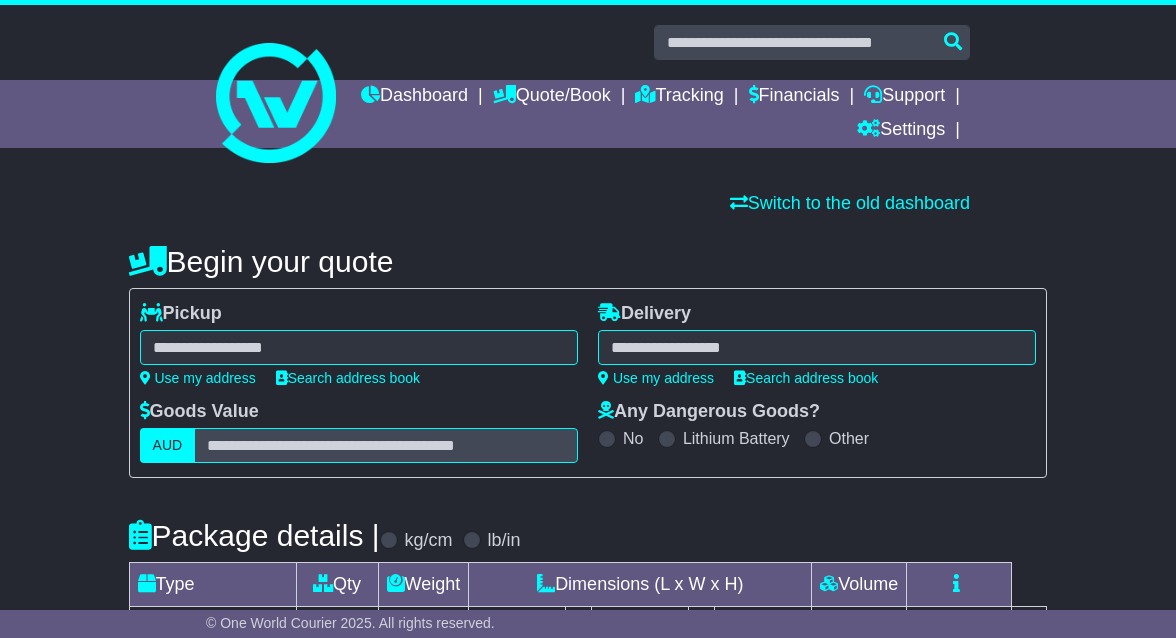 scroll, scrollTop: 0, scrollLeft: 0, axis: both 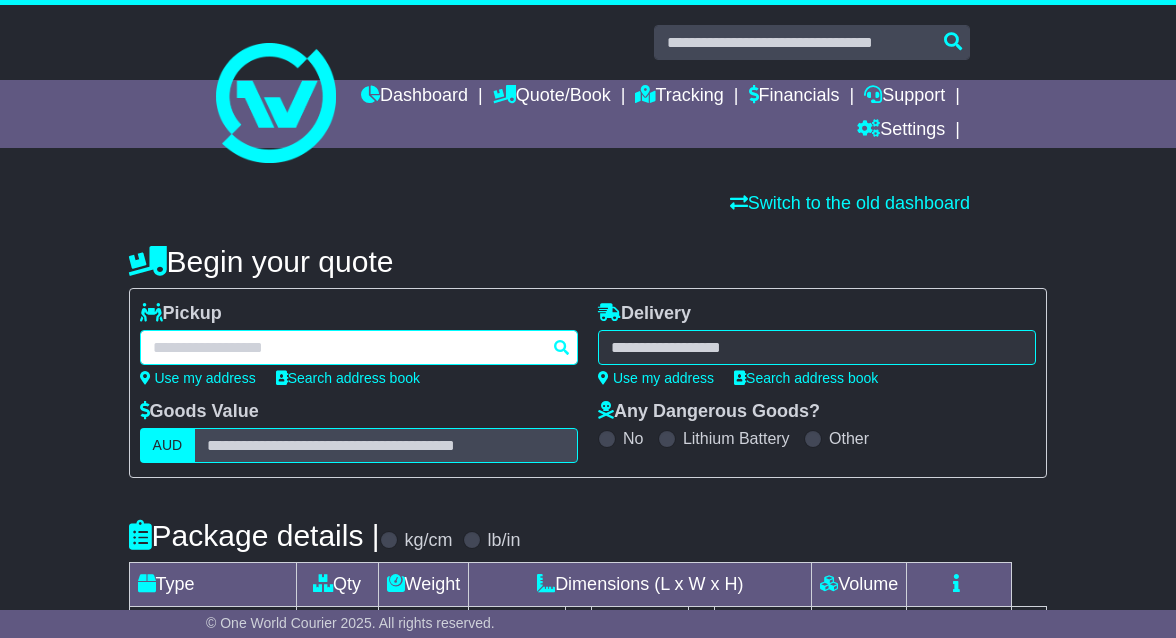 click at bounding box center (359, 347) 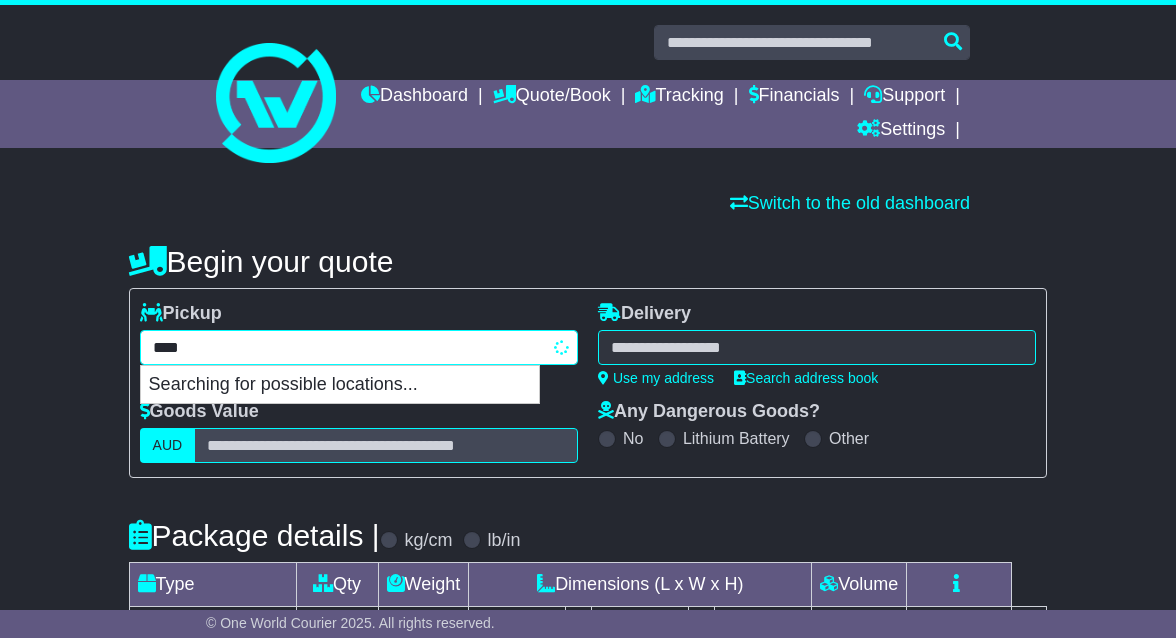 type on "*****" 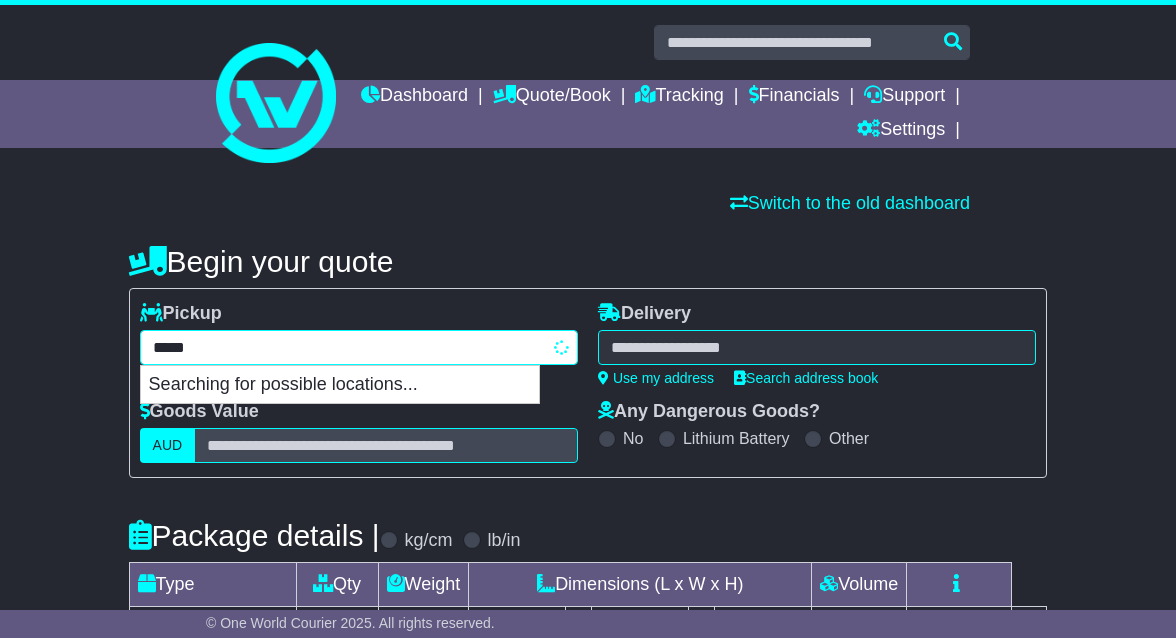 type on "**********" 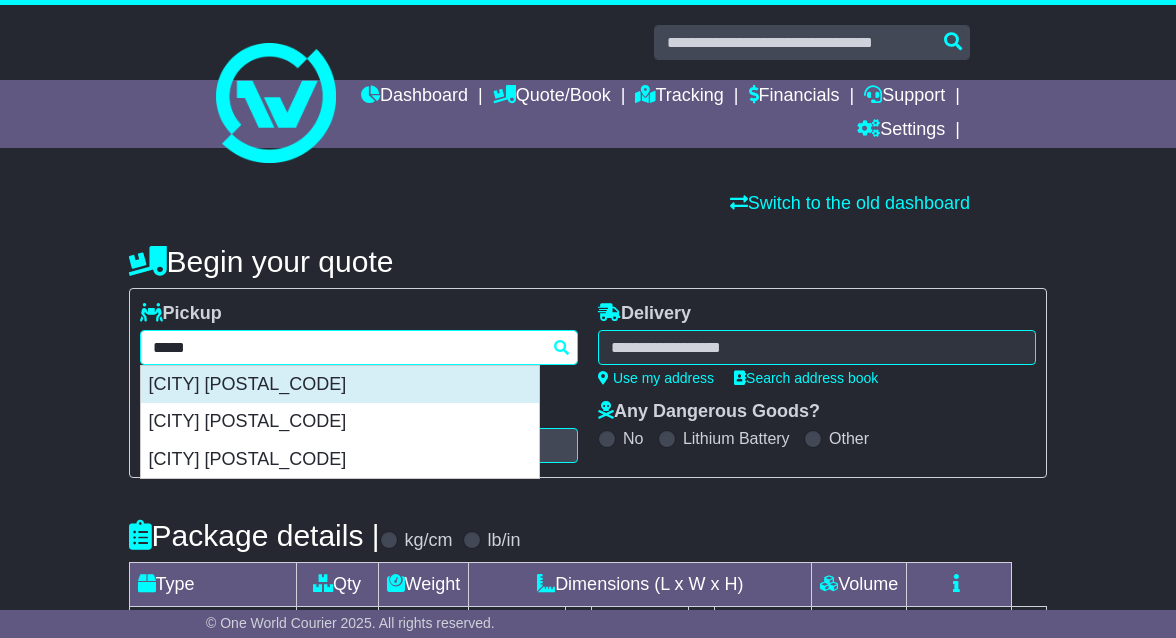 click on "GLADESVILLE 1675" at bounding box center [340, 385] 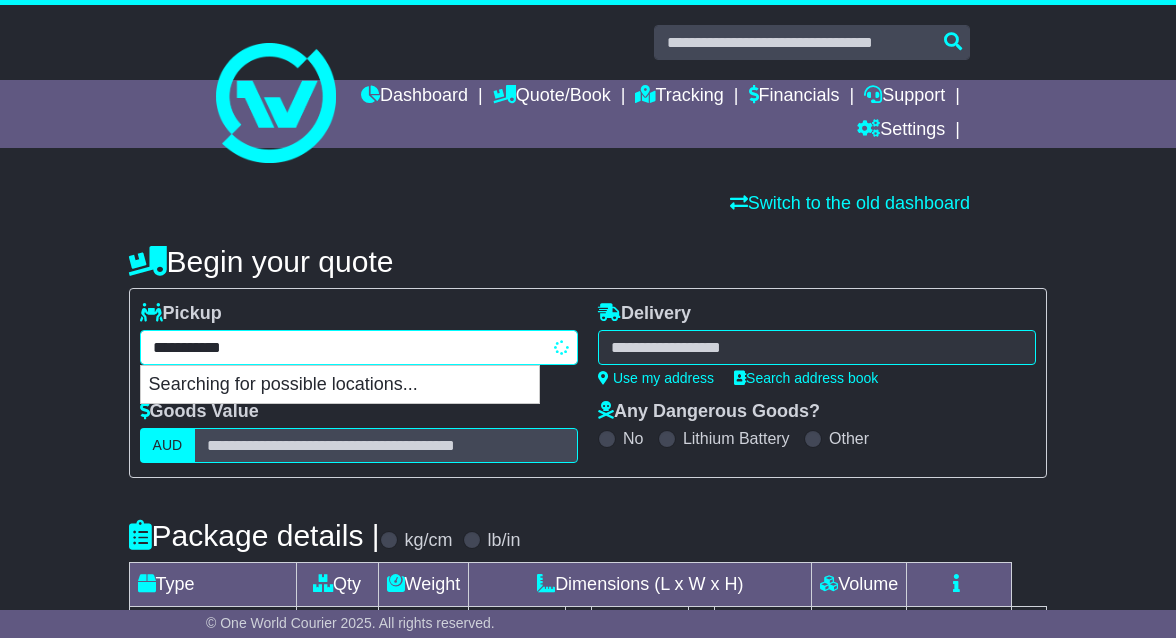 click on "**********" at bounding box center (359, 347) 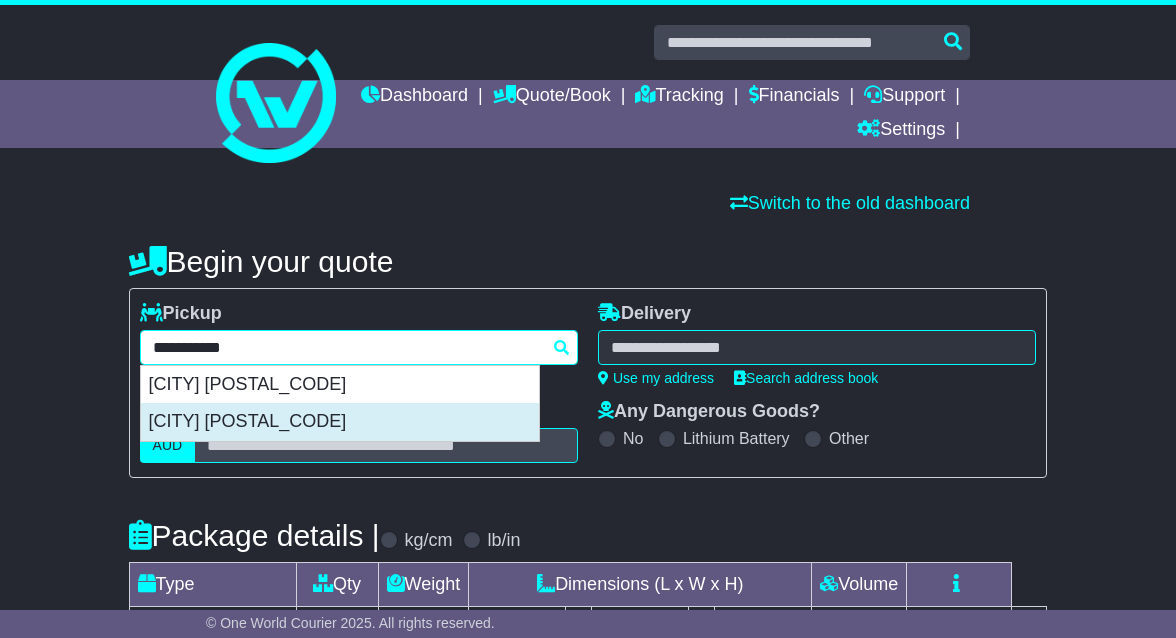 click on "GLADESVILLE 2111" at bounding box center (340, 422) 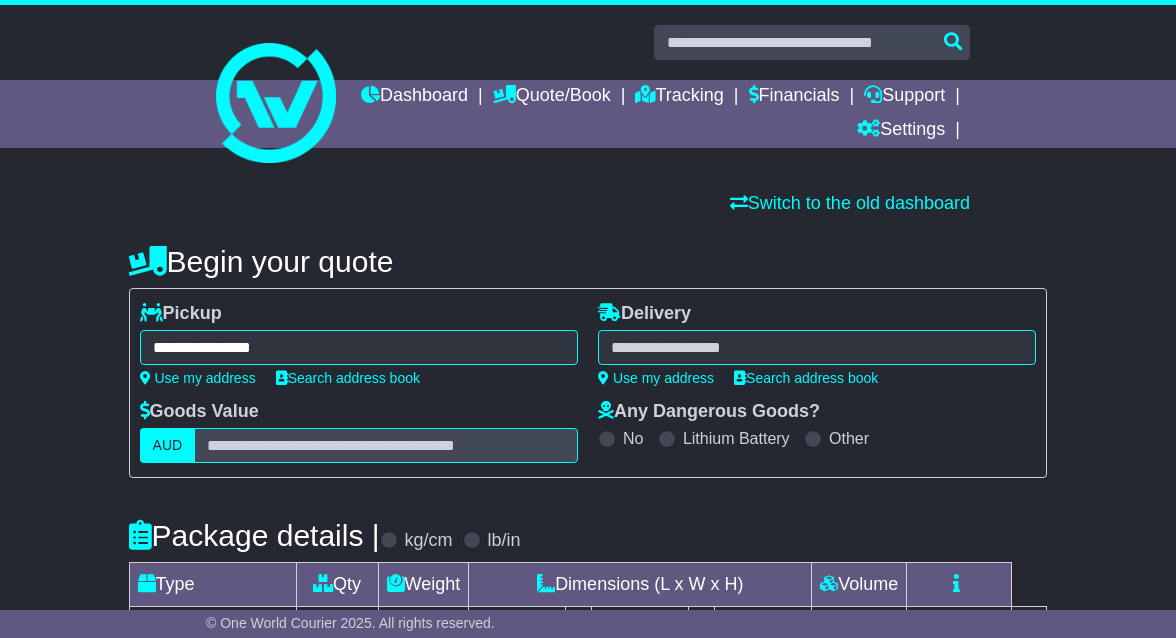 type on "**********" 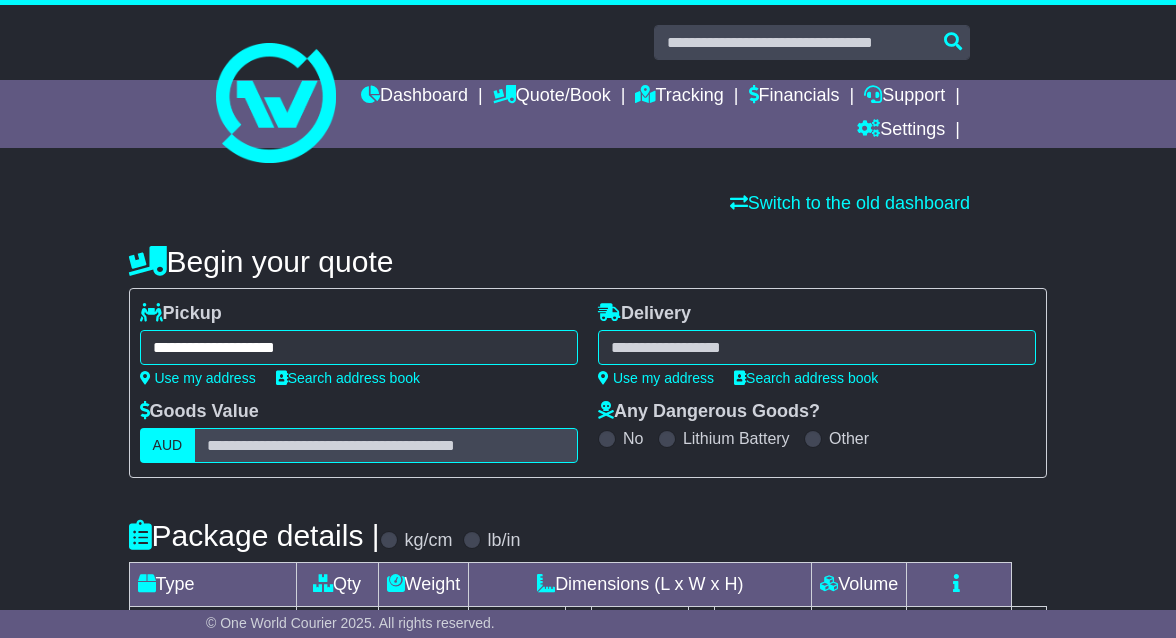 click at bounding box center (817, 347) 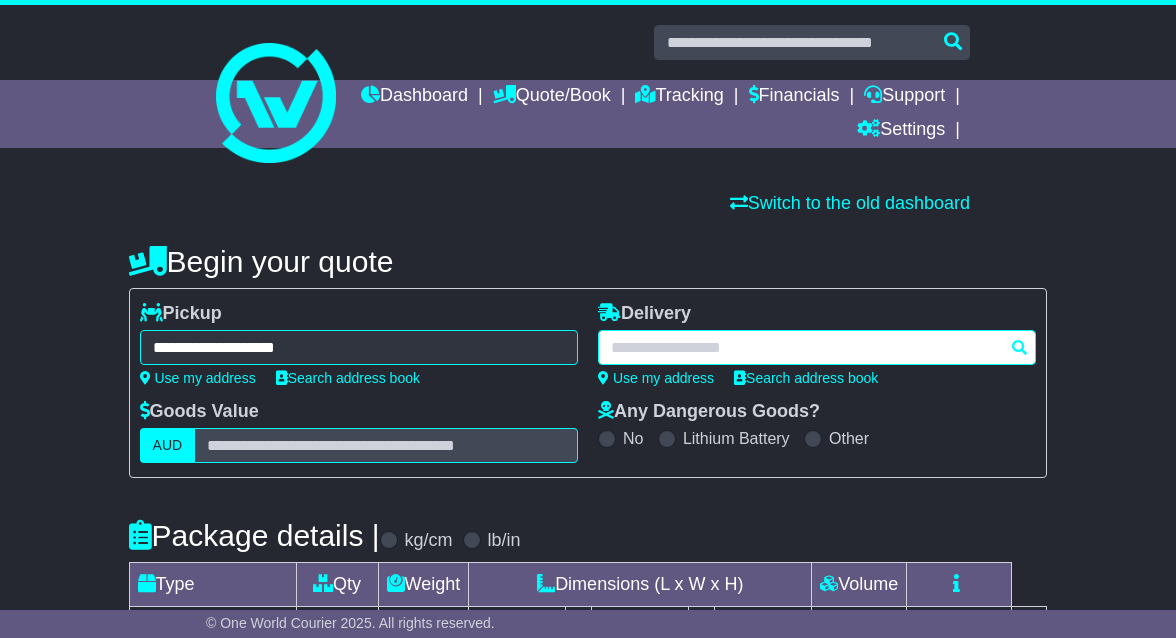 click at bounding box center [817, 347] 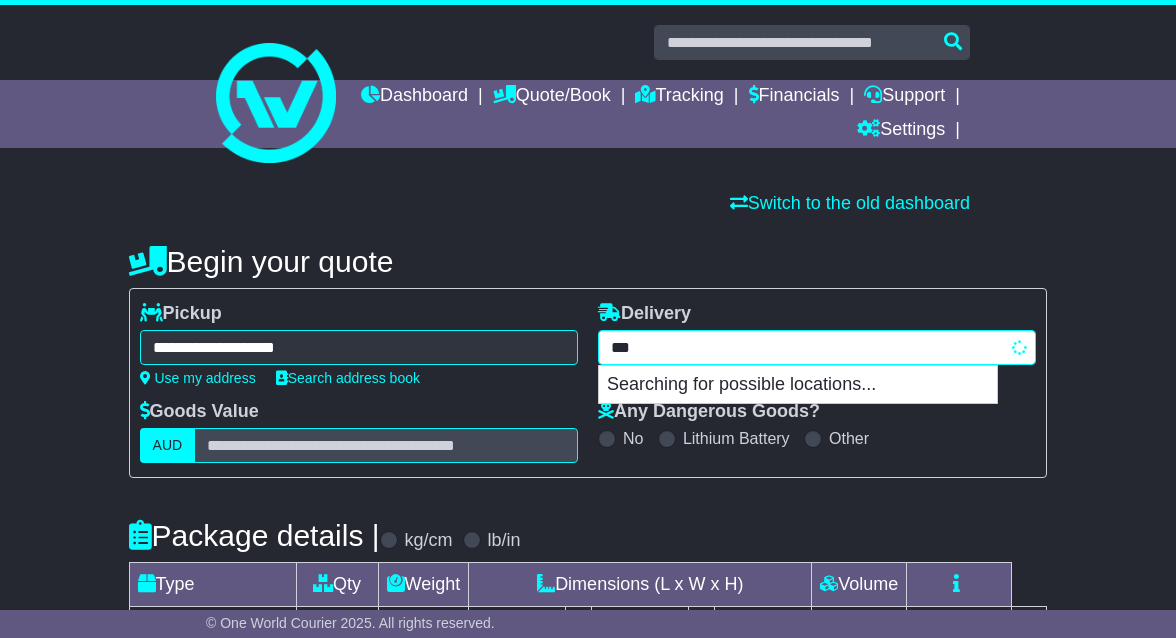 type on "****" 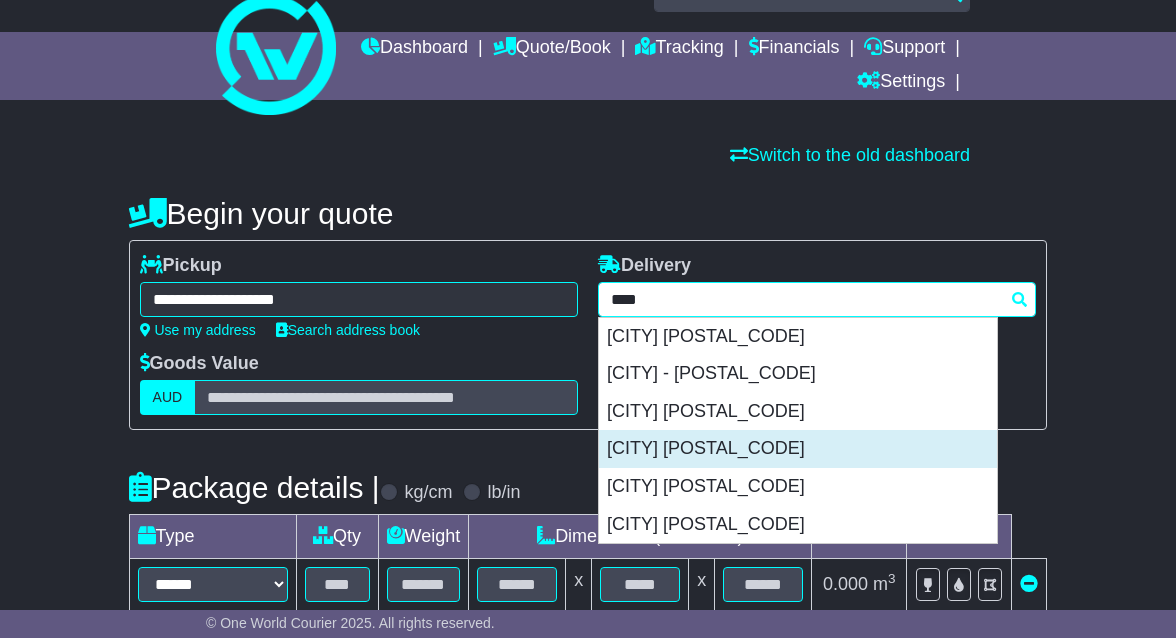 scroll, scrollTop: 50, scrollLeft: 0, axis: vertical 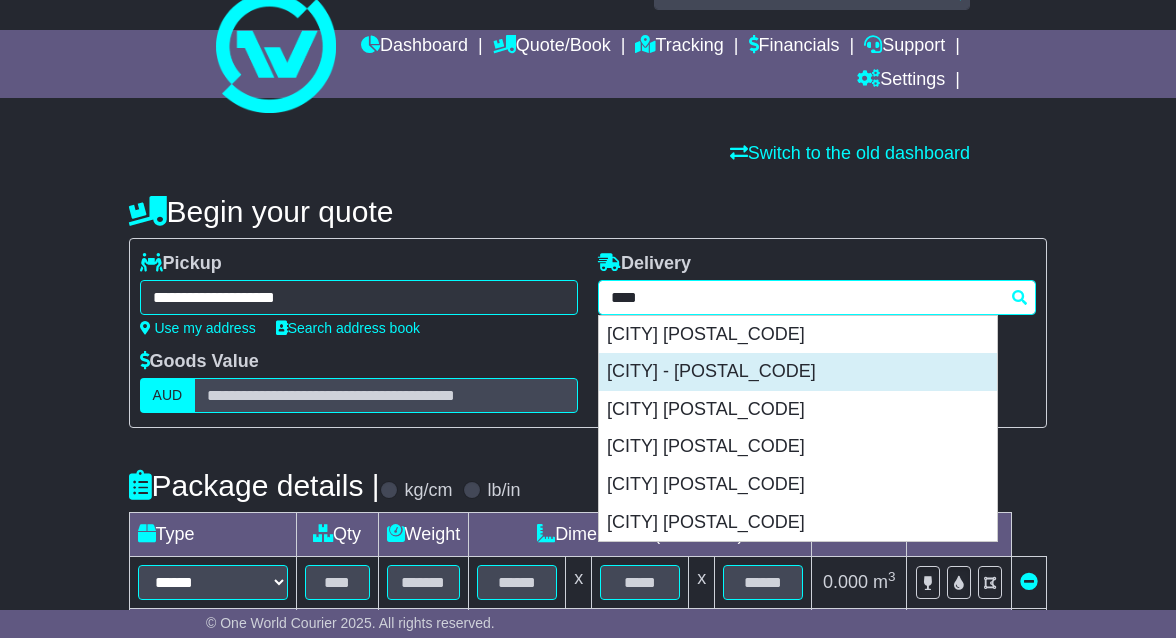 click on "HOBART 7000 - 7001" at bounding box center (798, 372) 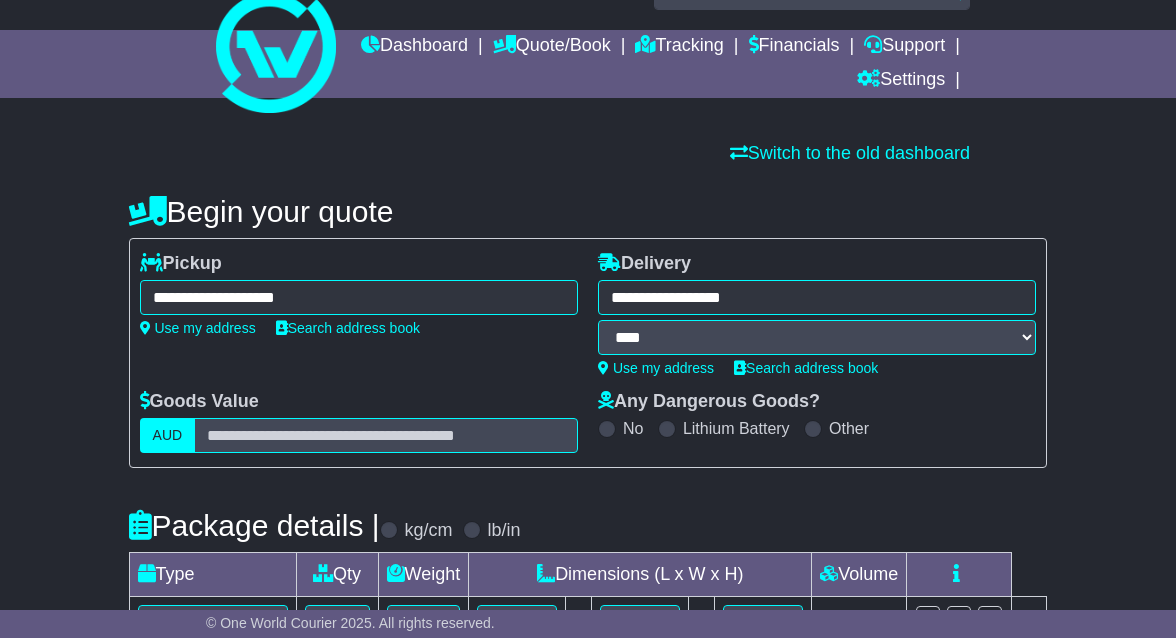 type on "**********" 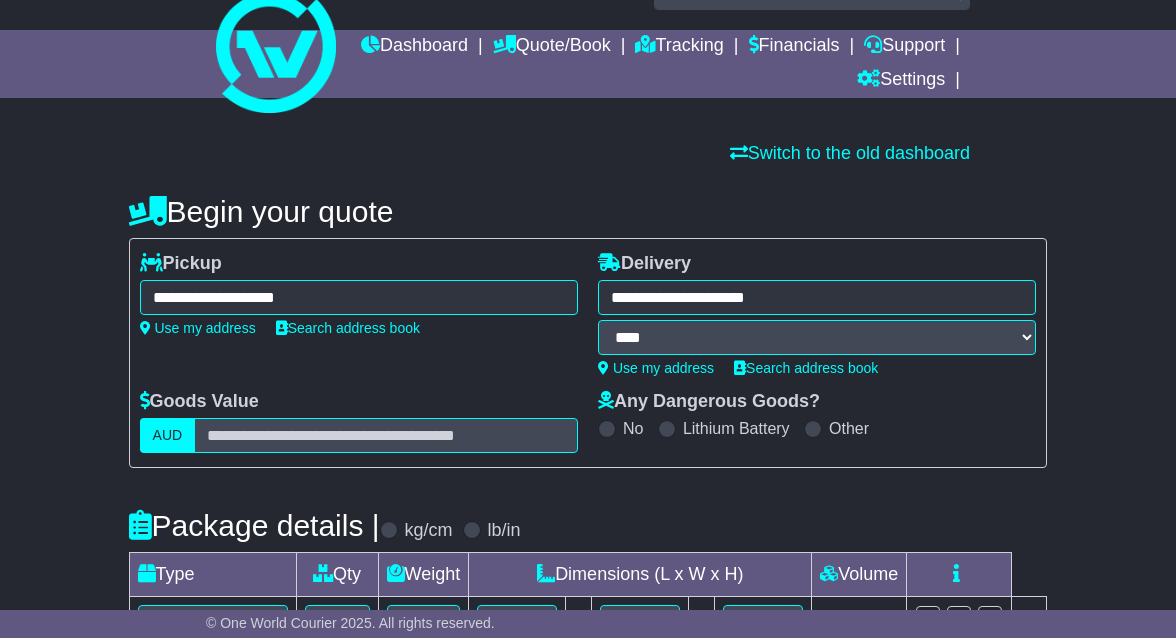 click on "**********" at bounding box center [588, 575] 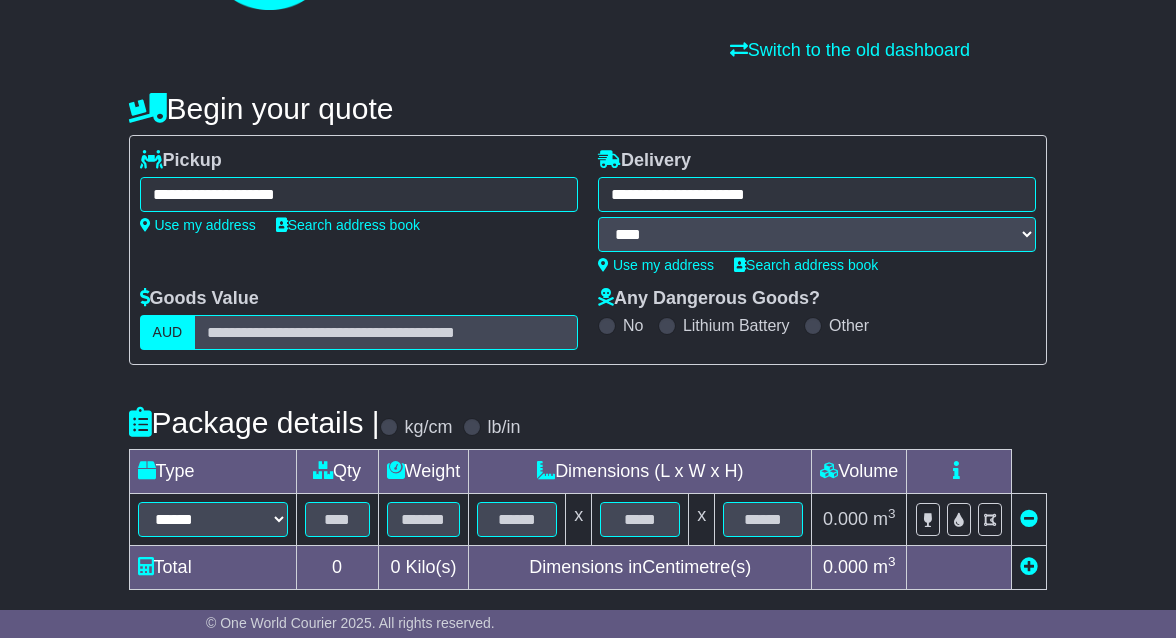 scroll, scrollTop: 160, scrollLeft: 0, axis: vertical 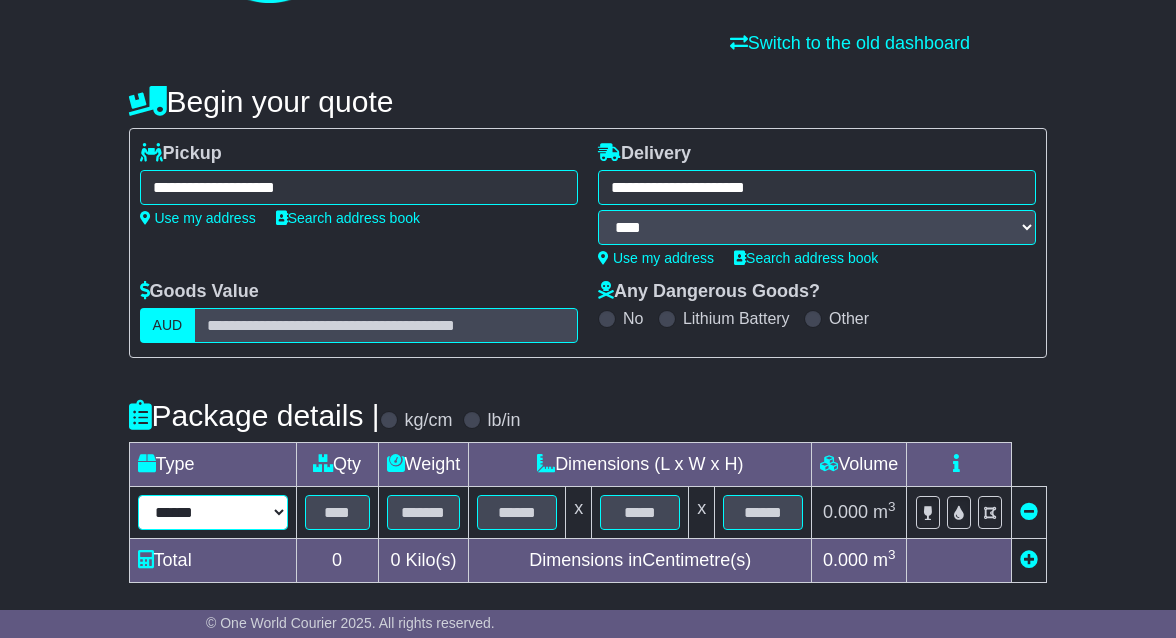 click on "****** ****** *** ******** ***** **** **** ****** *** *******" at bounding box center (213, 512) 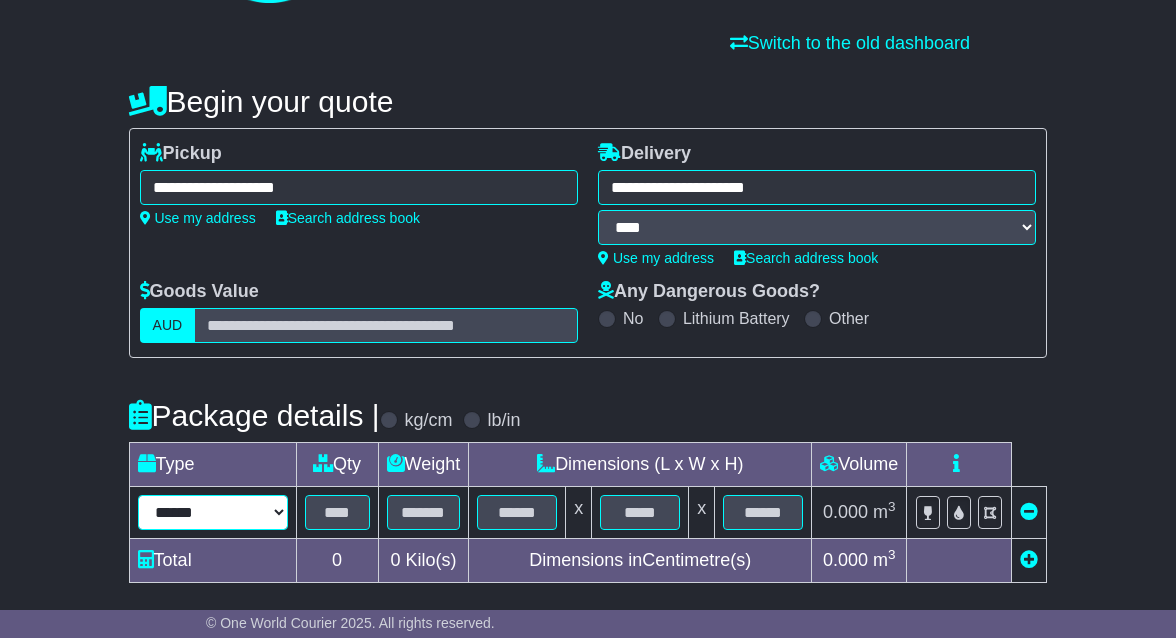 select on "****" 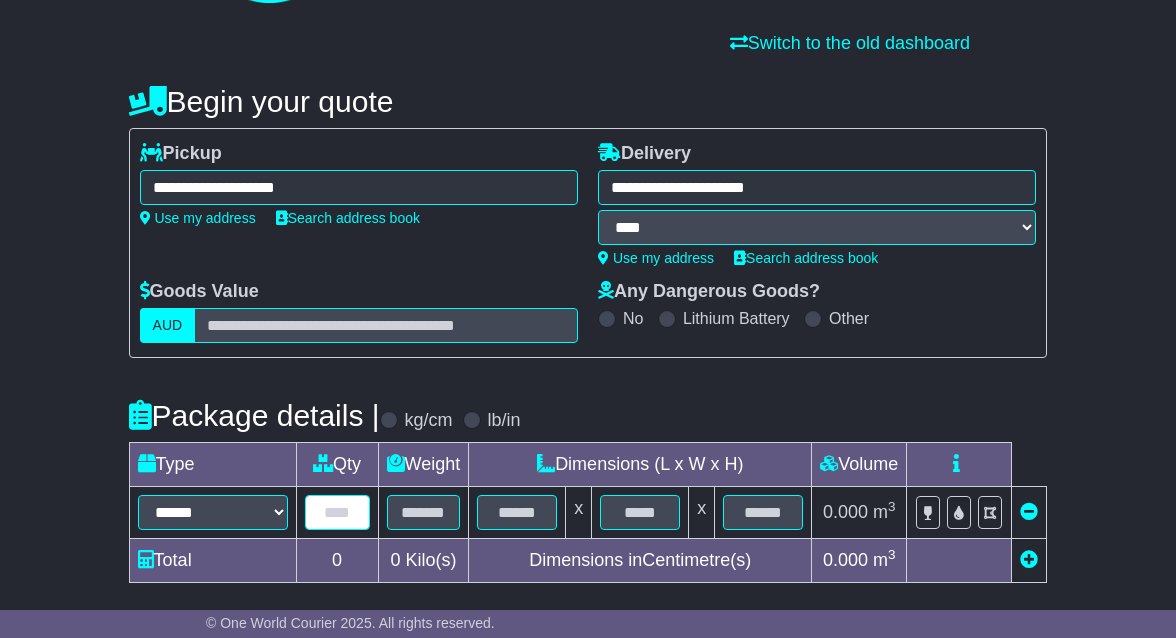 click at bounding box center (337, 512) 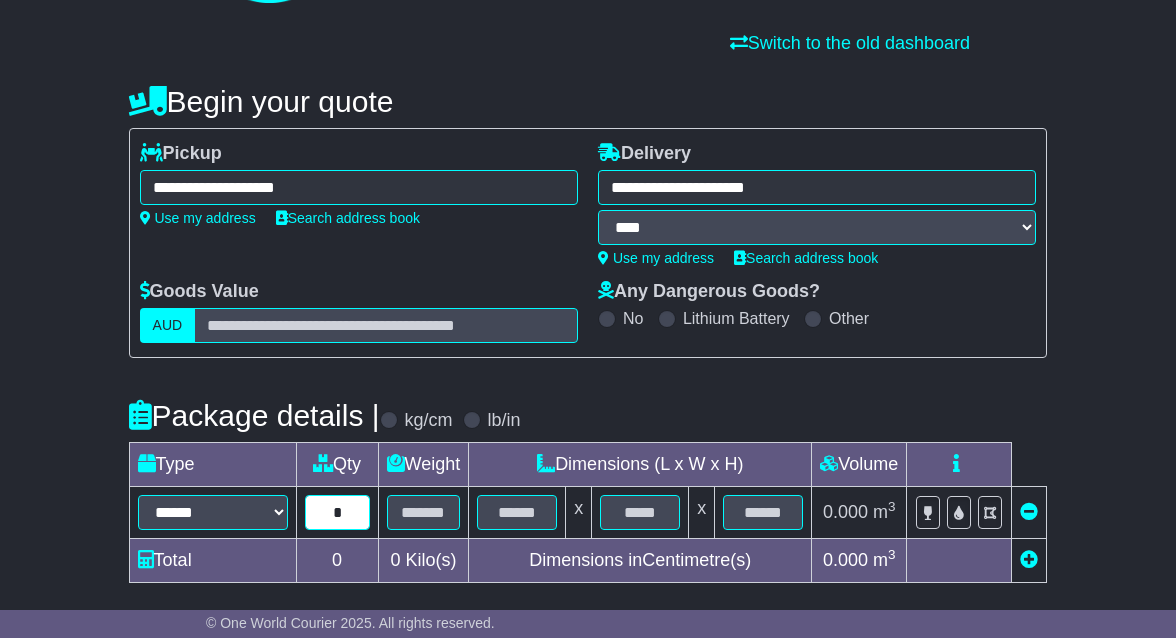 type on "*" 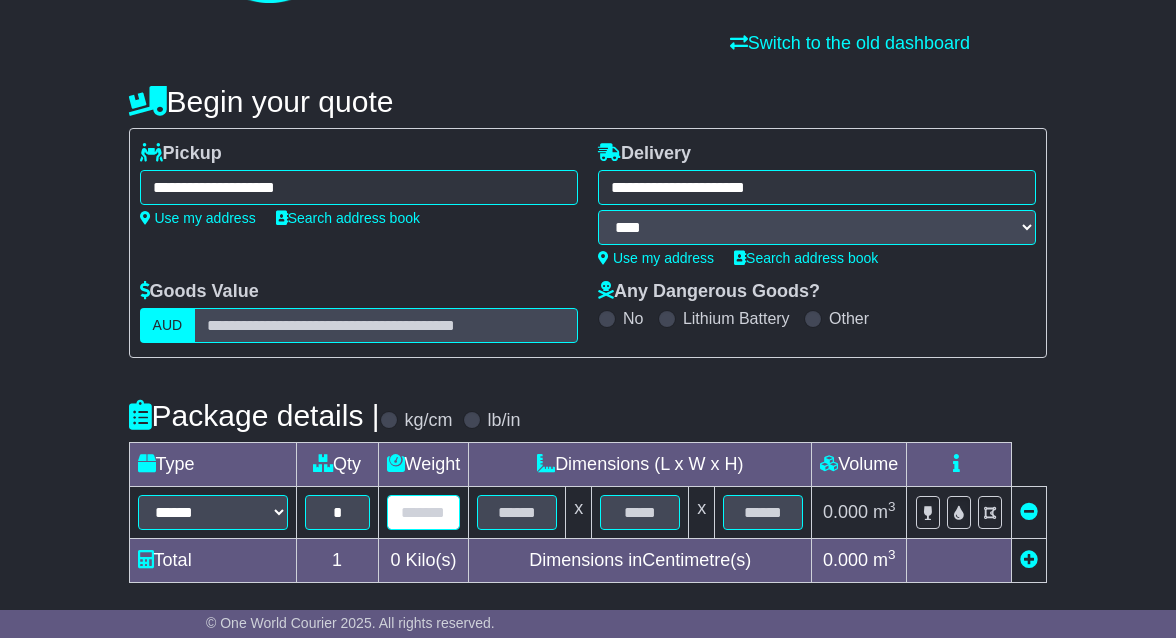 click at bounding box center [424, 512] 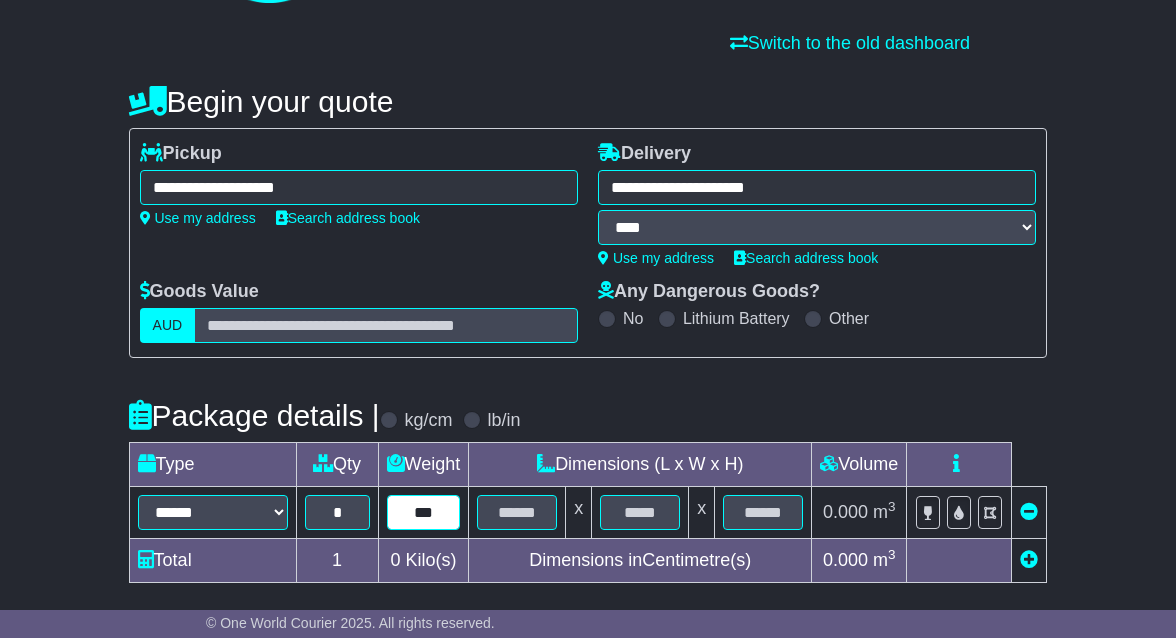 type on "***" 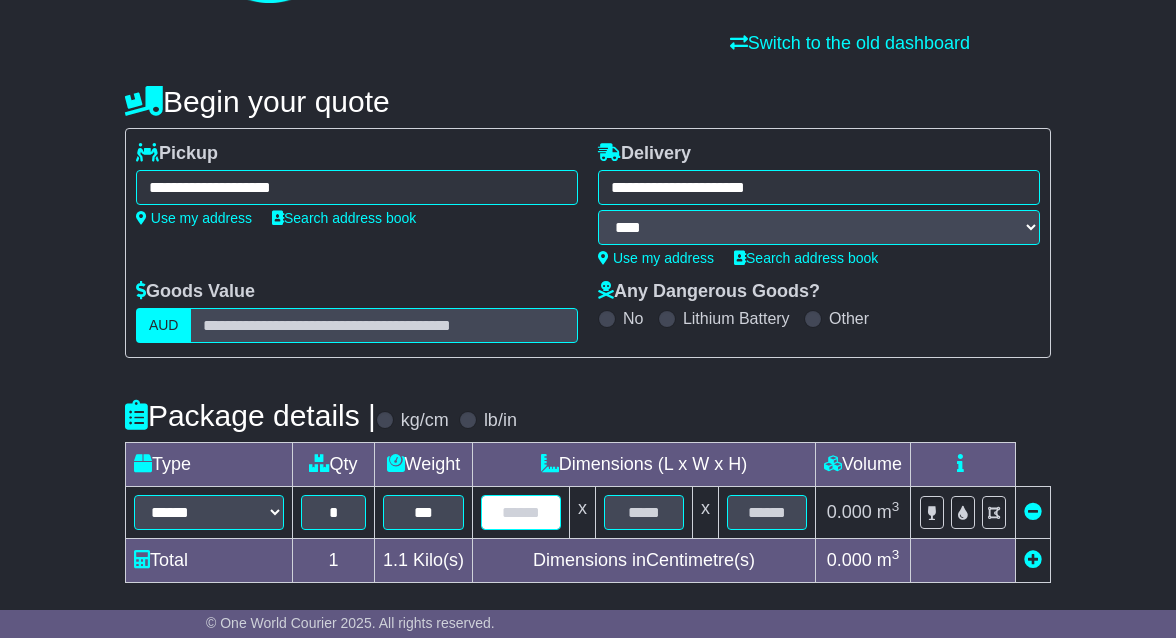 click at bounding box center (521, 512) 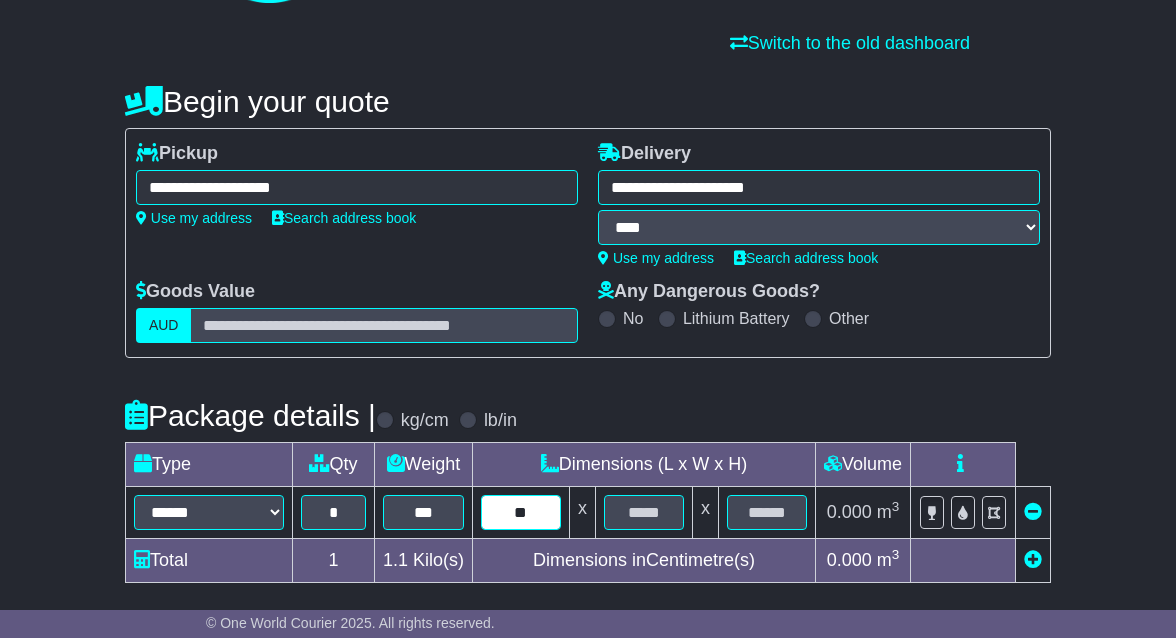 type on "**" 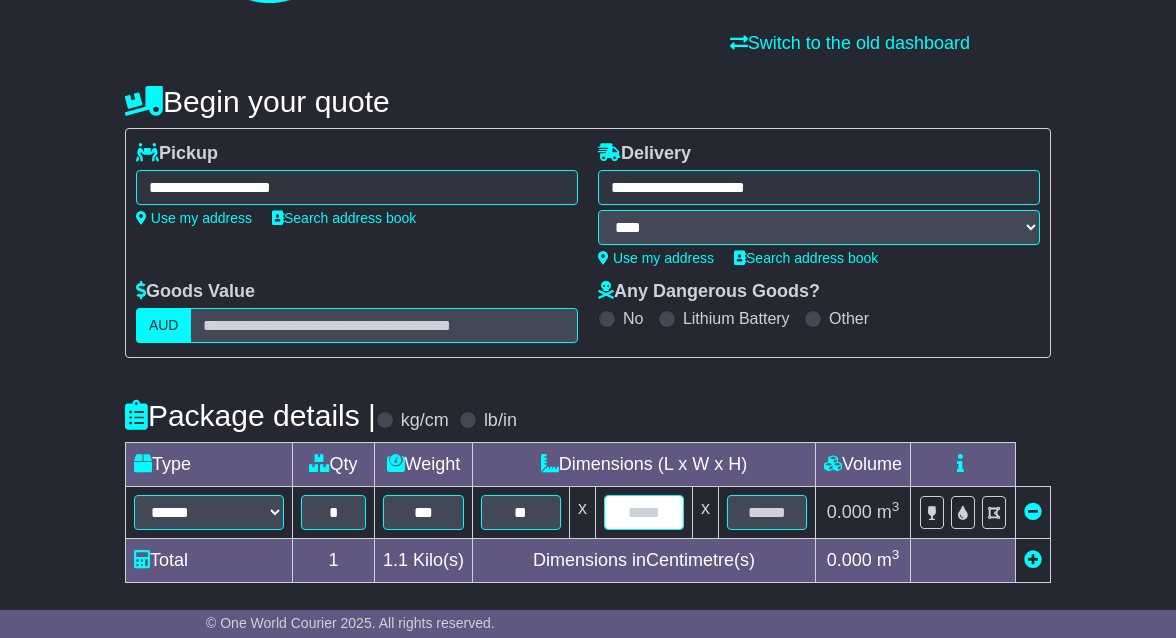 click at bounding box center (644, 512) 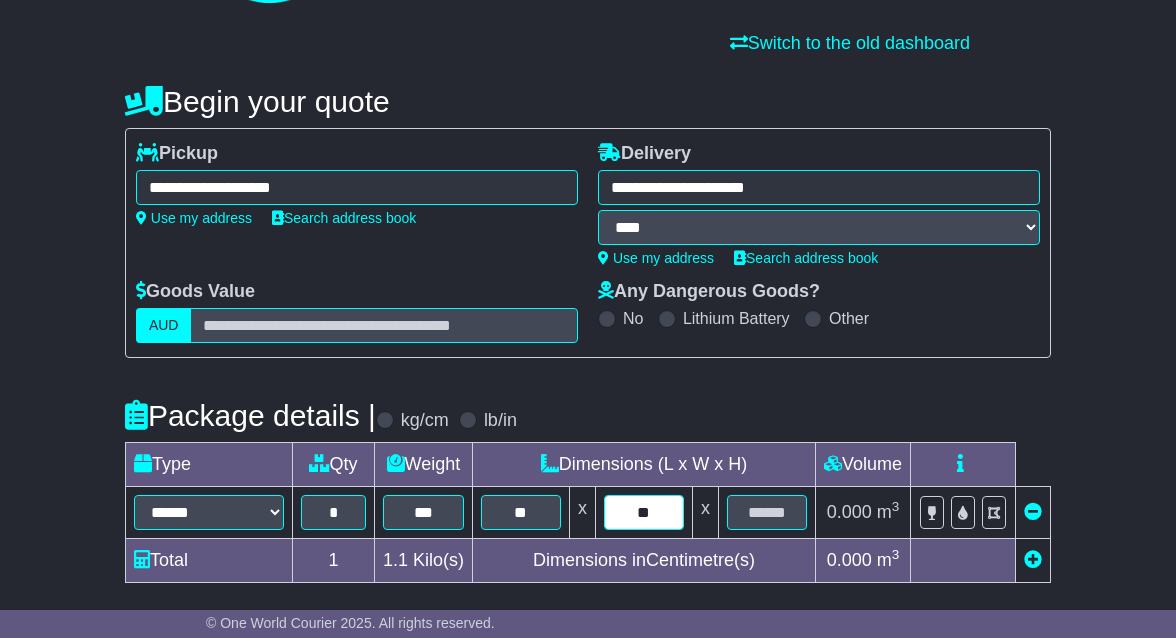 type on "**" 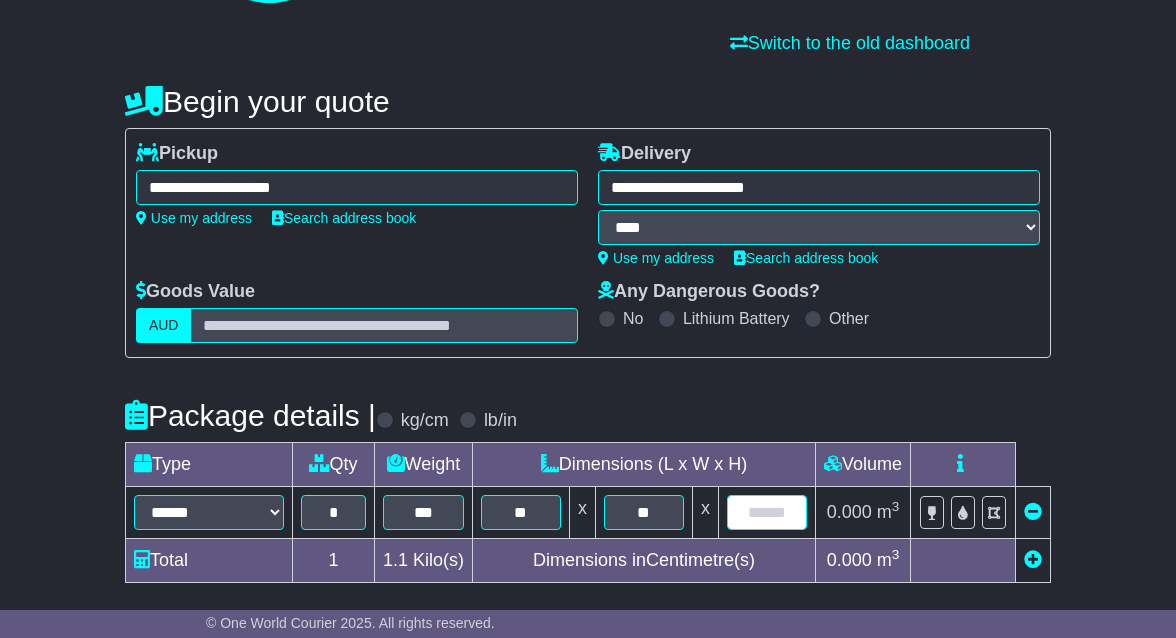 click at bounding box center [767, 512] 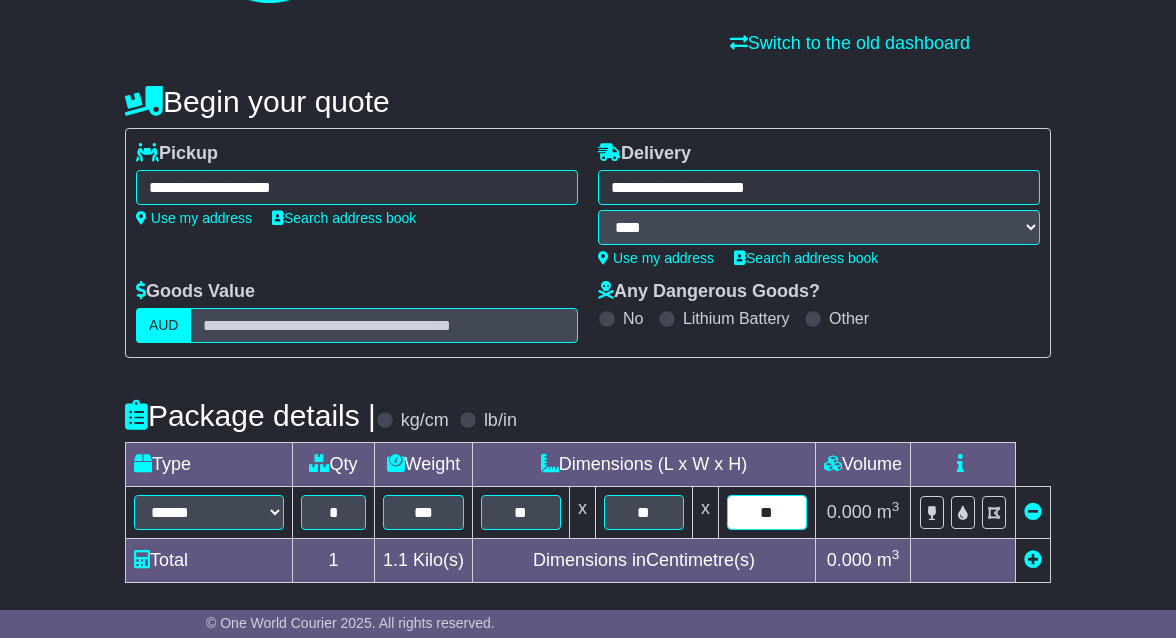 type on "**" 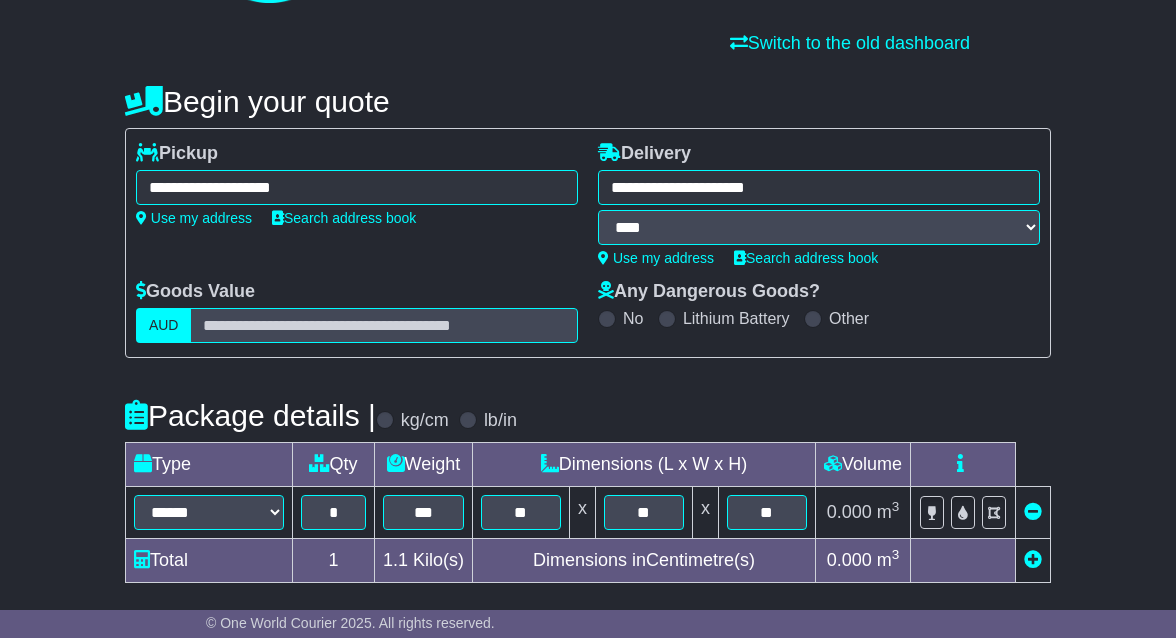 click on "**********" at bounding box center (588, 498) 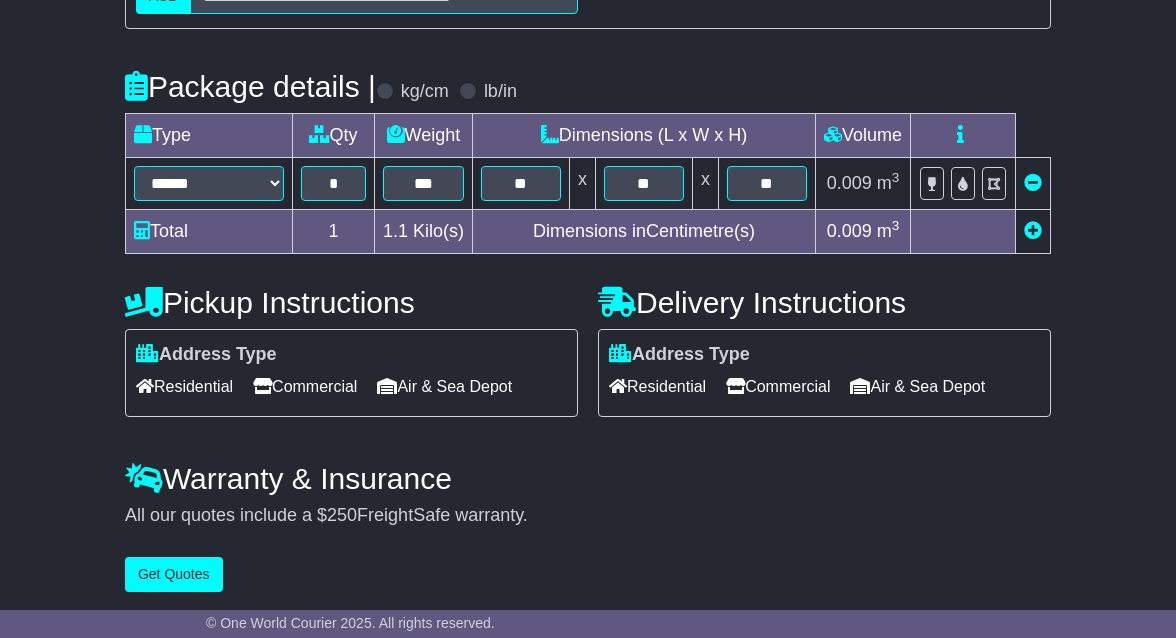 scroll, scrollTop: 490, scrollLeft: 0, axis: vertical 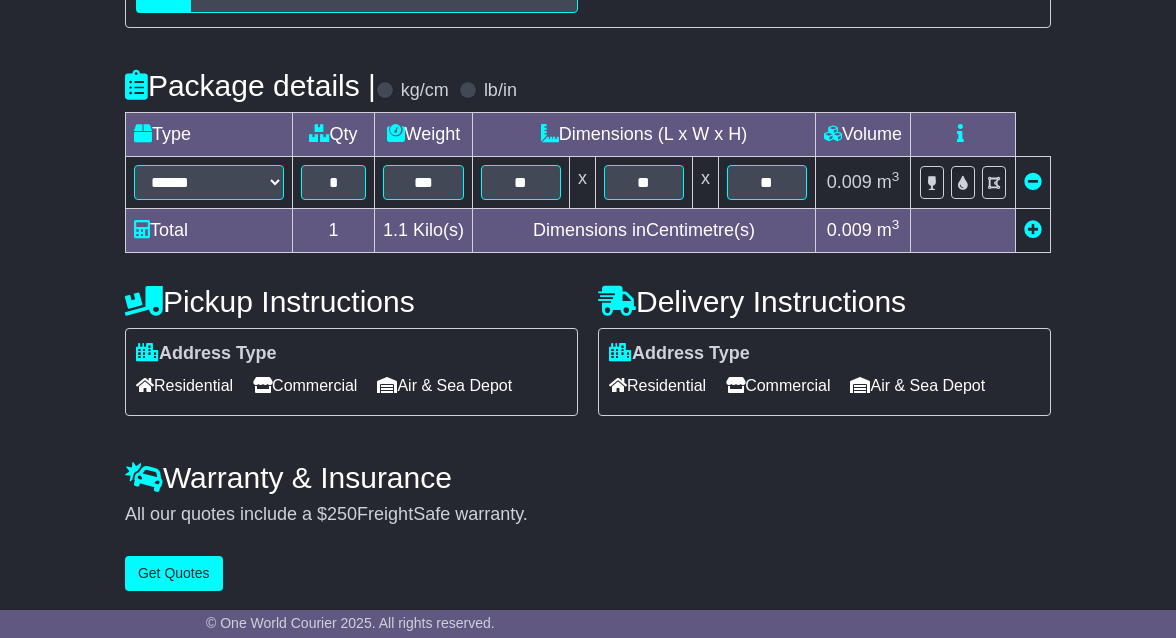 click on "Commercial" at bounding box center [778, 385] 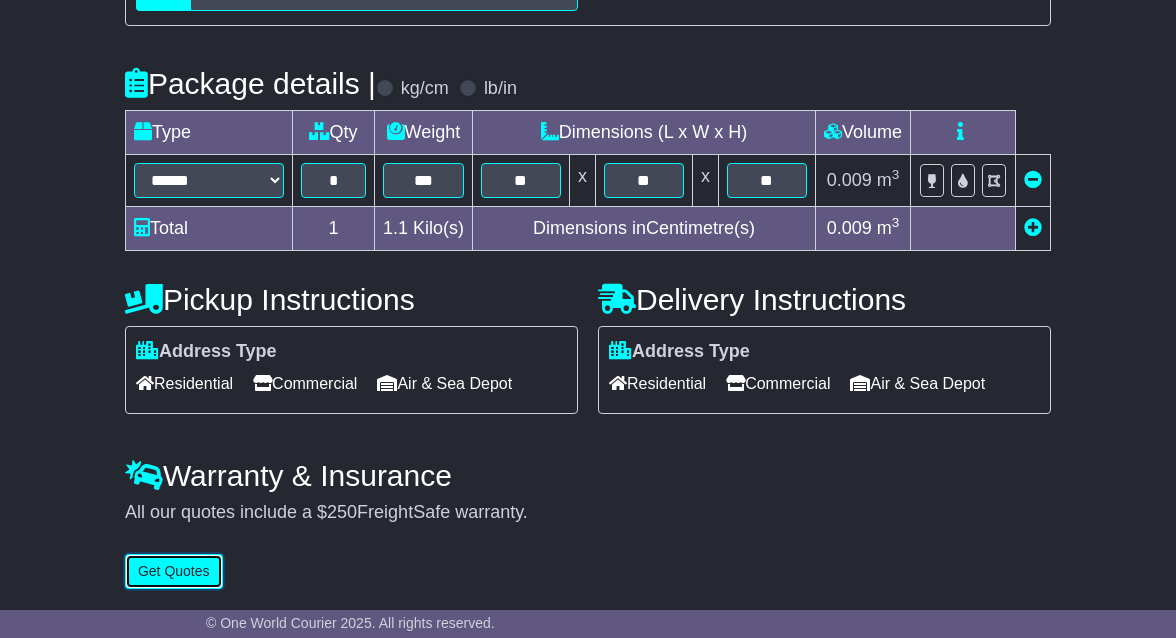 click on "Get Quotes" at bounding box center (174, 571) 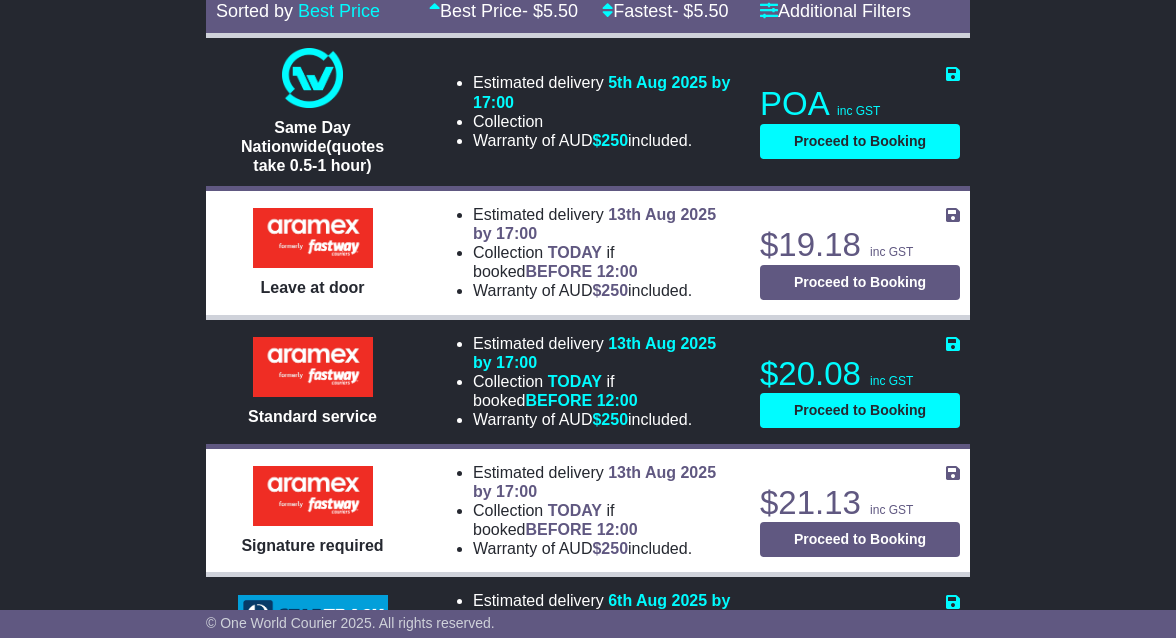 scroll, scrollTop: 888, scrollLeft: 0, axis: vertical 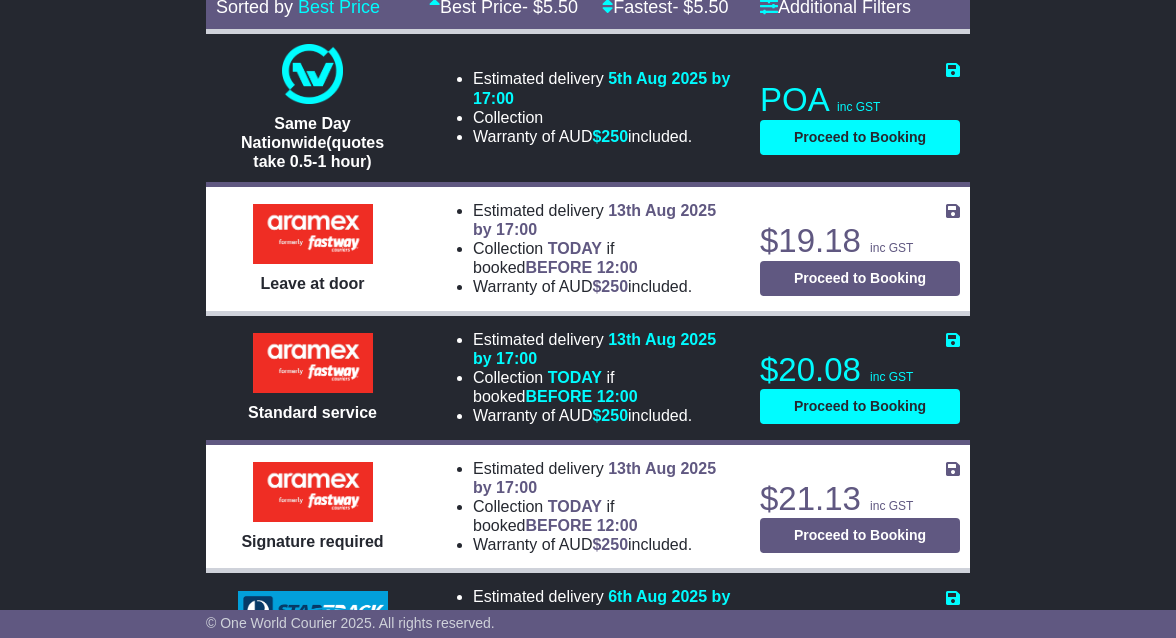 click at bounding box center (313, 363) 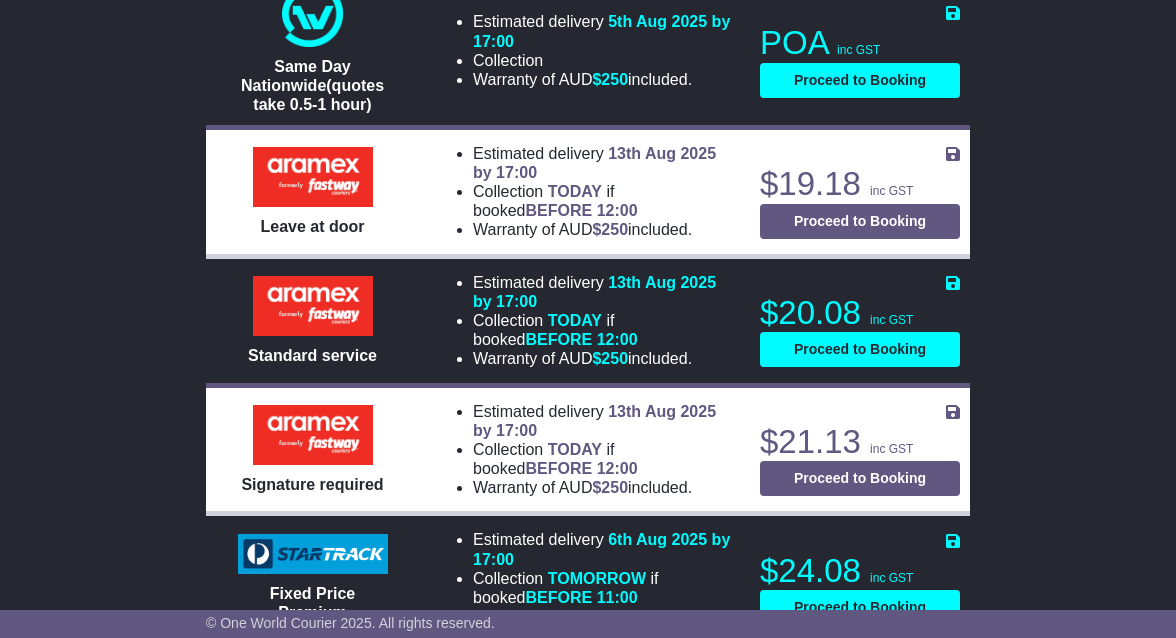 scroll, scrollTop: 903, scrollLeft: 0, axis: vertical 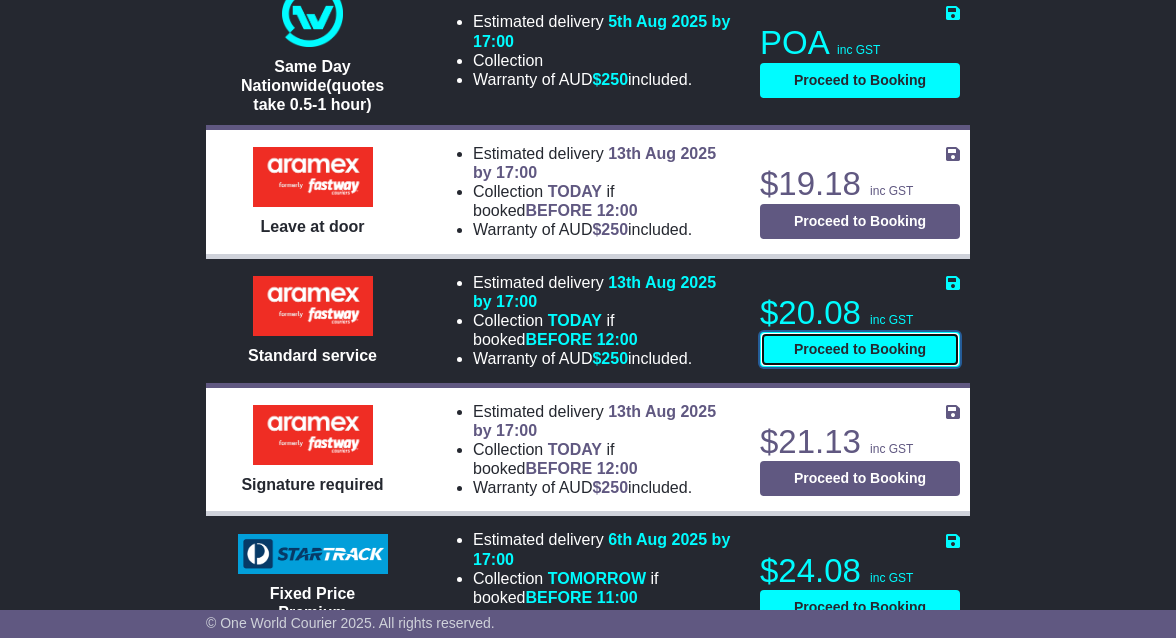 click on "Proceed to Booking" at bounding box center [860, 349] 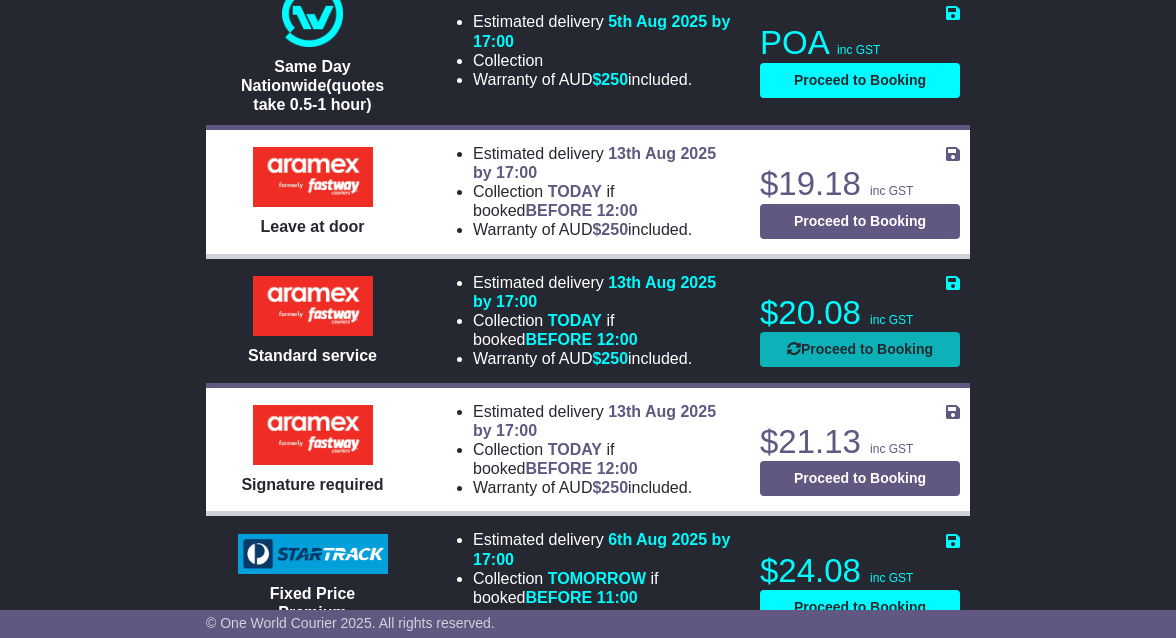select on "****" 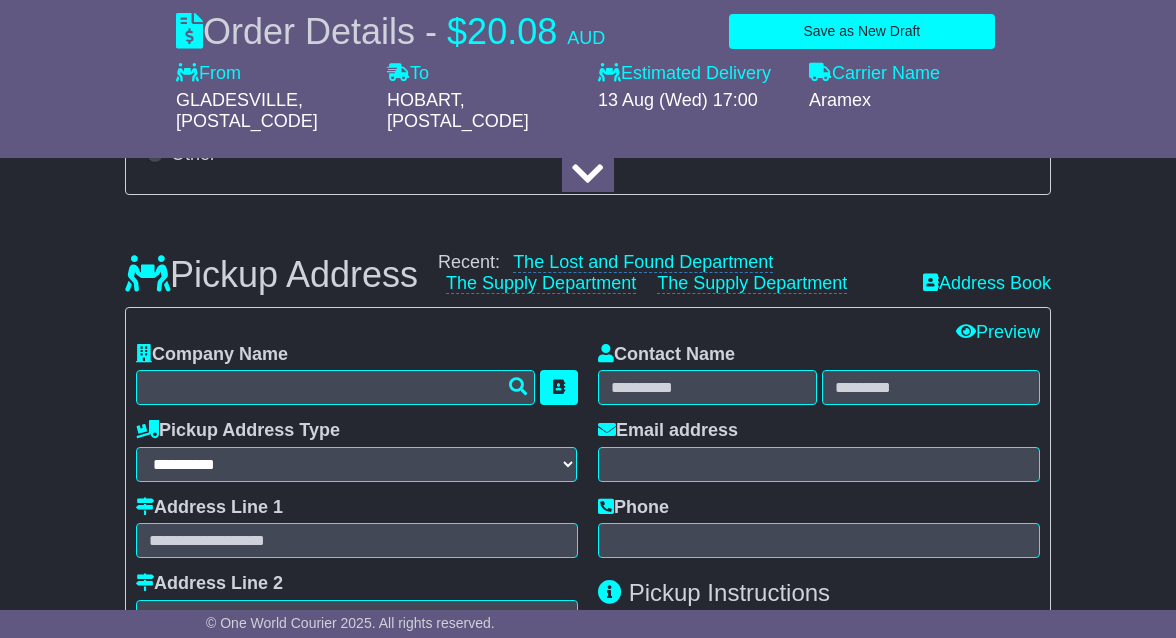 scroll, scrollTop: 512, scrollLeft: 0, axis: vertical 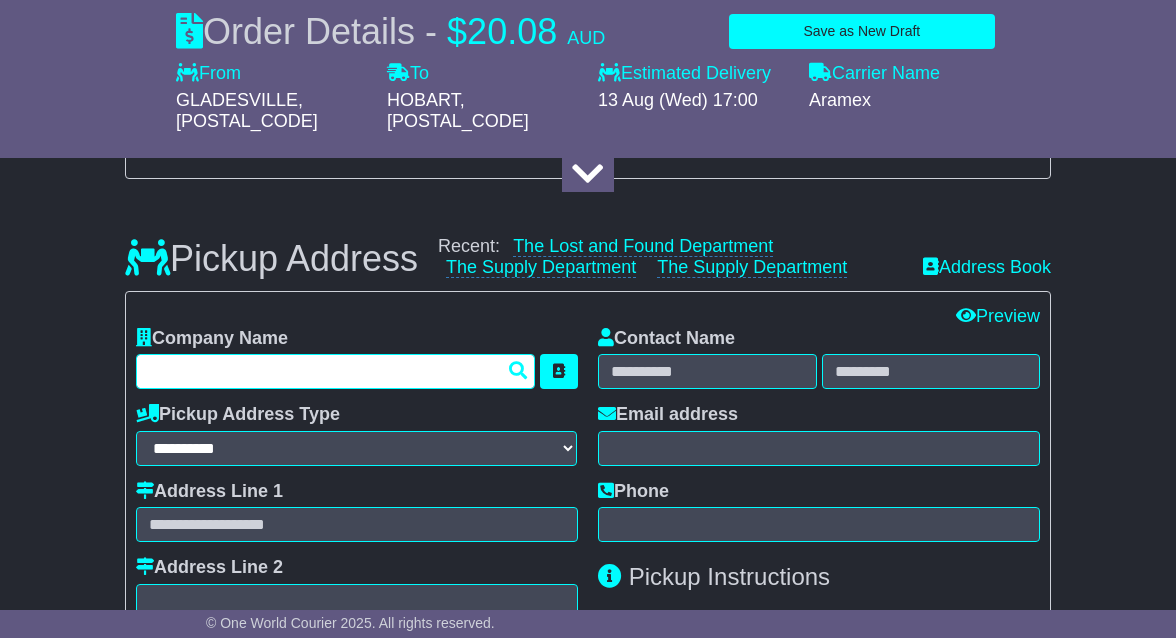 click at bounding box center (335, 371) 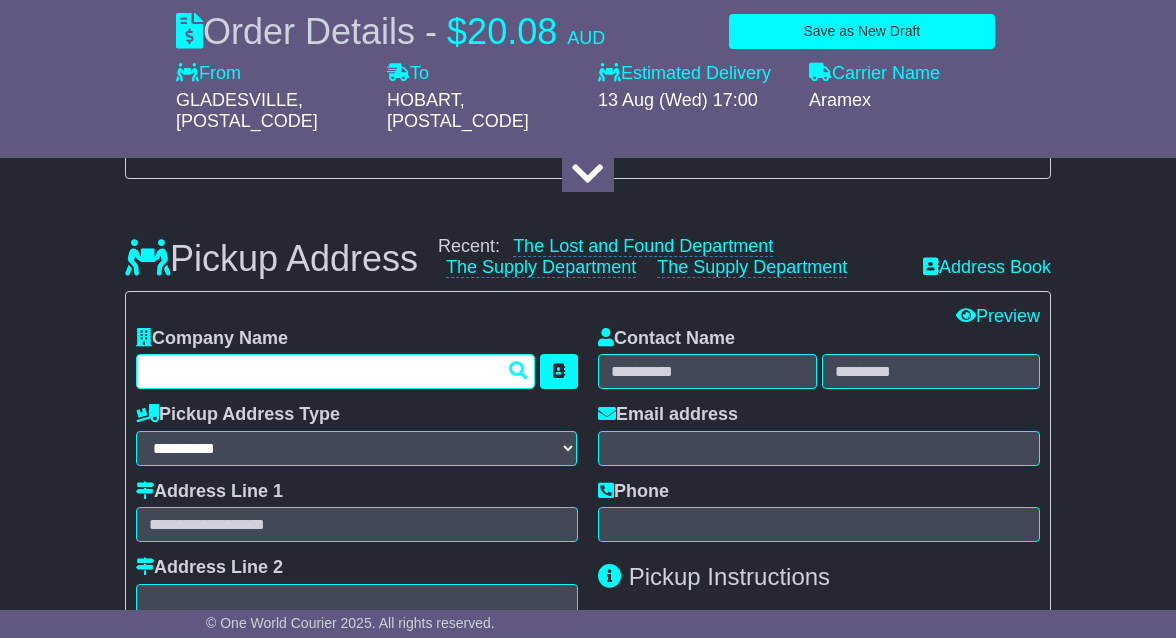 type on "**********" 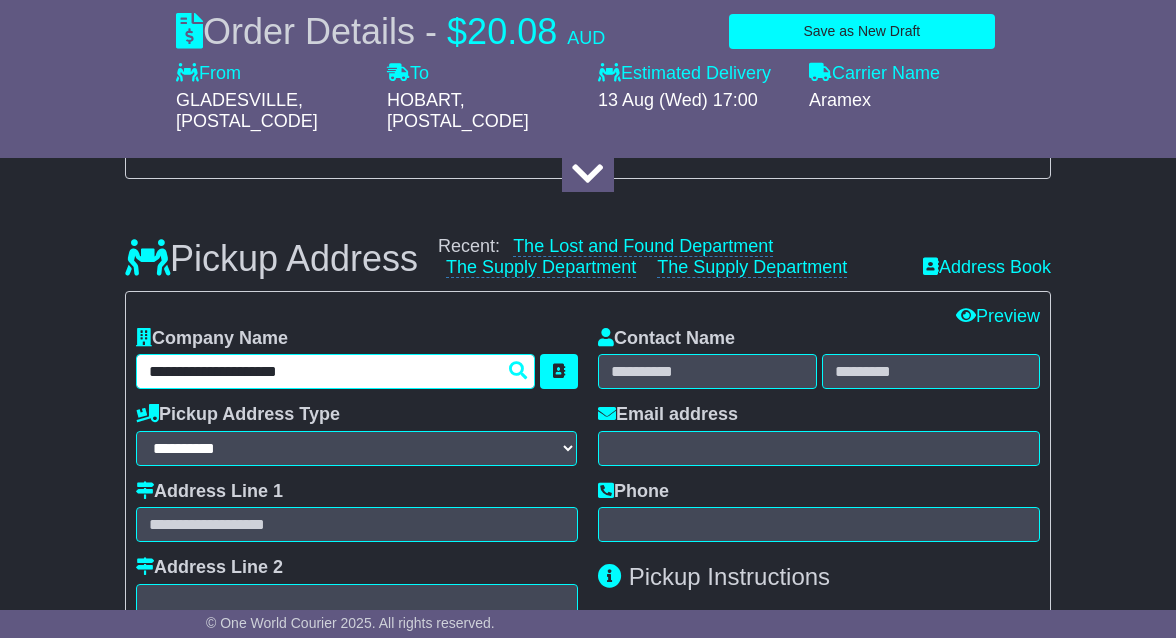 type on "**********" 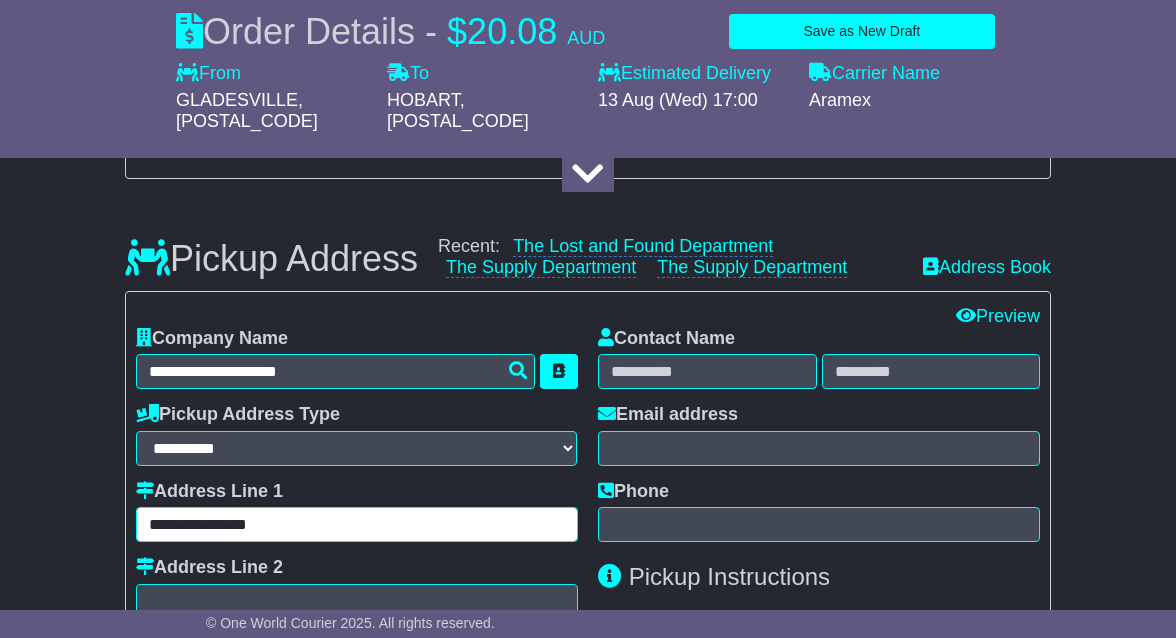 type on "******" 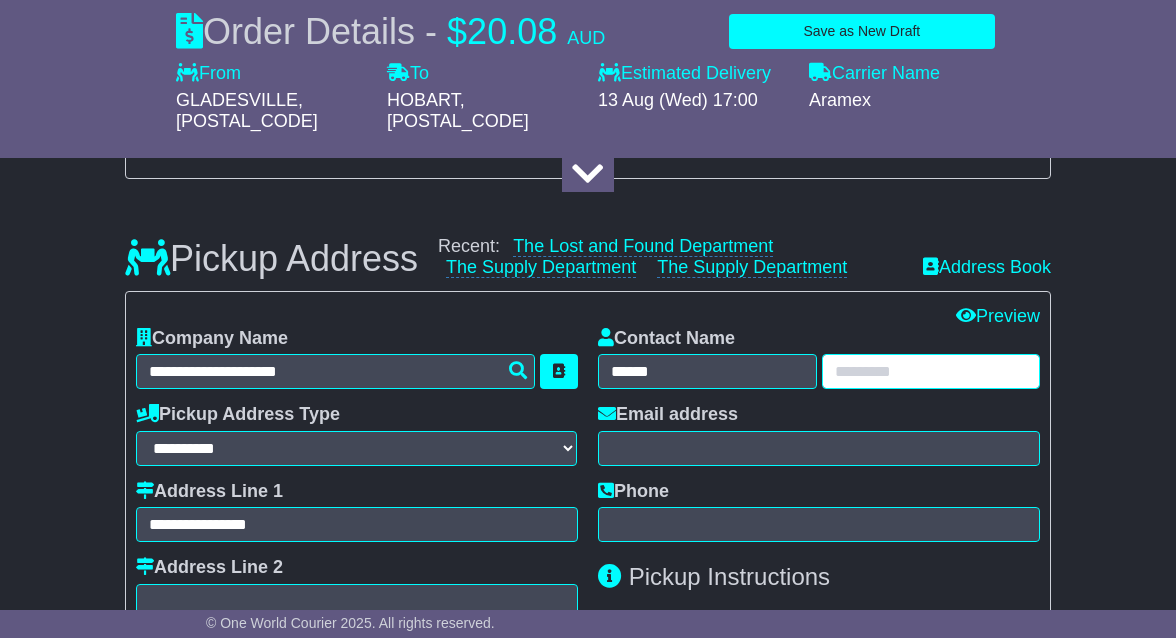 type on "*****" 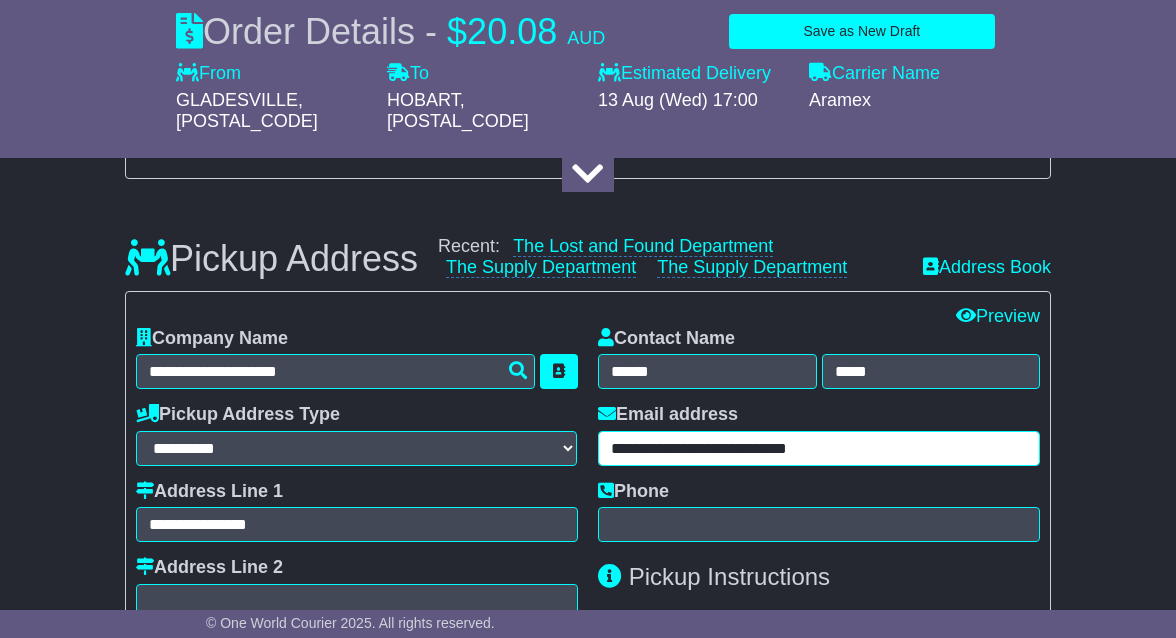 type on "**********" 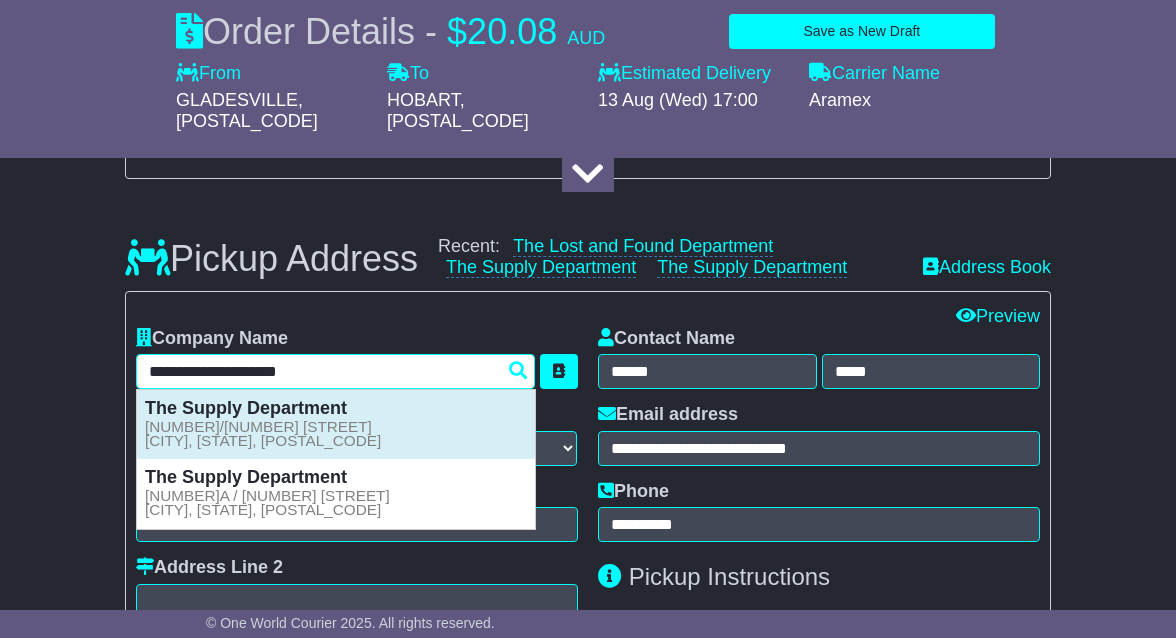 click on "The Supply Department 22/33 College St   GLADESVILLE, NSW, 2111" at bounding box center (336, 424) 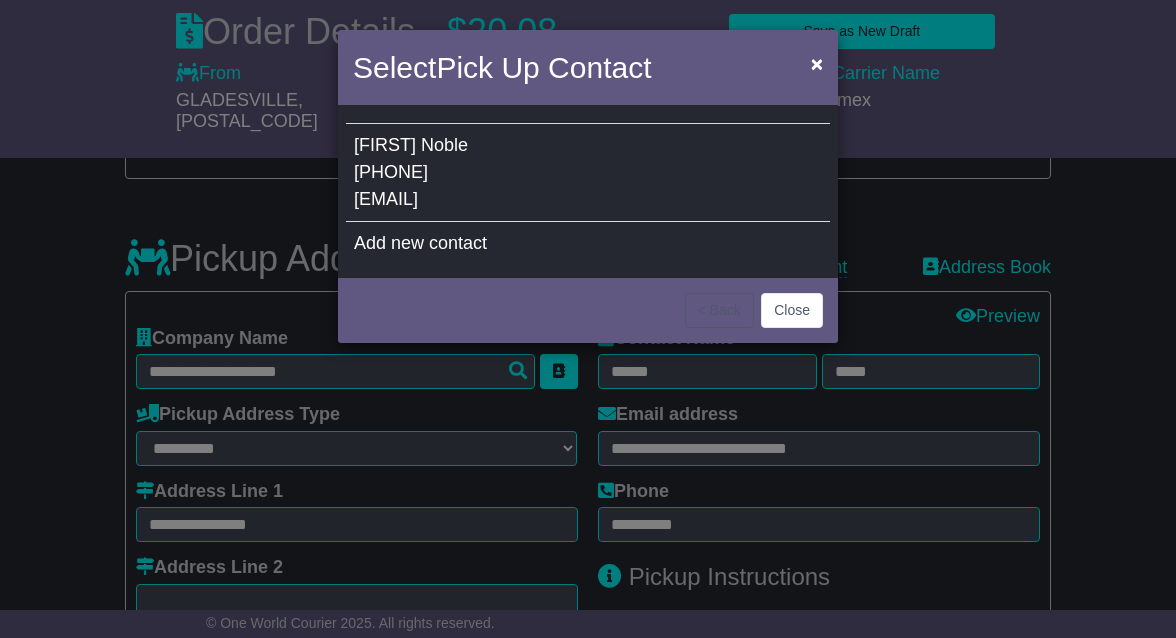 click on "hello@thesupplydepartment.com" at bounding box center [386, 199] 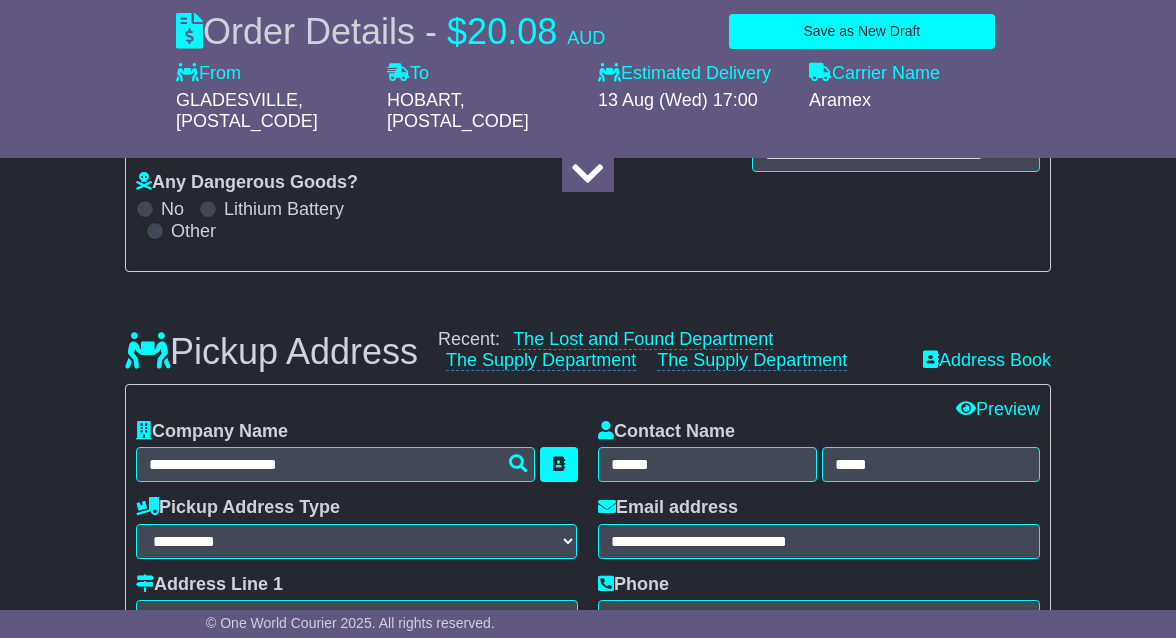 scroll, scrollTop: 153, scrollLeft: 0, axis: vertical 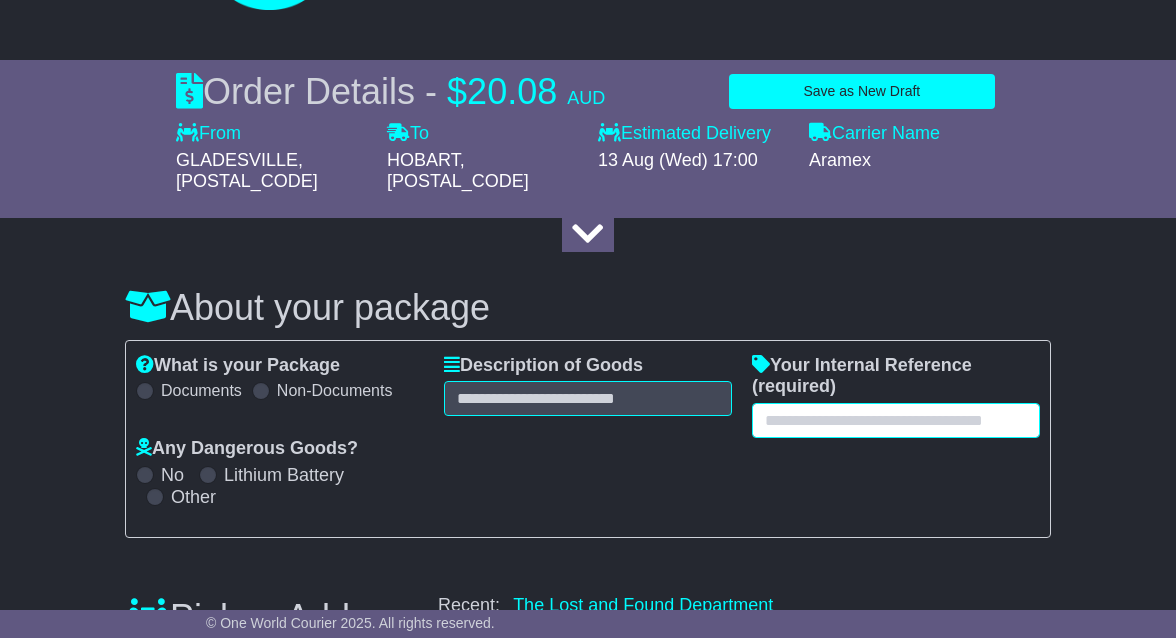 click at bounding box center [896, 420] 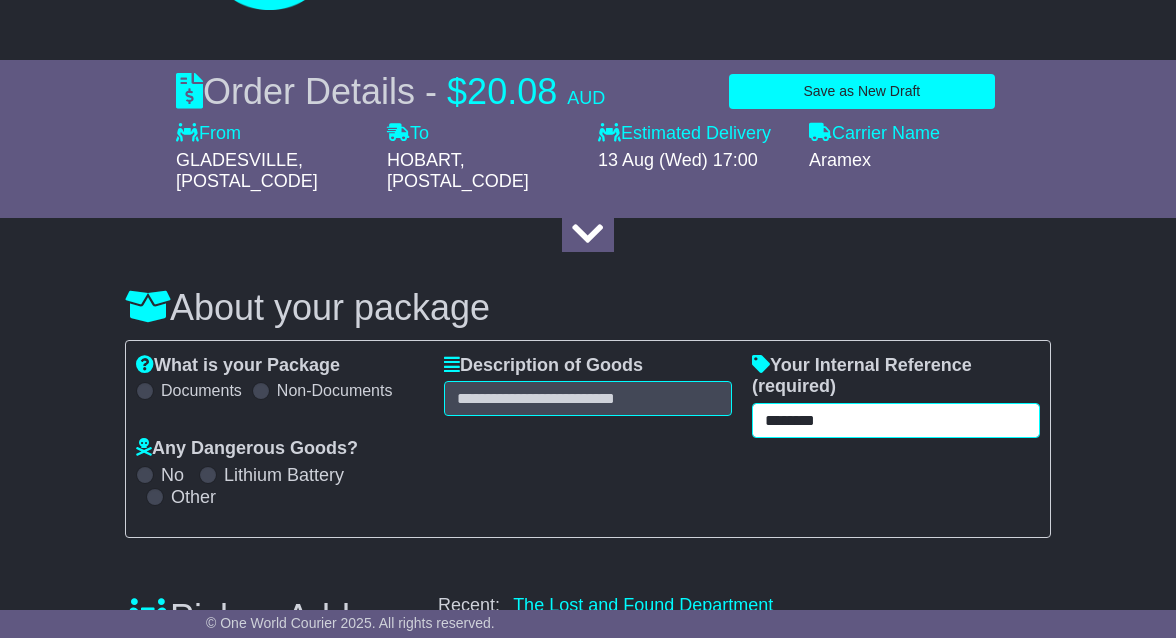 click on "********" at bounding box center [896, 420] 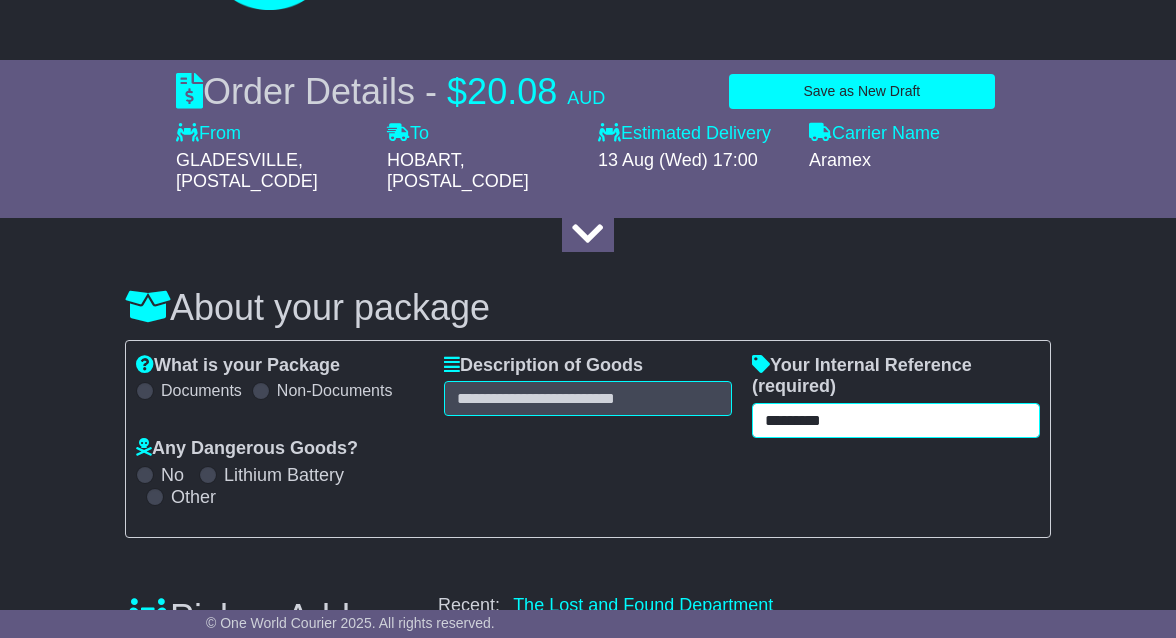 type on "*********" 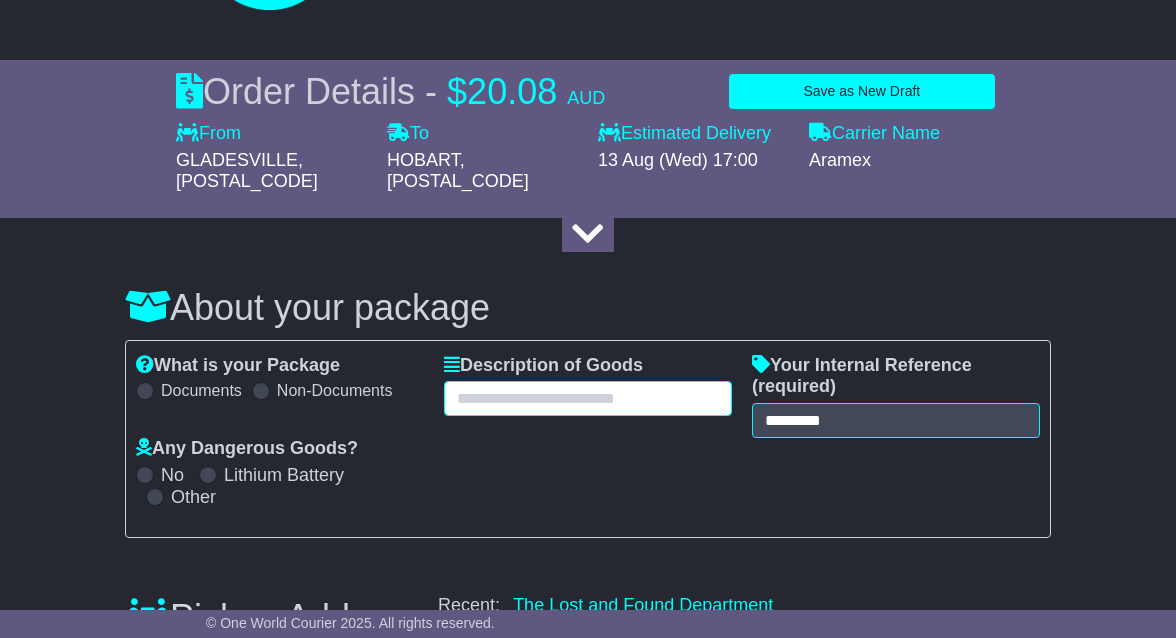 click at bounding box center (588, 398) 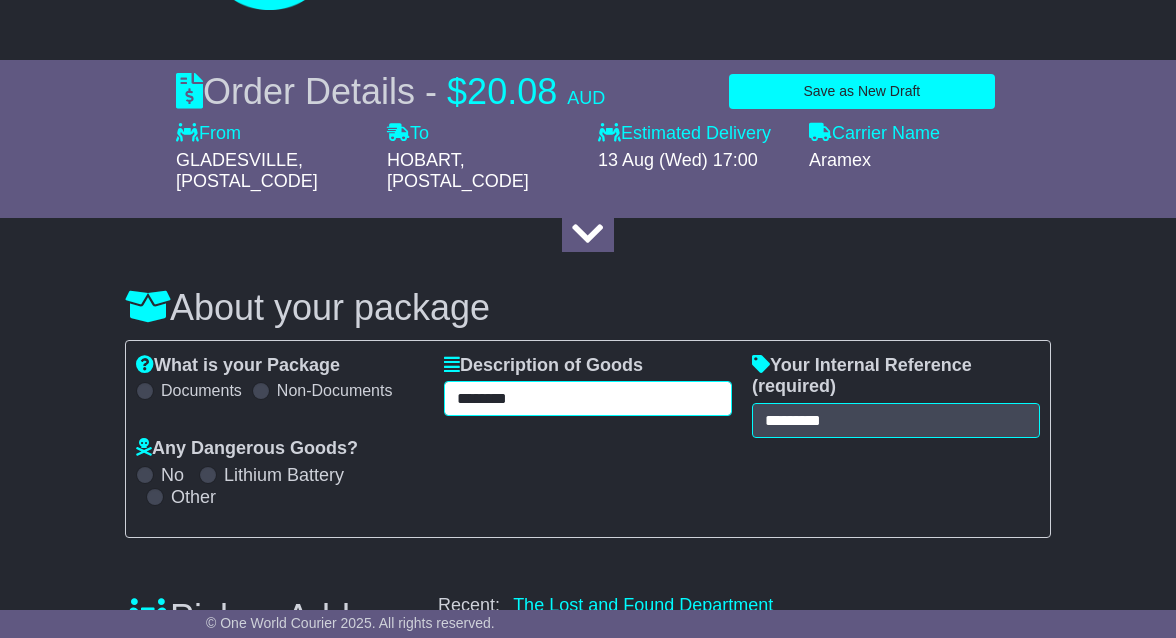 type on "********" 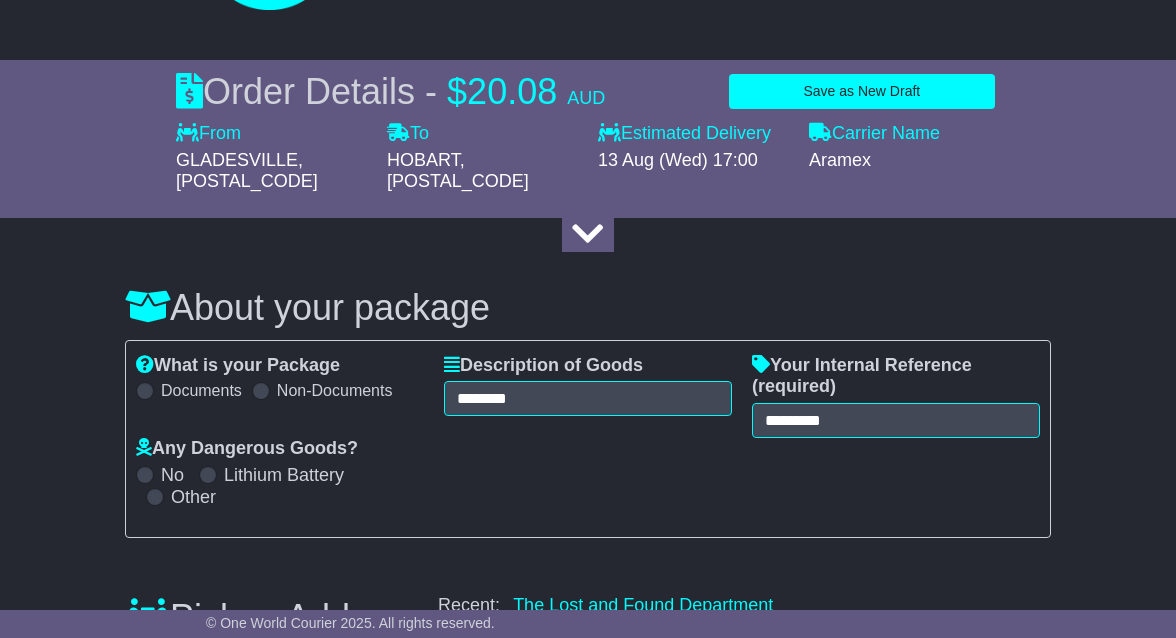 click on "What is your Package
Documents
Non-Documents
What are the Incoterms?
***
***
***
***
***
***
Description of Goods
********
Attention: dangerous goods are not allowed by service.
Your Internal Reference (required)
*********
Any Dangerous Goods?
No
Lithium Battery  Other" at bounding box center [588, 439] 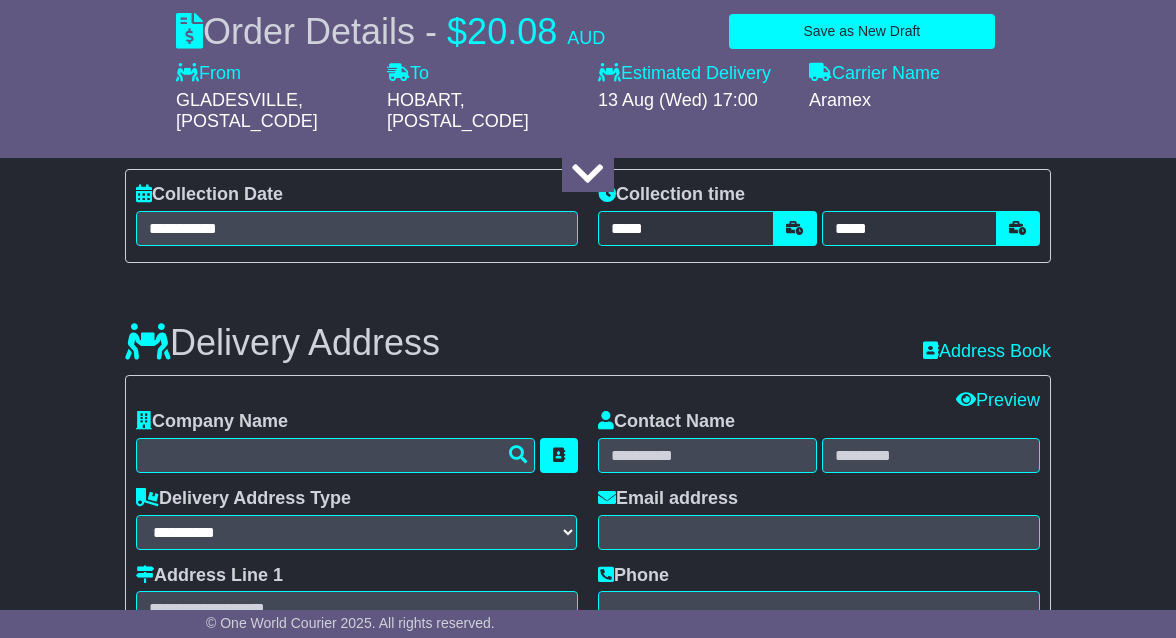 scroll, scrollTop: 1280, scrollLeft: 0, axis: vertical 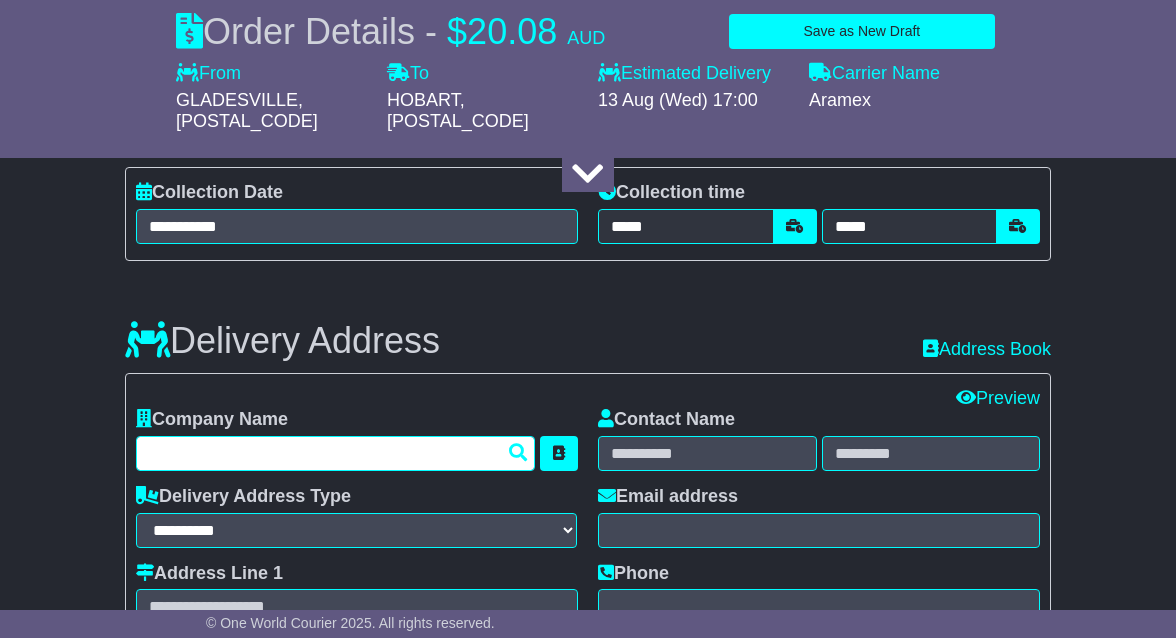 click at bounding box center [335, 453] 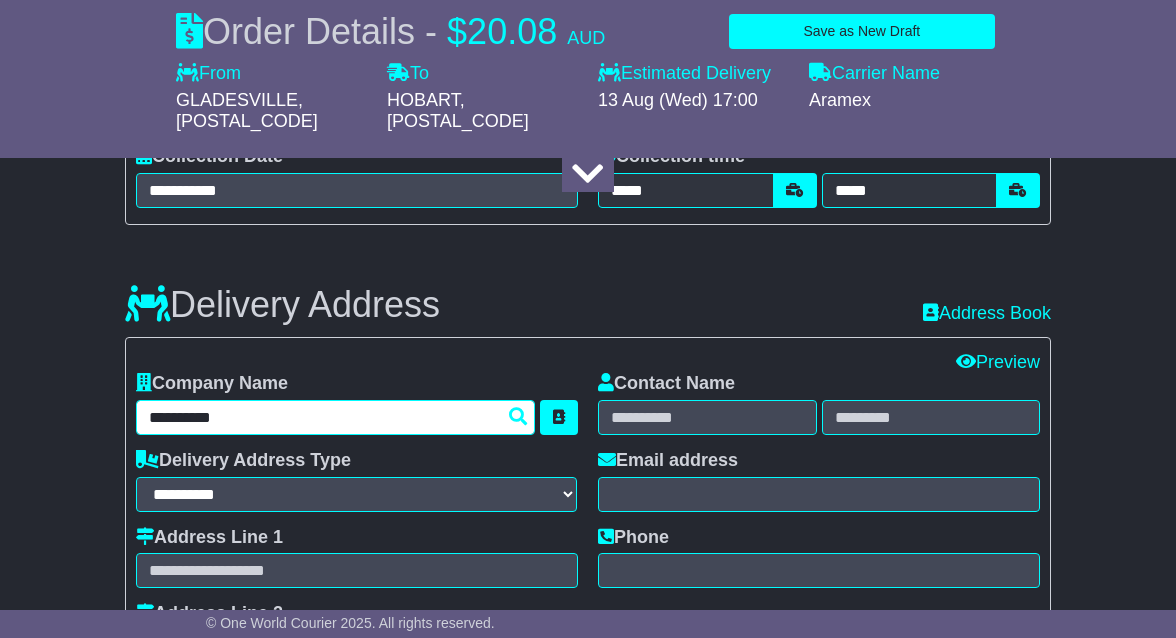 scroll, scrollTop: 1328, scrollLeft: 0, axis: vertical 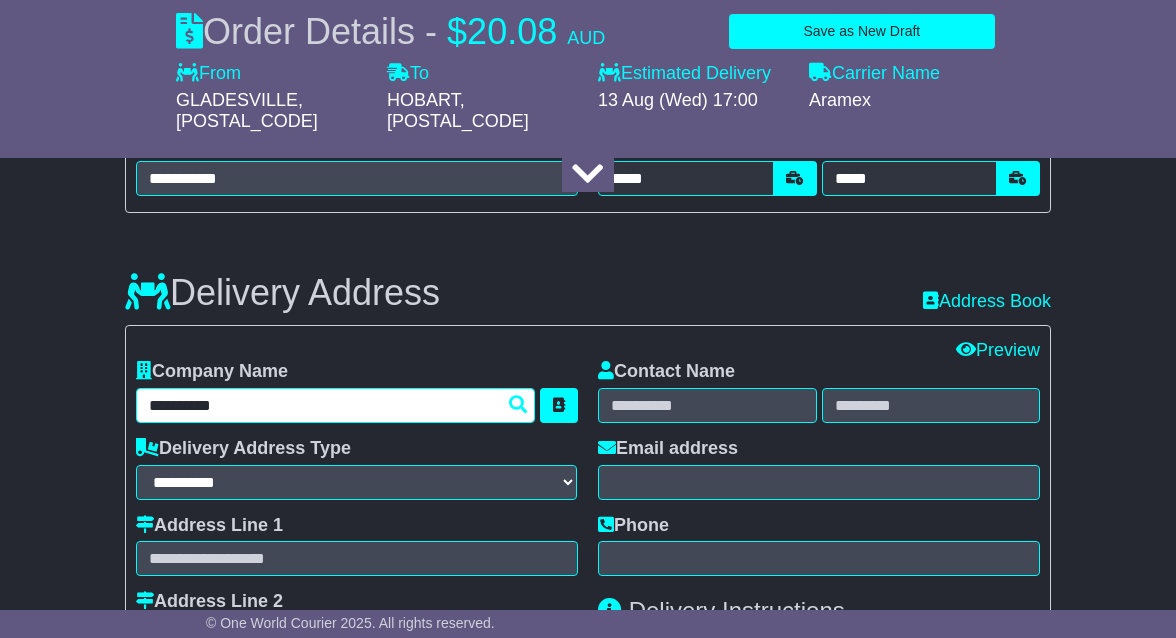 type on "**********" 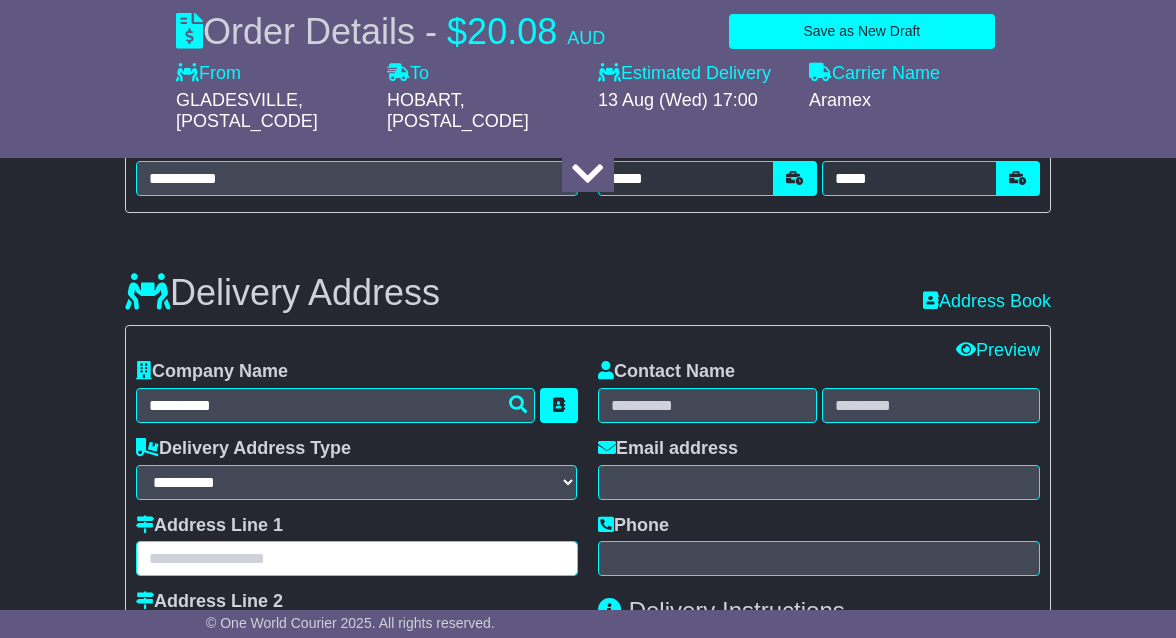 click at bounding box center [357, 558] 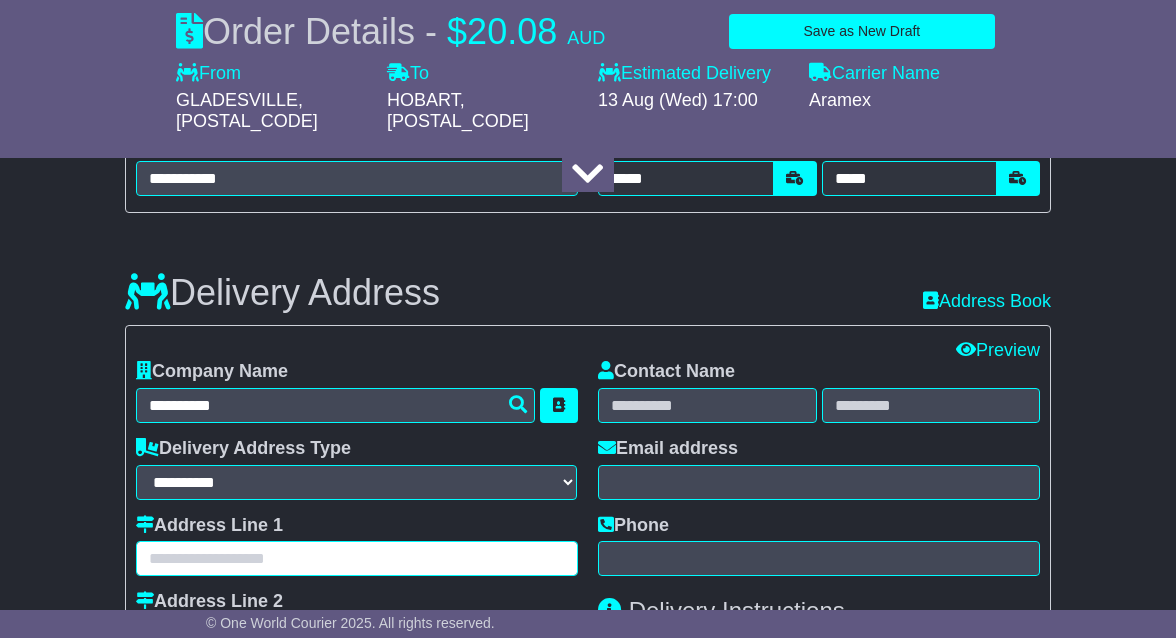 click at bounding box center [357, 558] 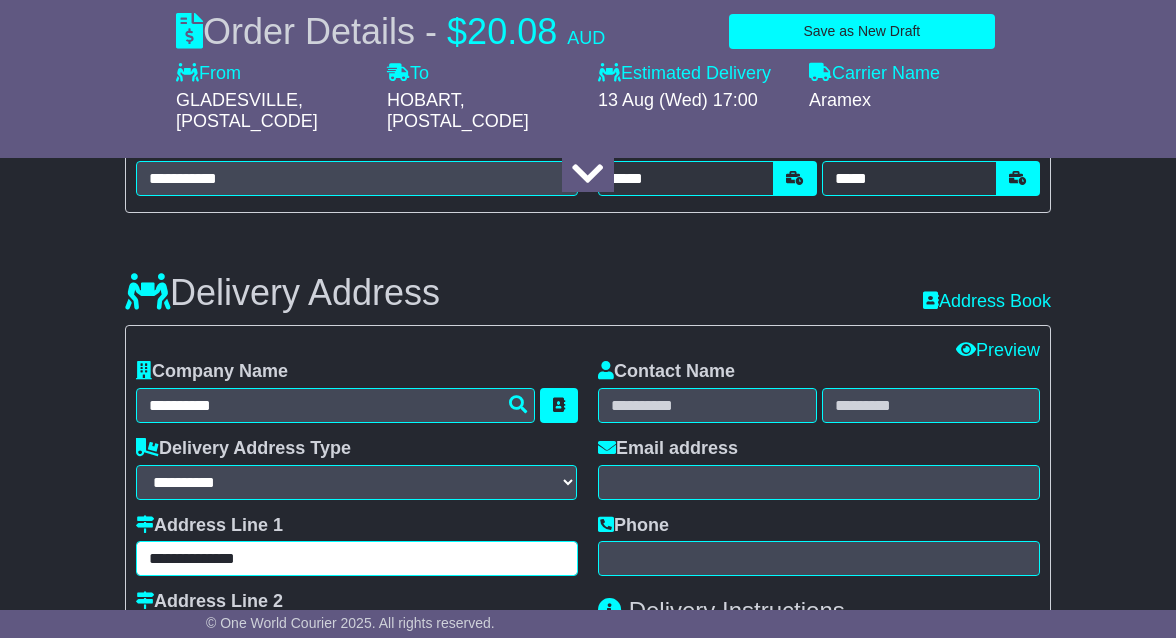 type on "**********" 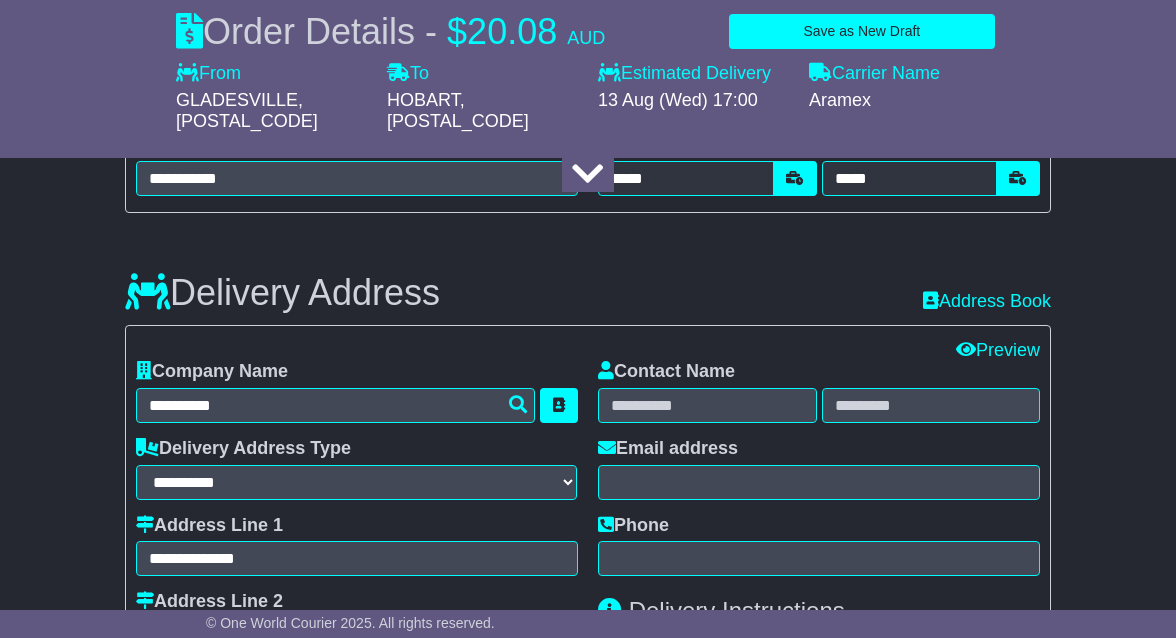 click on "**********" at bounding box center [357, 546] 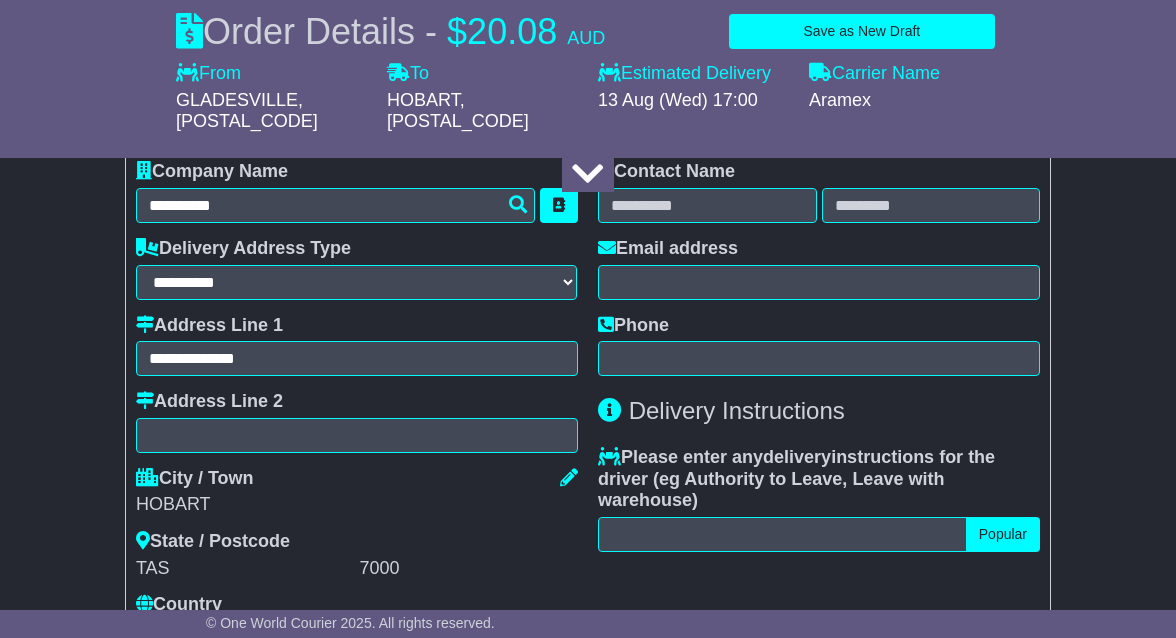 scroll, scrollTop: 1507, scrollLeft: 0, axis: vertical 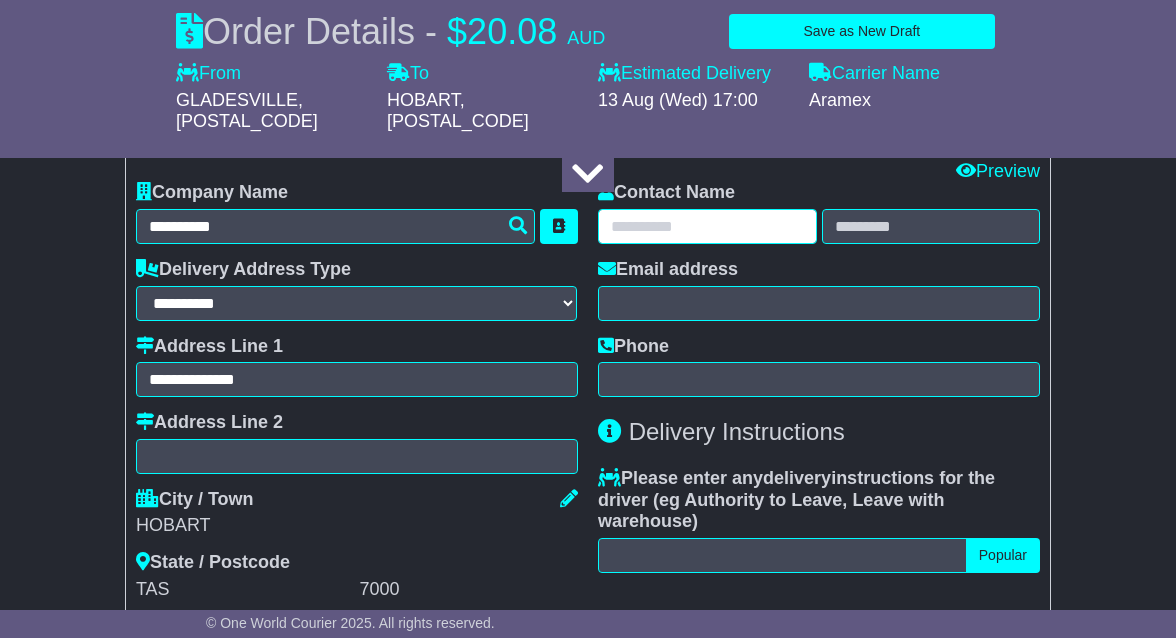 click at bounding box center (707, 226) 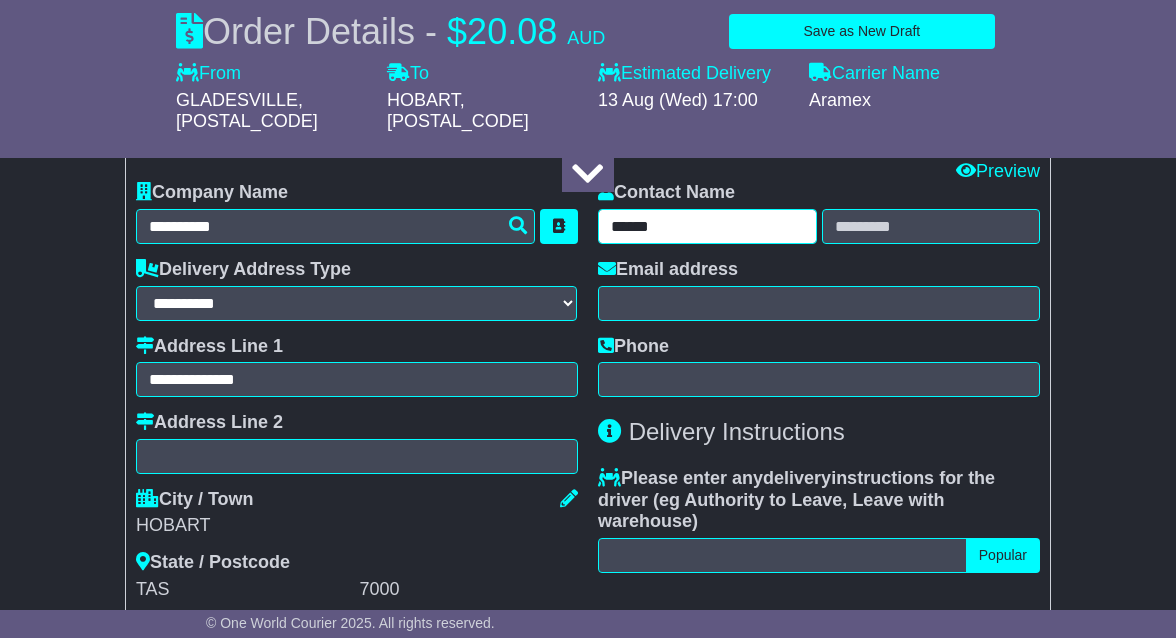 type on "******" 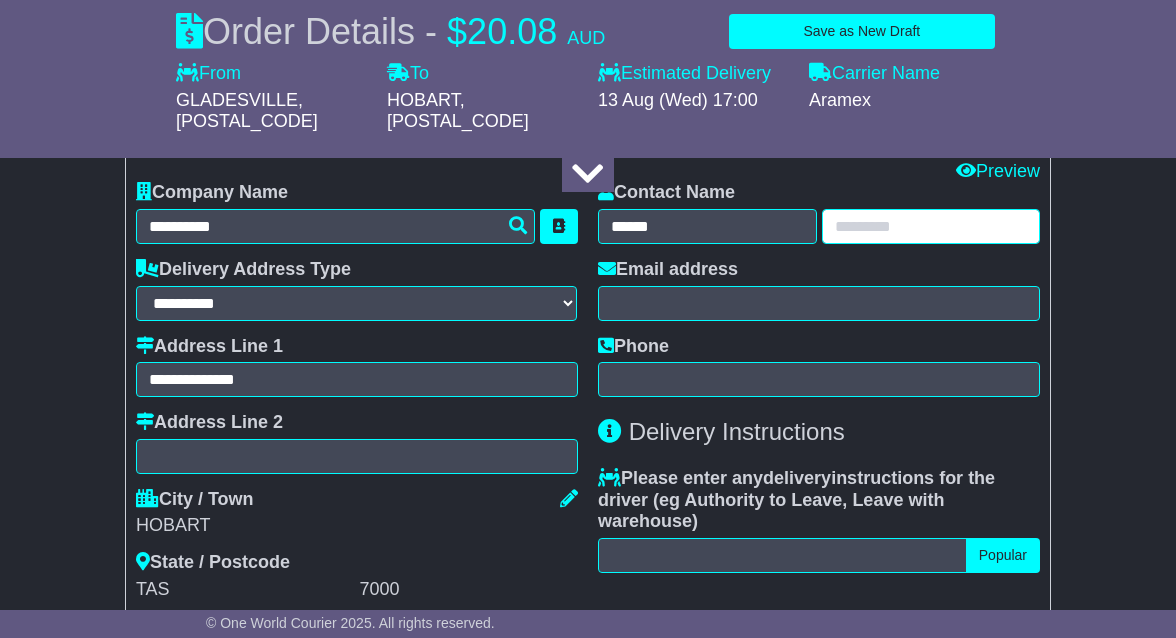 click at bounding box center [931, 226] 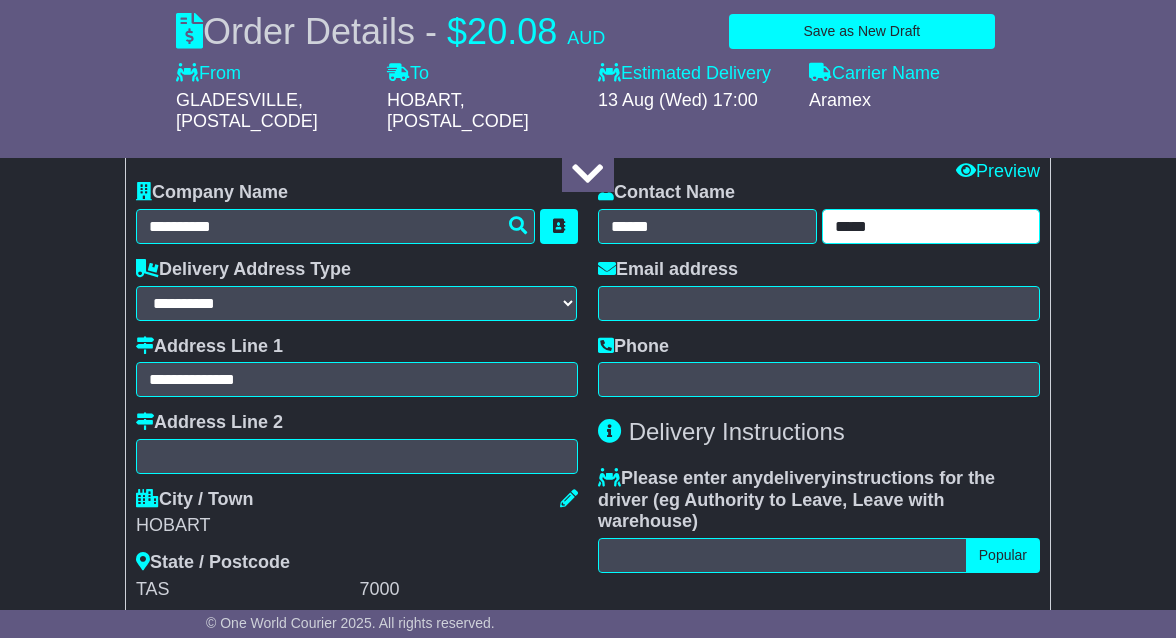 type on "*****" 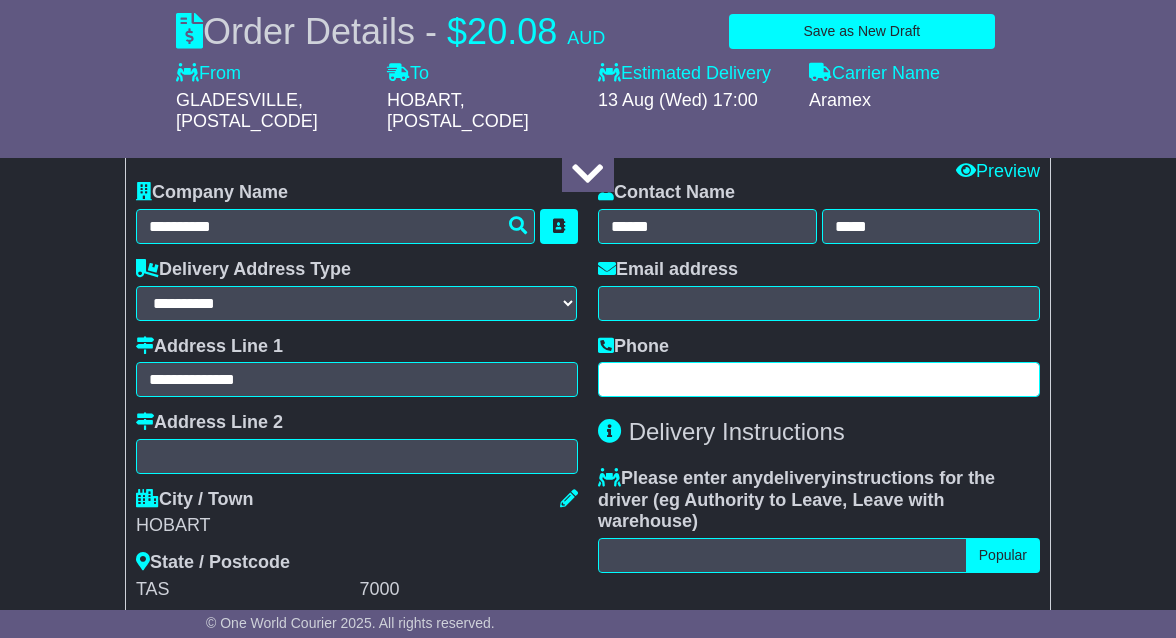 click at bounding box center (819, 379) 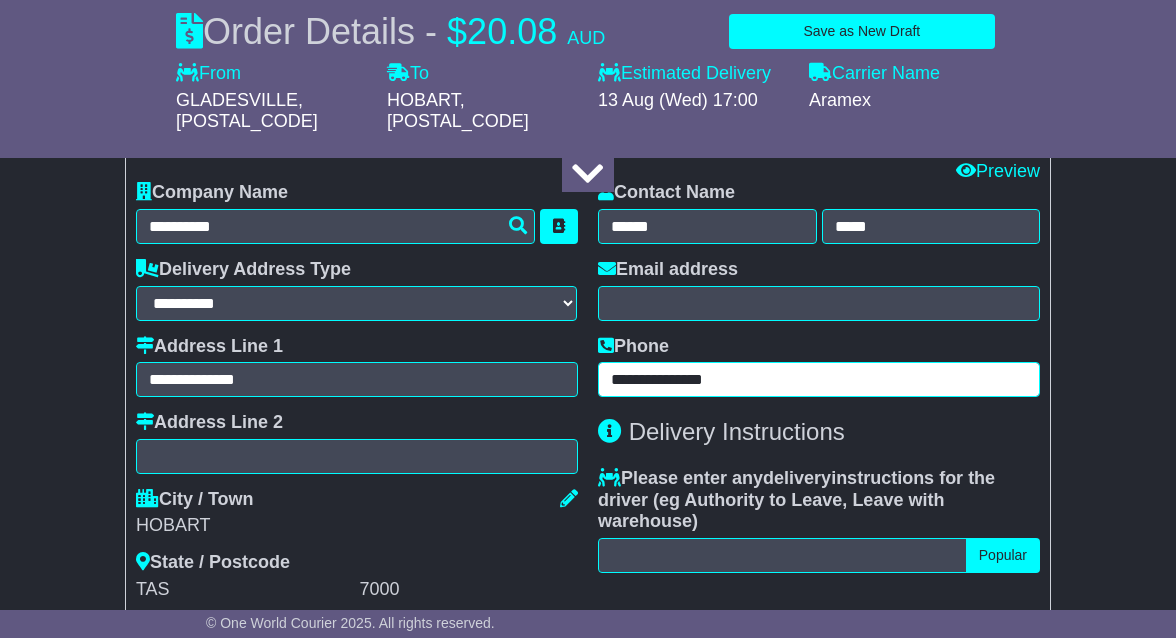 type on "**********" 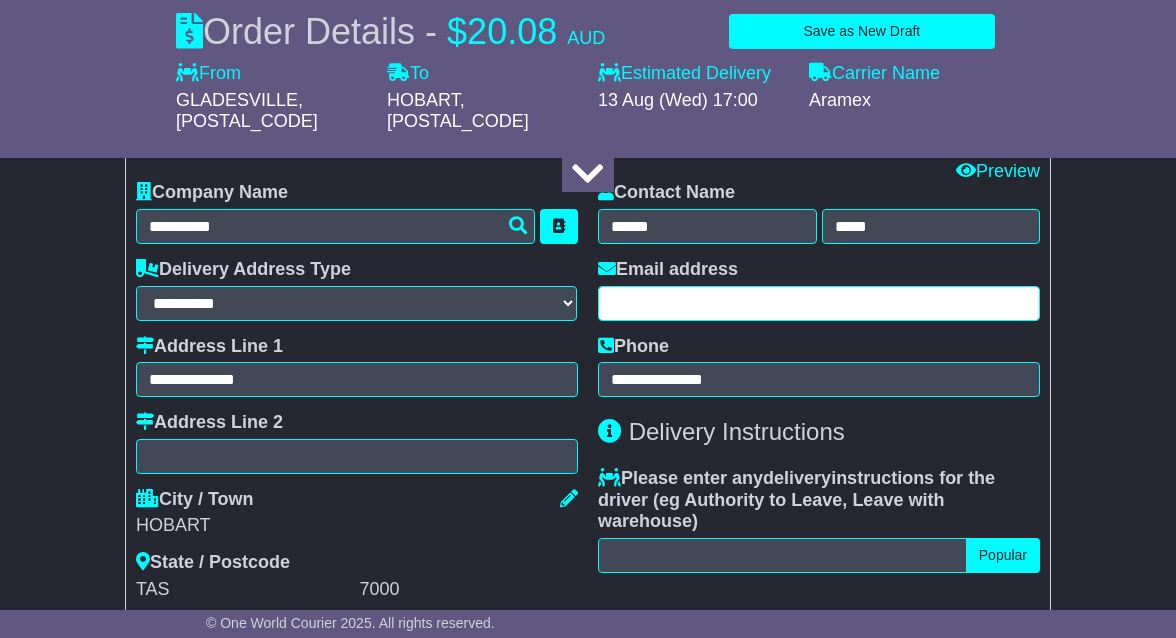click at bounding box center (819, 303) 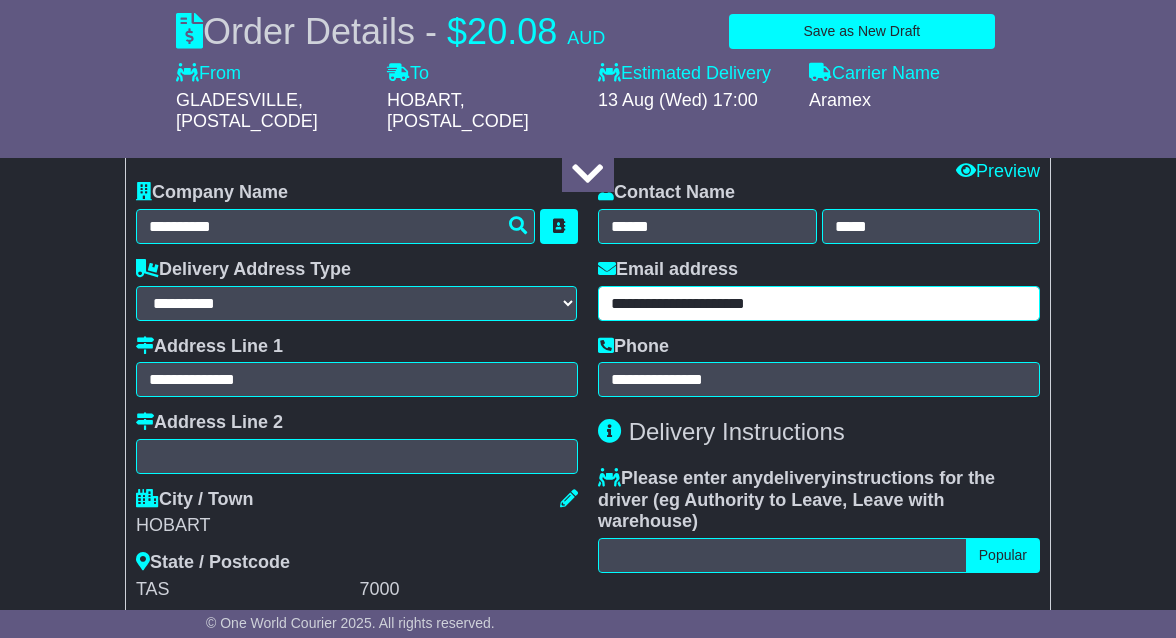 type on "**********" 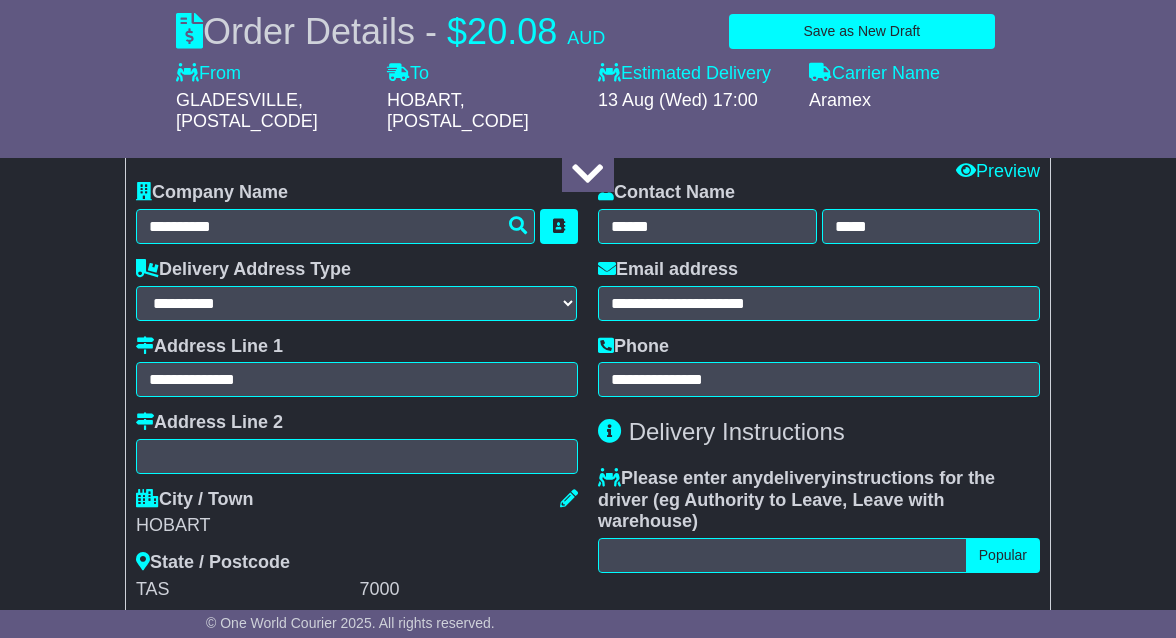 click on "About your package
What is your Package
Documents
Non-Documents
What are the Incoterms?
***
***
***
***
***
***
Description of Goods
********
Attention: dangerous goods are not allowed by service.
Your Internal Reference (required)
*********
Any Dangerous Goods?
No" at bounding box center [588, 252] 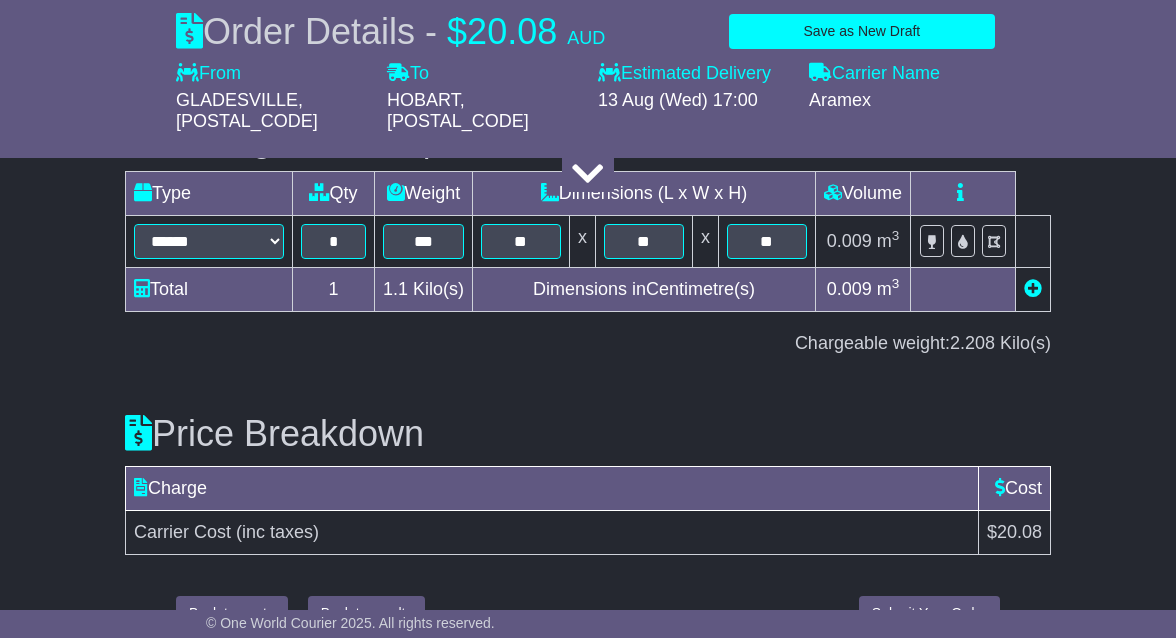 scroll, scrollTop: 2550, scrollLeft: 0, axis: vertical 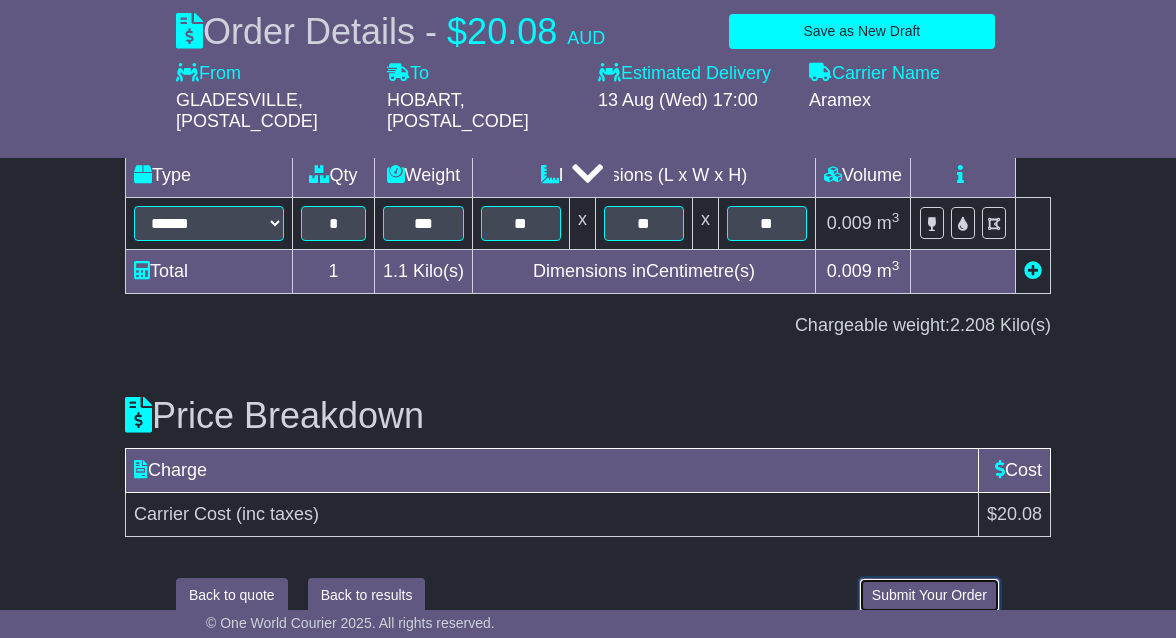 click on "Submit Your Order" at bounding box center [929, 595] 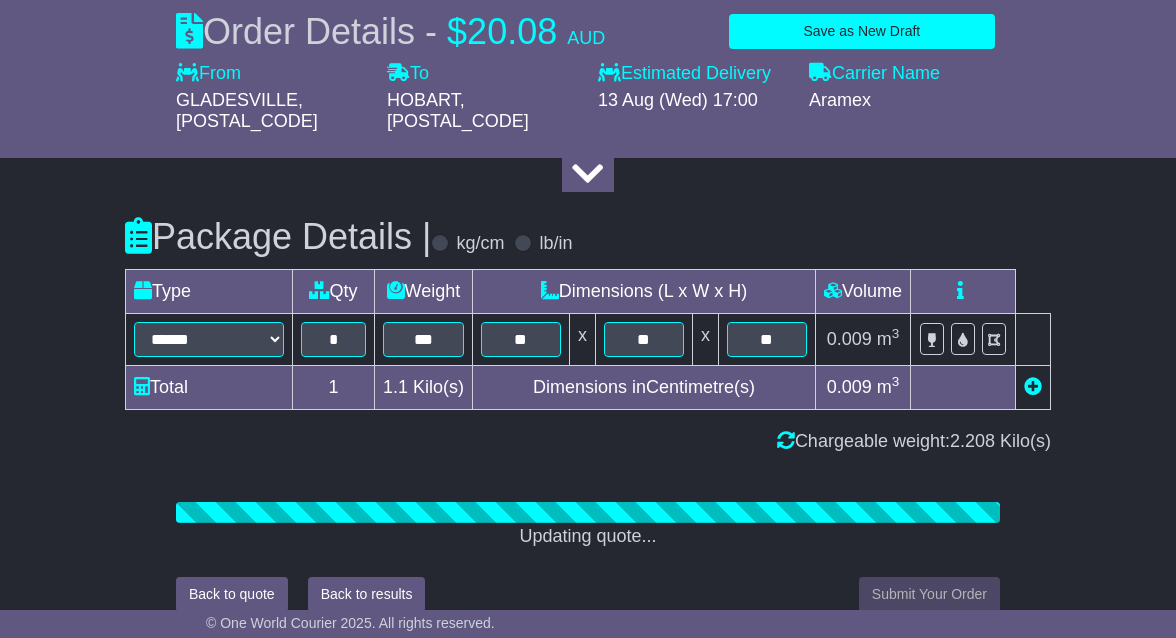scroll, scrollTop: 2550, scrollLeft: 0, axis: vertical 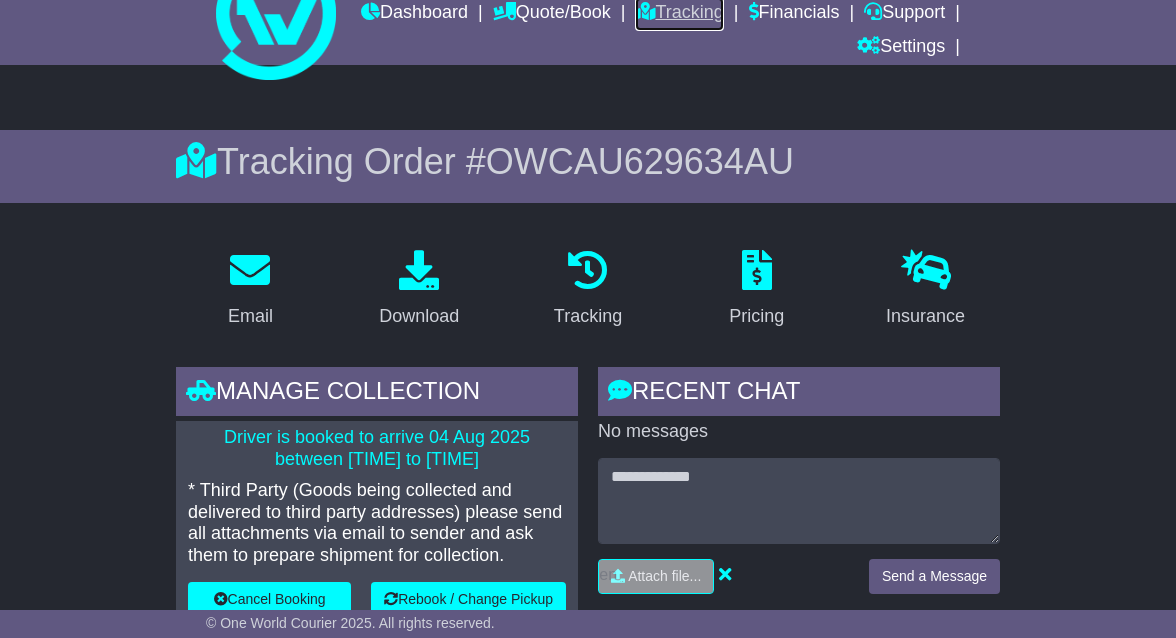 click on "Tracking" at bounding box center (679, 14) 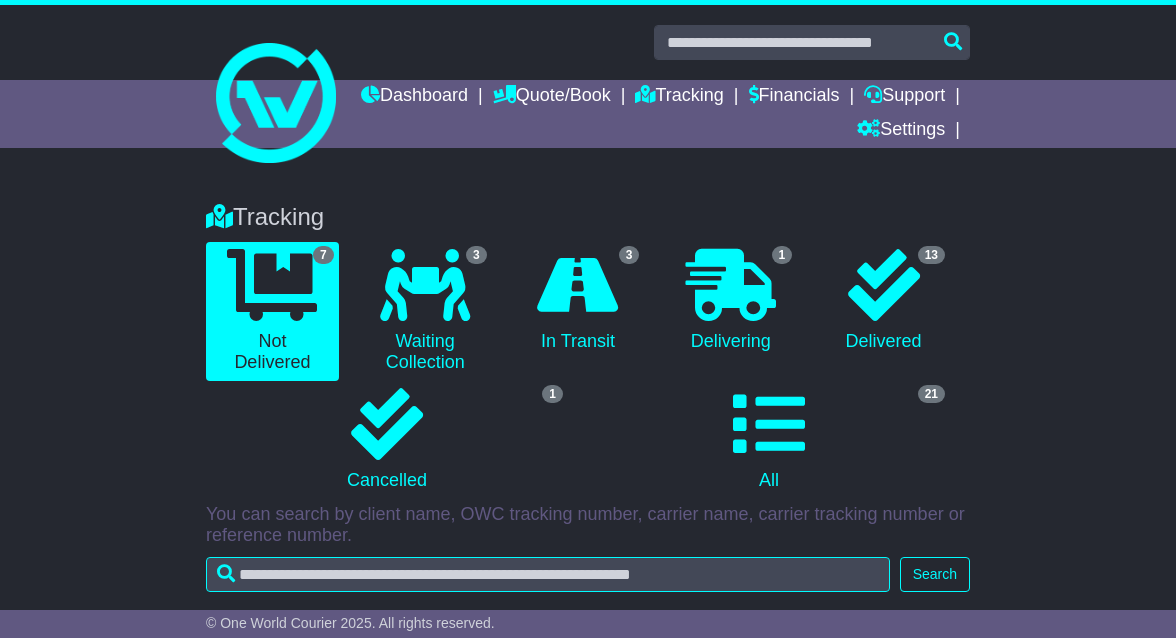 scroll, scrollTop: 380, scrollLeft: 0, axis: vertical 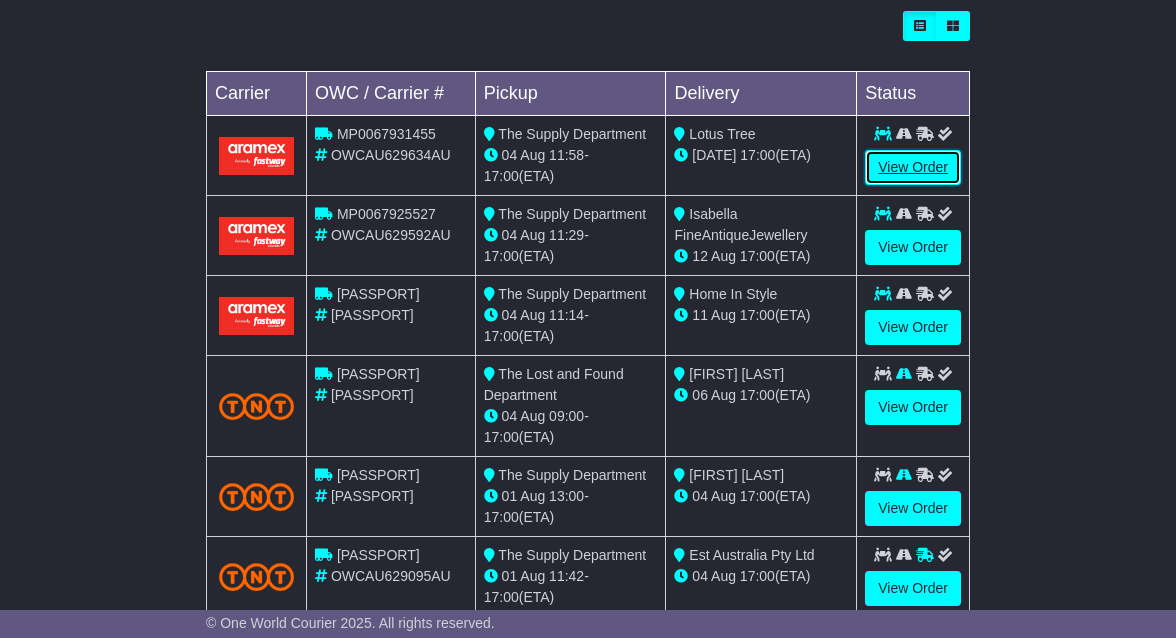 click on "View Order" at bounding box center [913, 167] 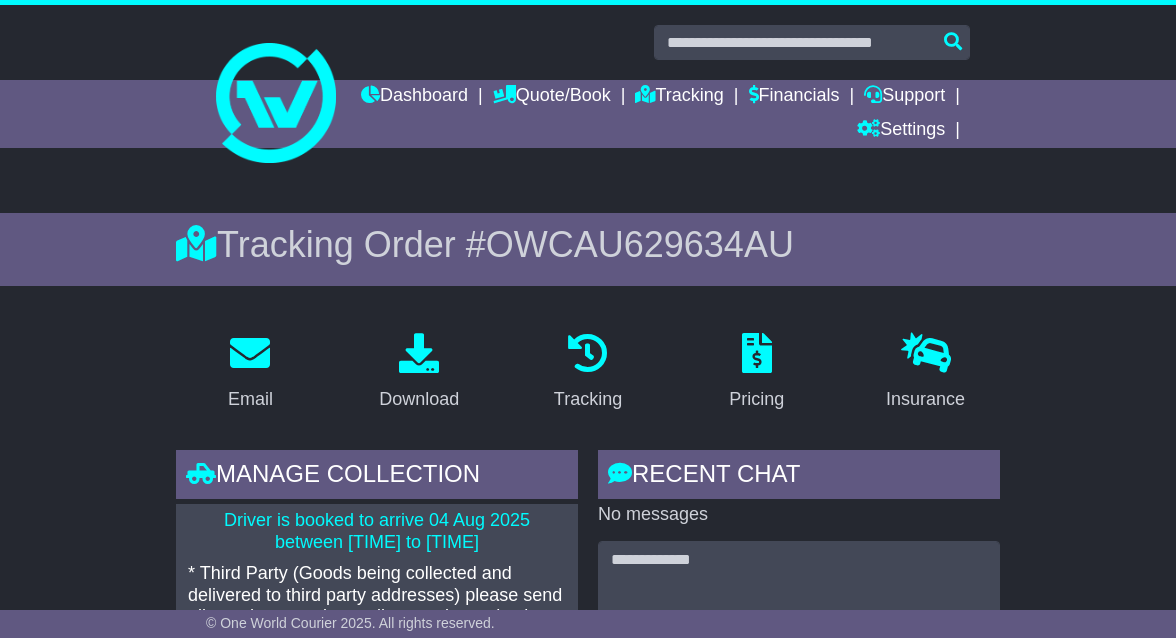 scroll, scrollTop: 0, scrollLeft: 0, axis: both 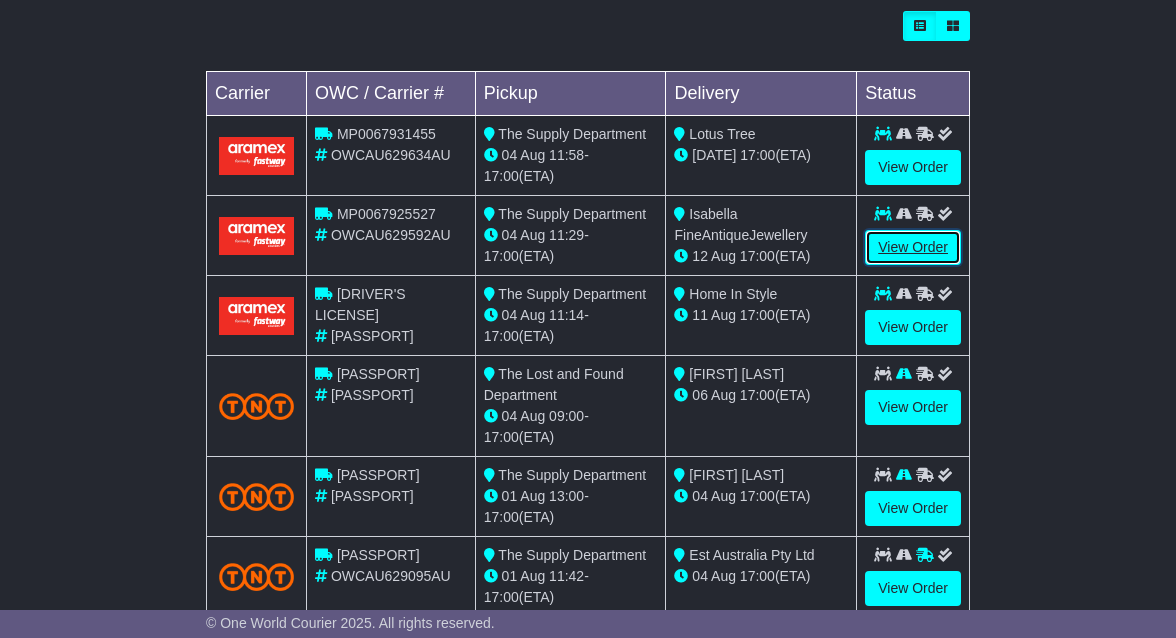 click on "View Order" at bounding box center [913, 247] 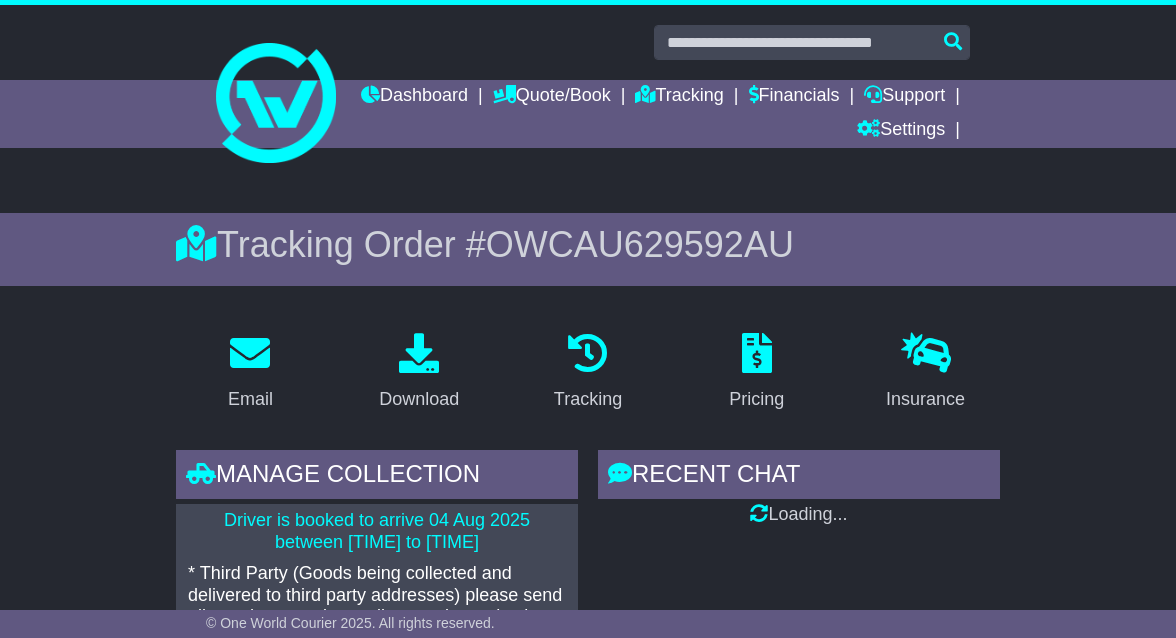 scroll, scrollTop: 0, scrollLeft: 0, axis: both 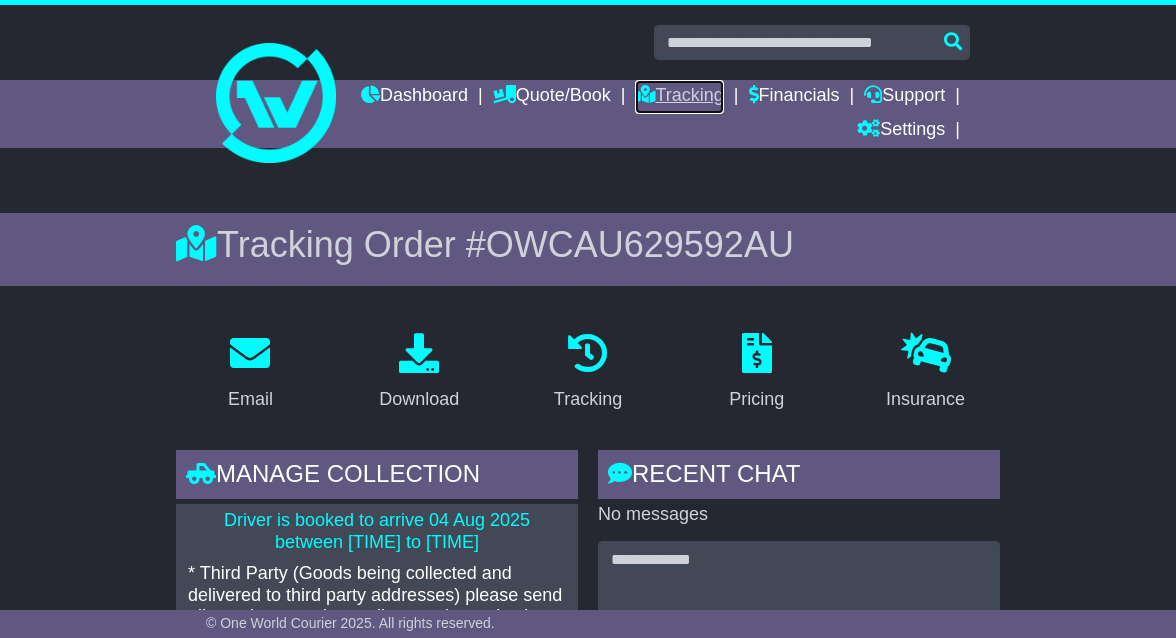 click on "Tracking" at bounding box center [679, 97] 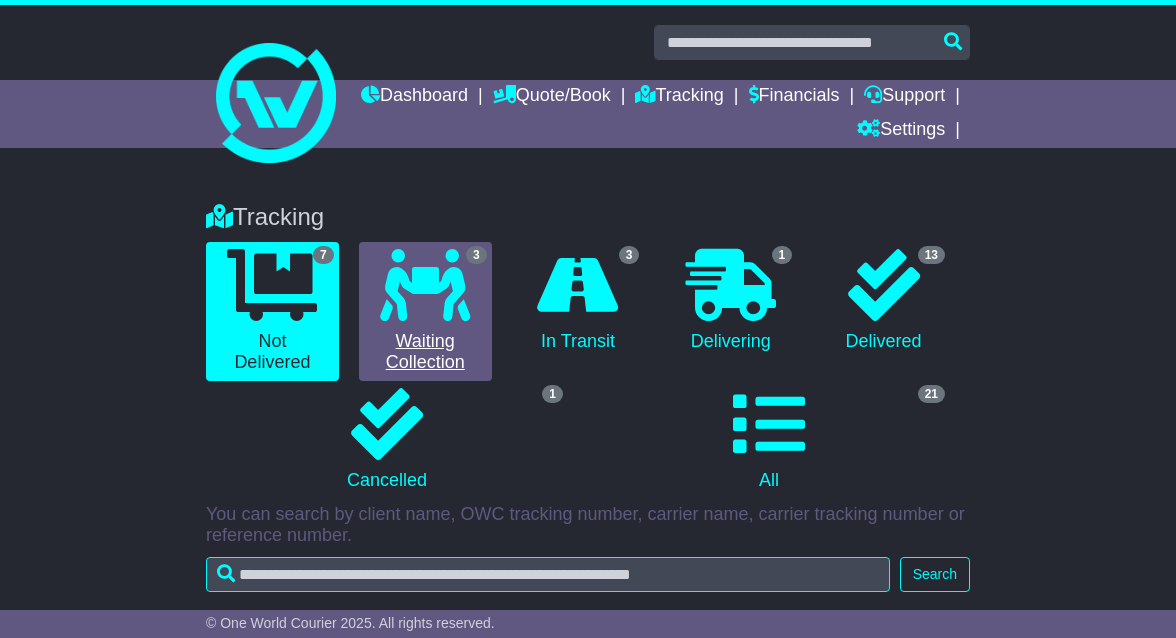 scroll, scrollTop: 0, scrollLeft: 0, axis: both 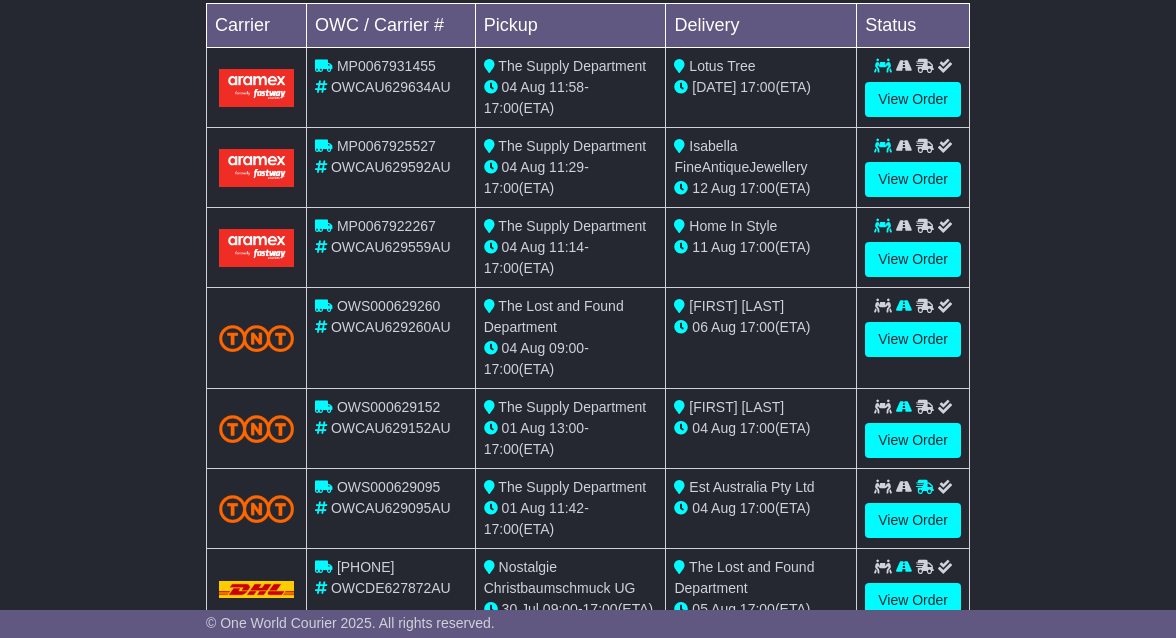 click at bounding box center [256, 247] 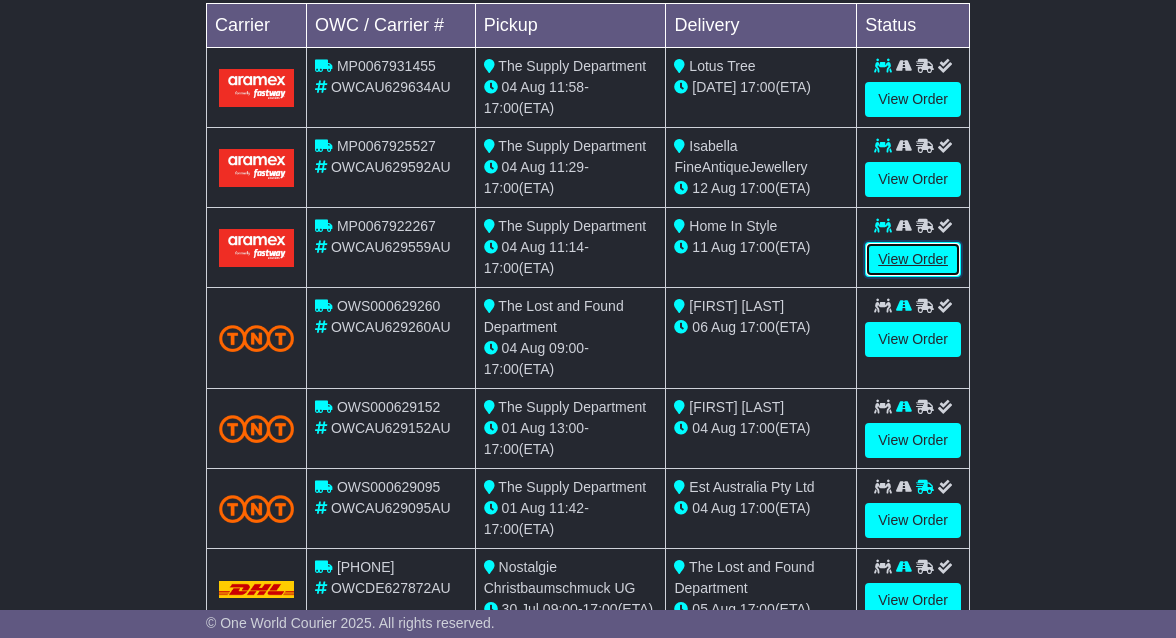 click on "View Order" at bounding box center [913, 259] 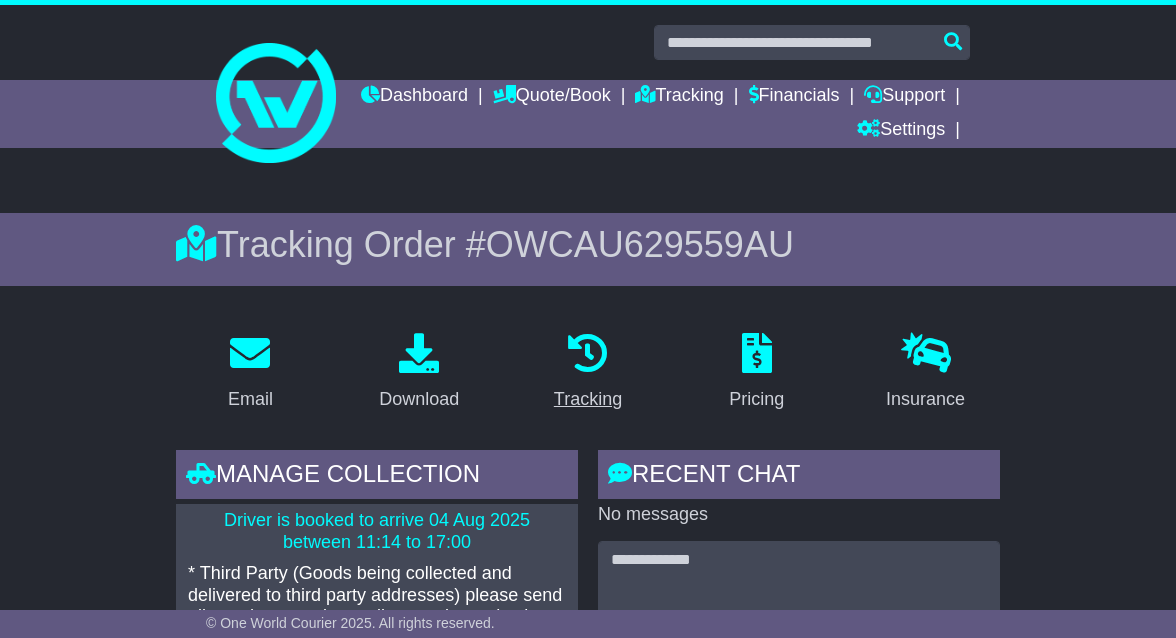 scroll, scrollTop: 0, scrollLeft: 0, axis: both 